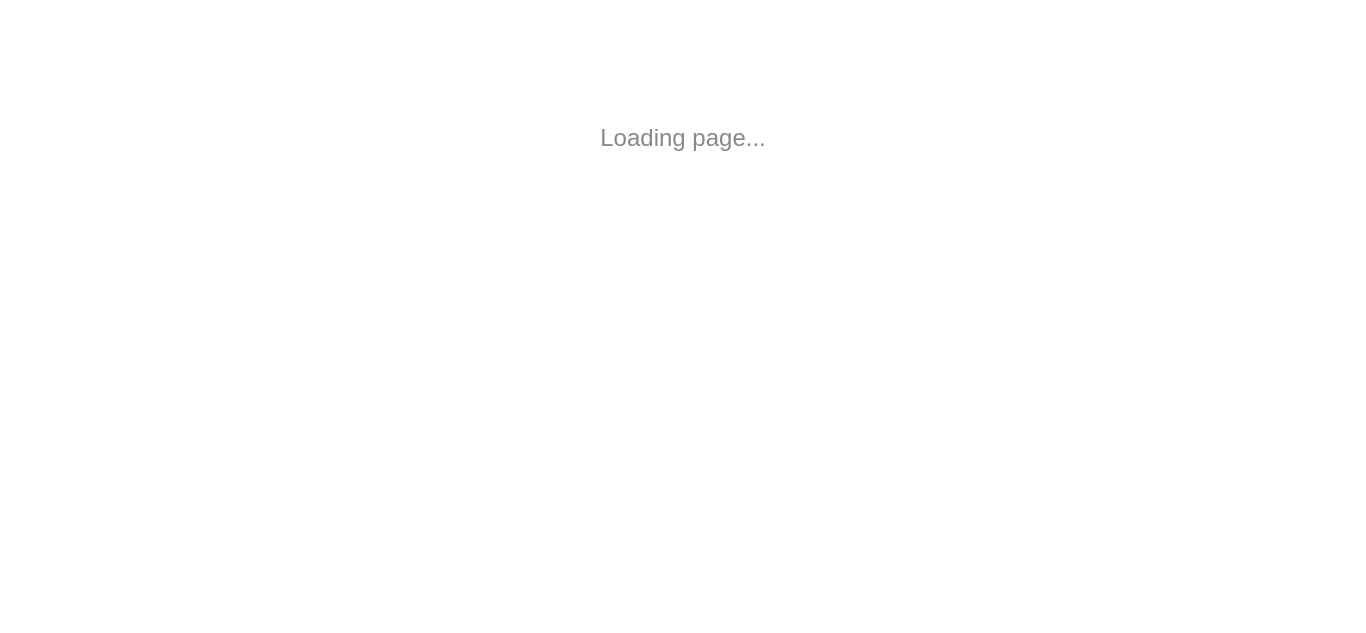 scroll, scrollTop: 0, scrollLeft: 0, axis: both 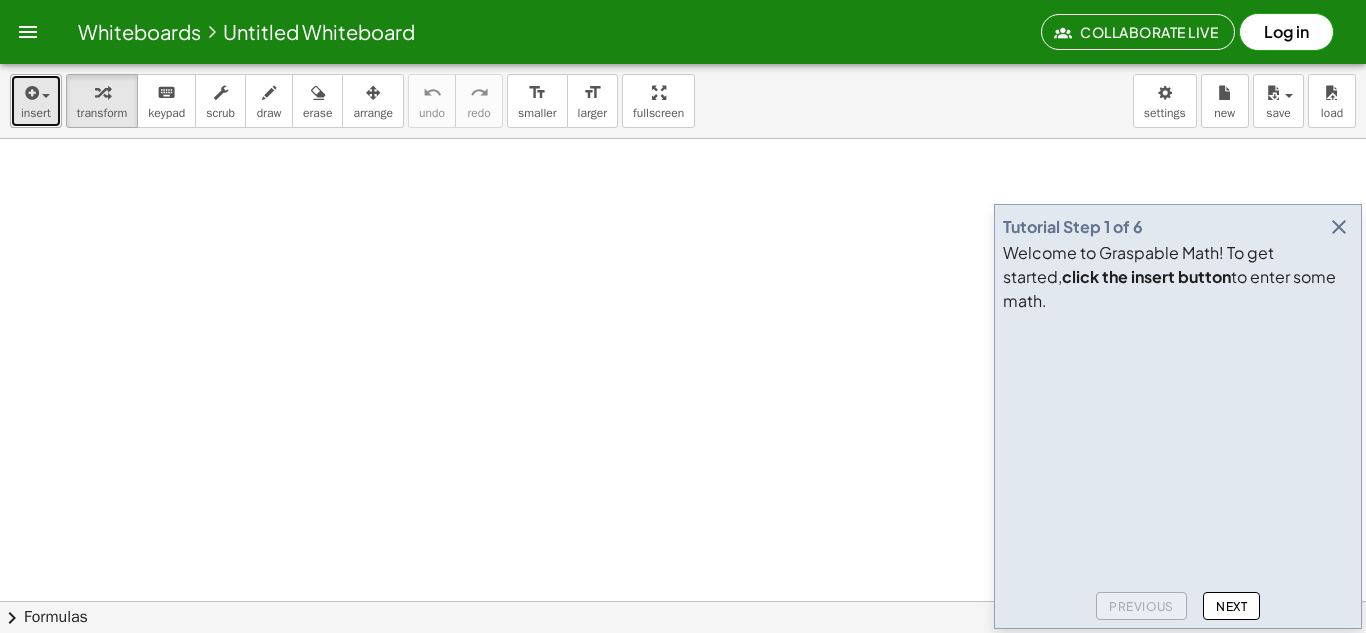 click on "insert" at bounding box center [36, 113] 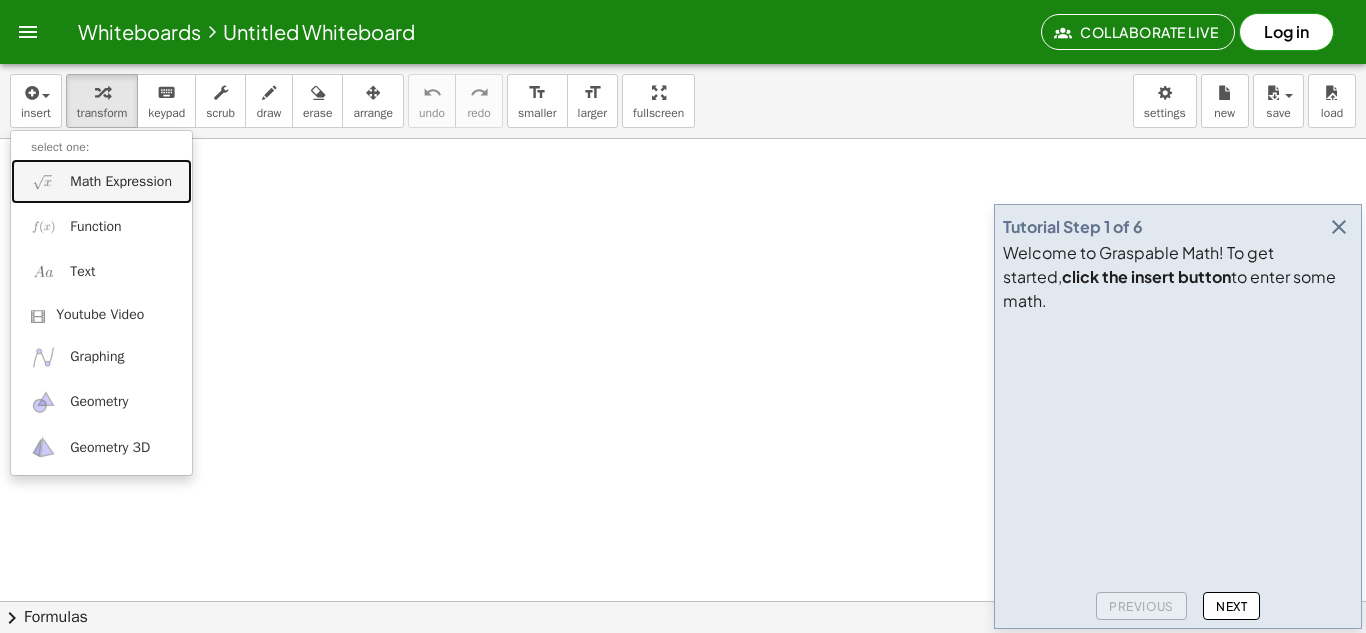 click on "Math Expression" at bounding box center [121, 182] 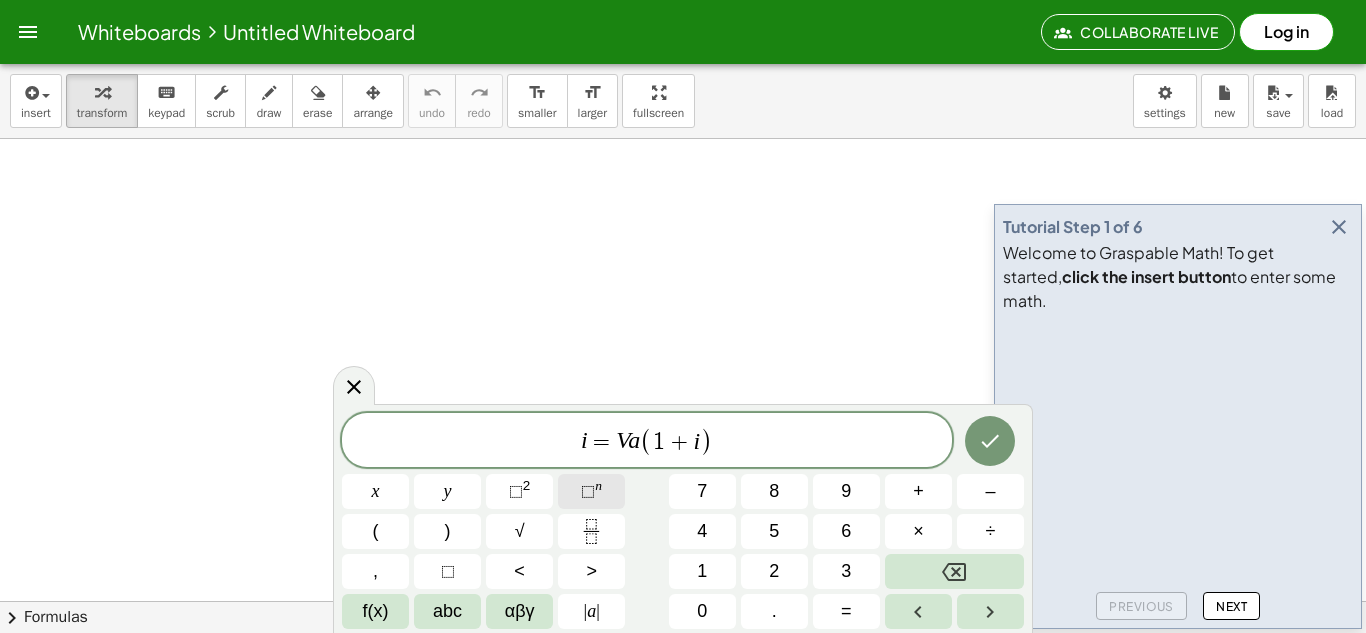 click on "⬚ n" at bounding box center [591, 491] 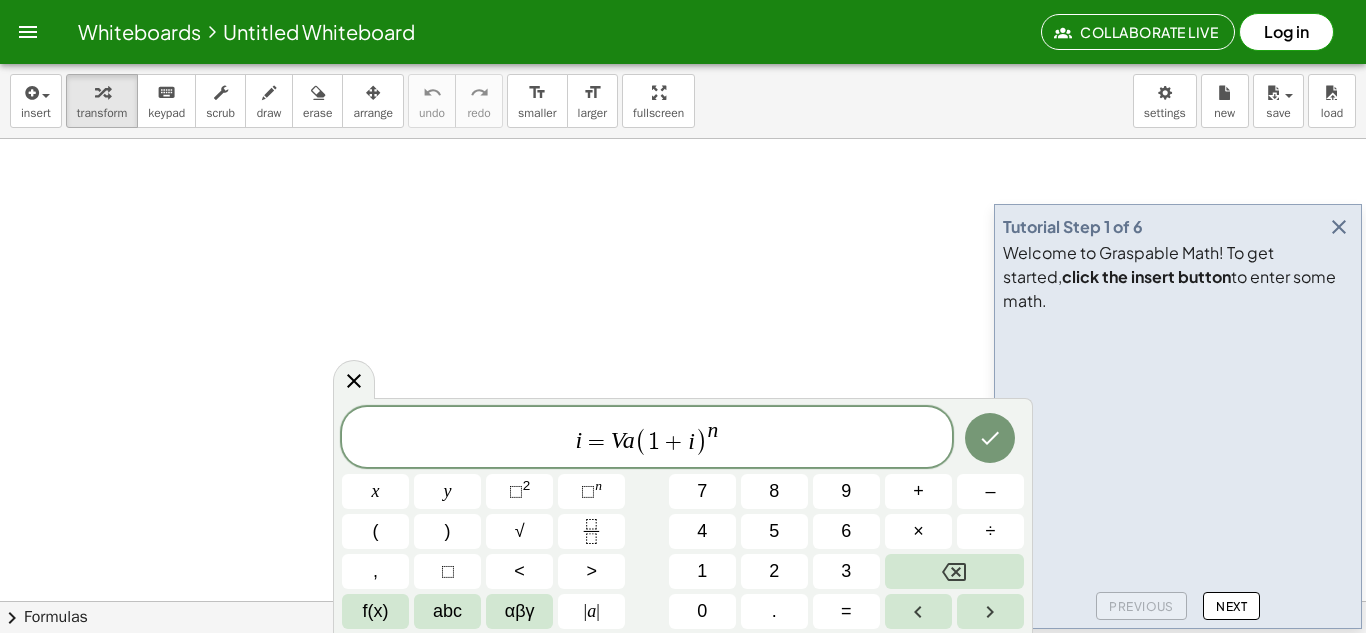 click on "i = V a ( 1 + i ) n ​" at bounding box center (647, 438) 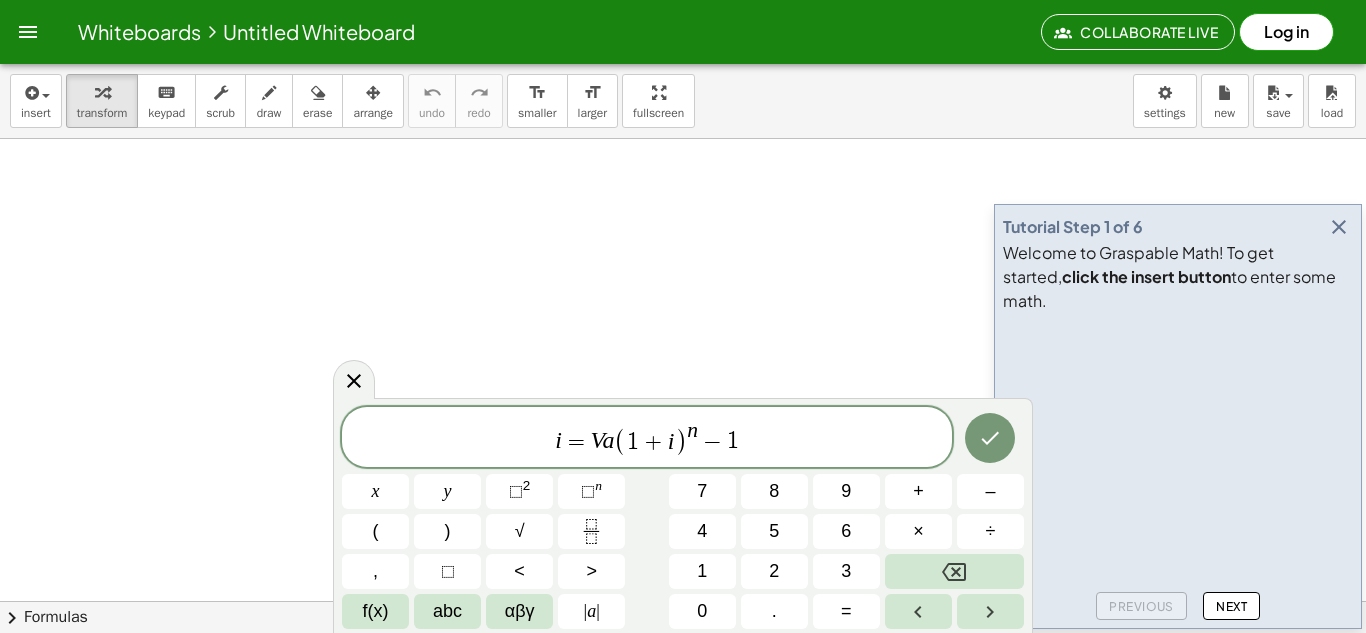 click on "(" at bounding box center (620, 441) 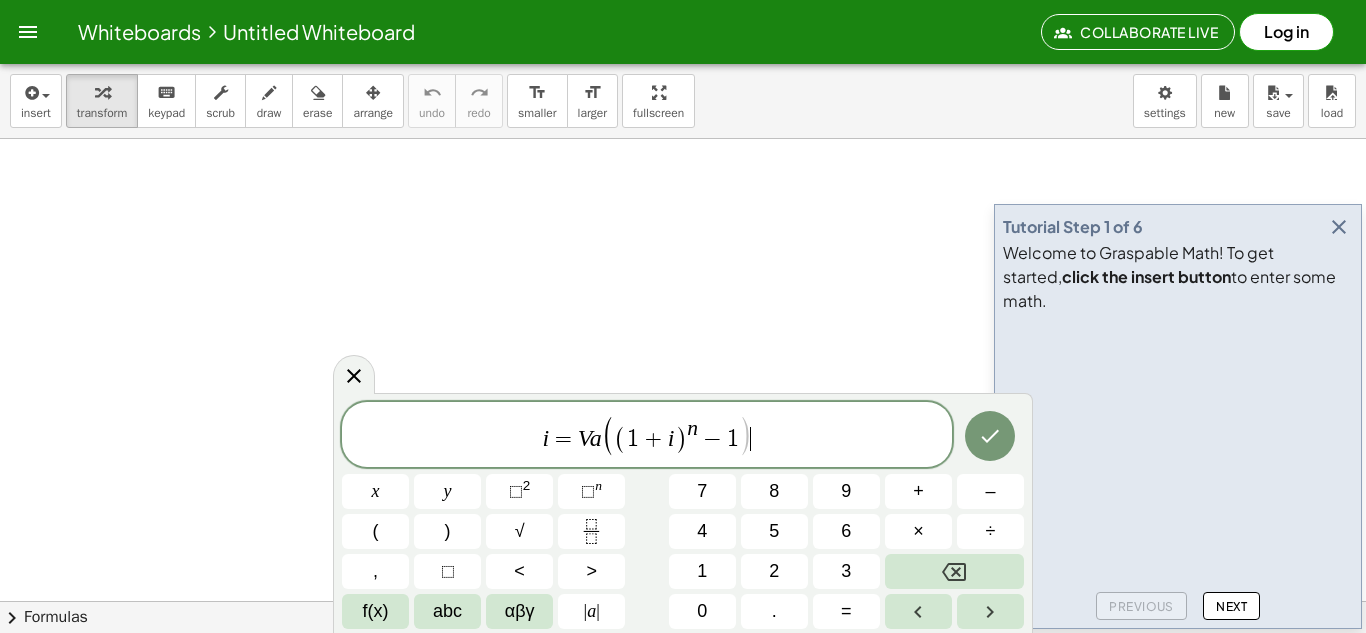 click on "i = V a ( ( 1 + i ) n − 1 ) ​" at bounding box center [647, 436] 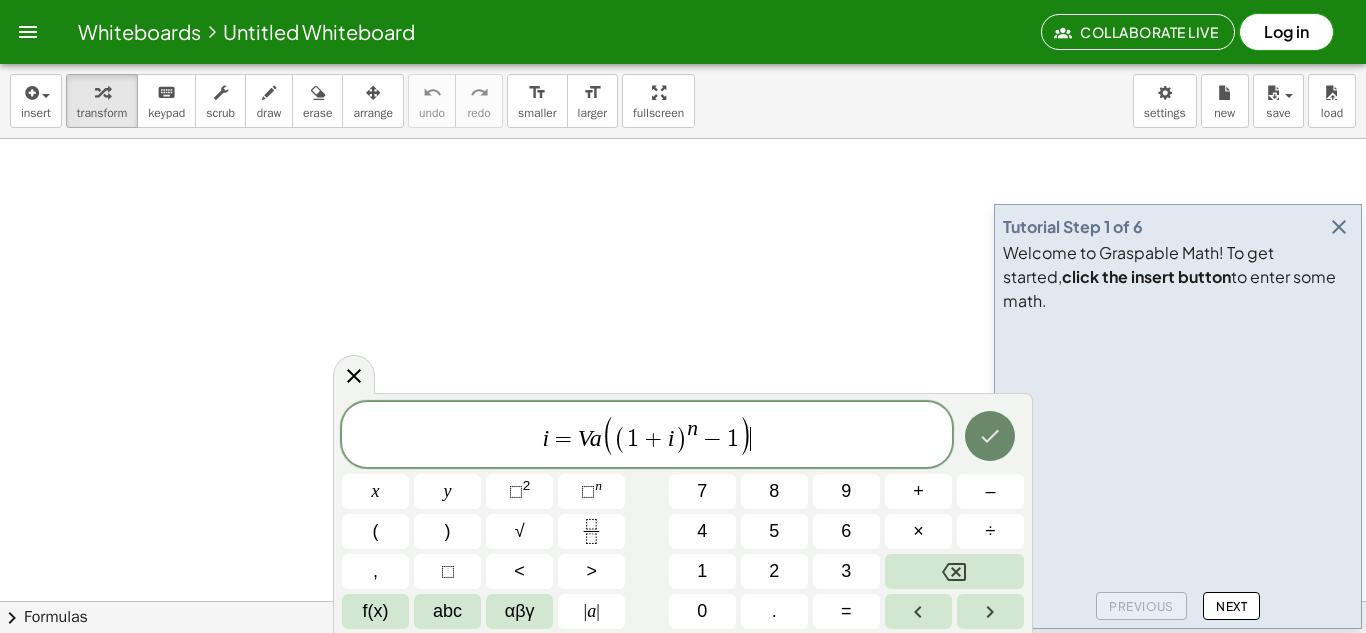 click 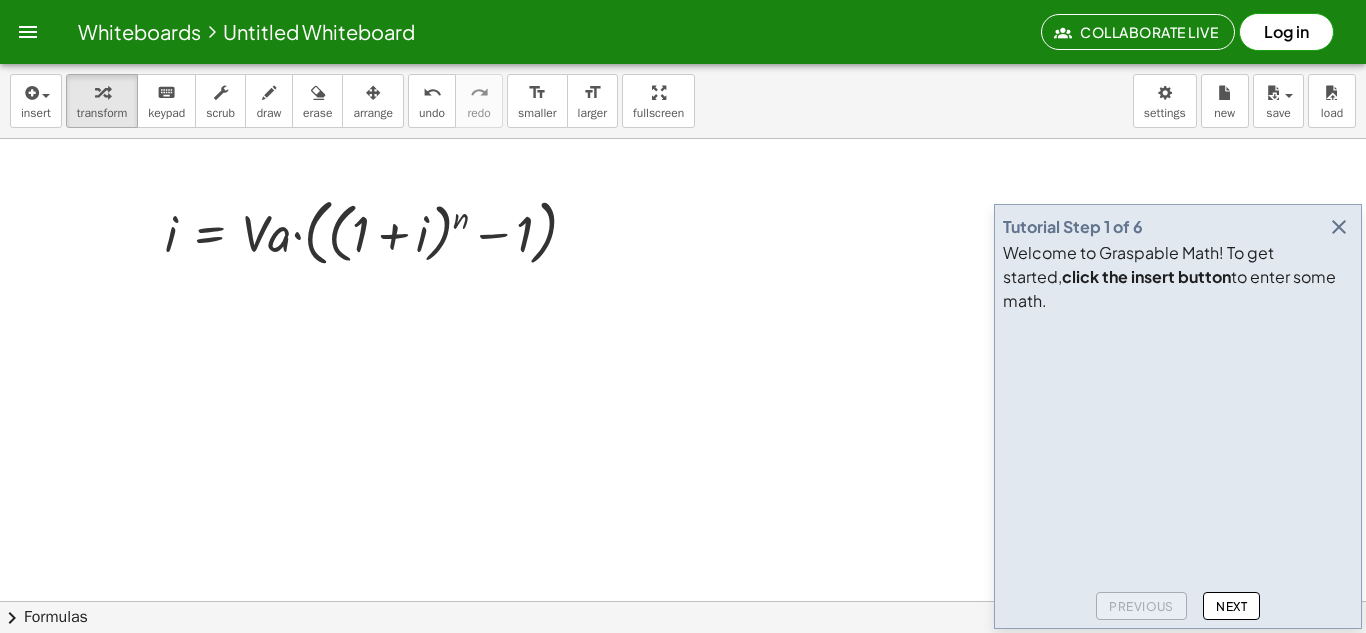 click on "insert select one: Math Expression Function Text Youtube Video Graphing Geometry Geometry 3D transform keyboard keypad scrub draw erase arrange undo undo redo redo format_size smaller format_size larger fullscreen load   save new settings" at bounding box center (683, 101) 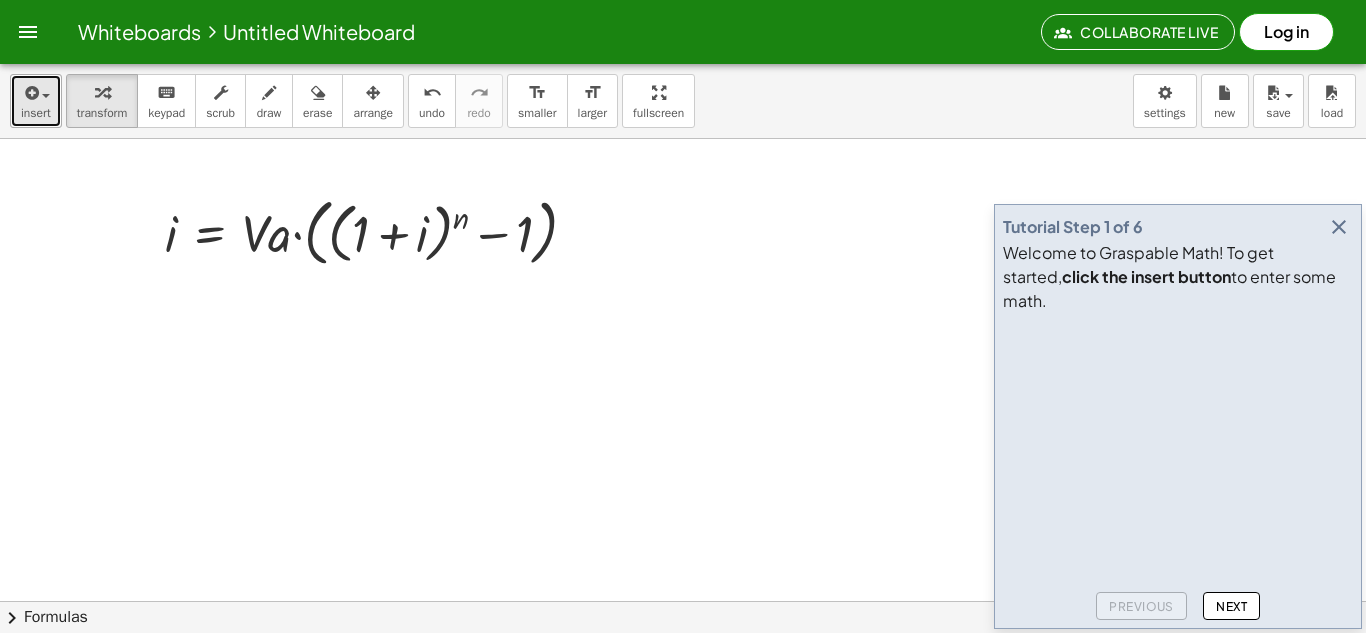 click on "insert" at bounding box center [36, 113] 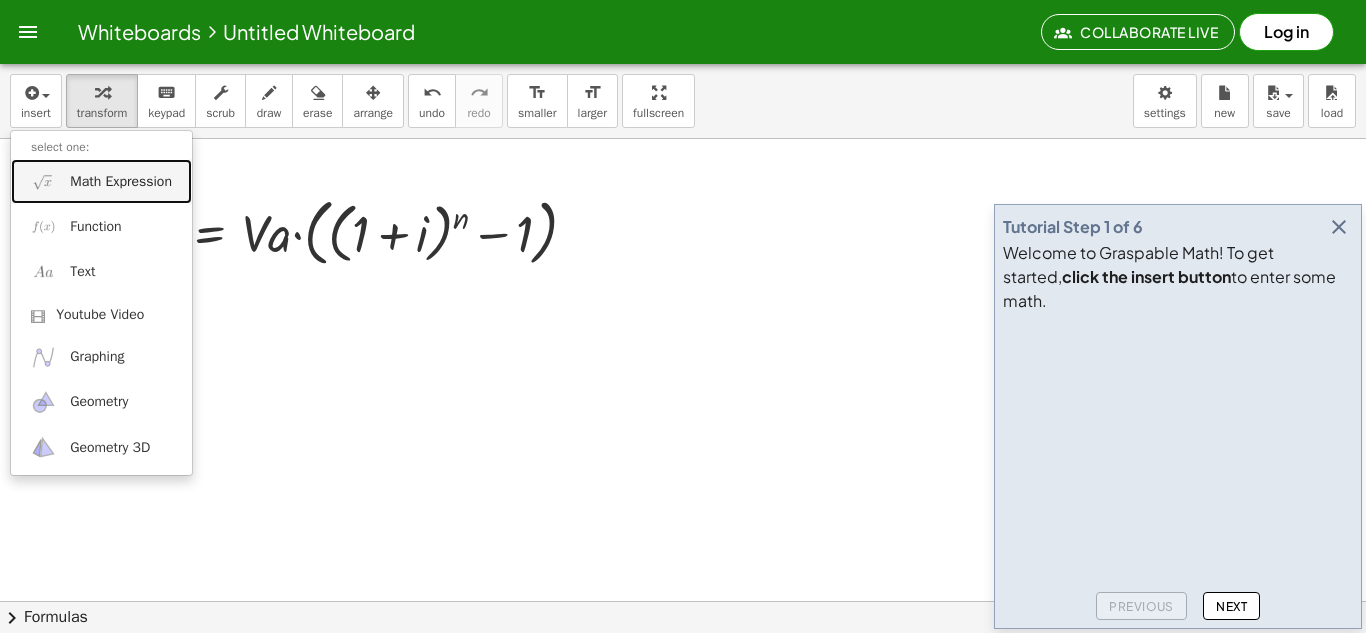 click on "Math Expression" at bounding box center (121, 182) 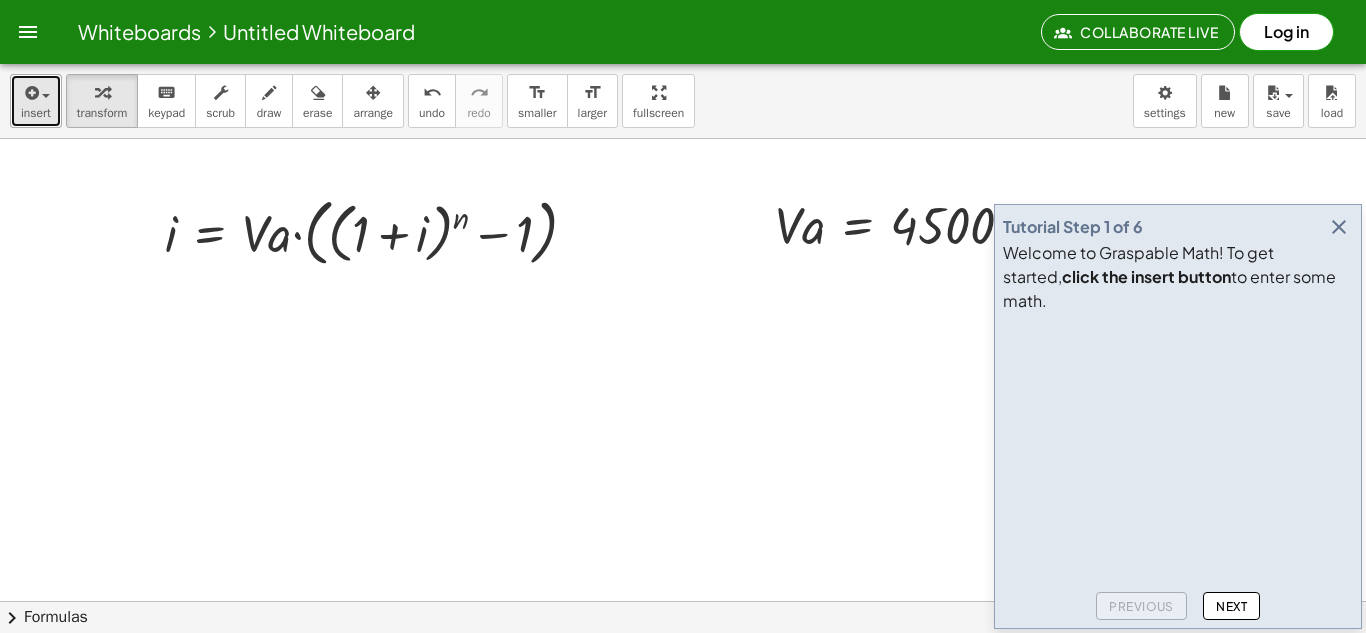 click at bounding box center (30, 93) 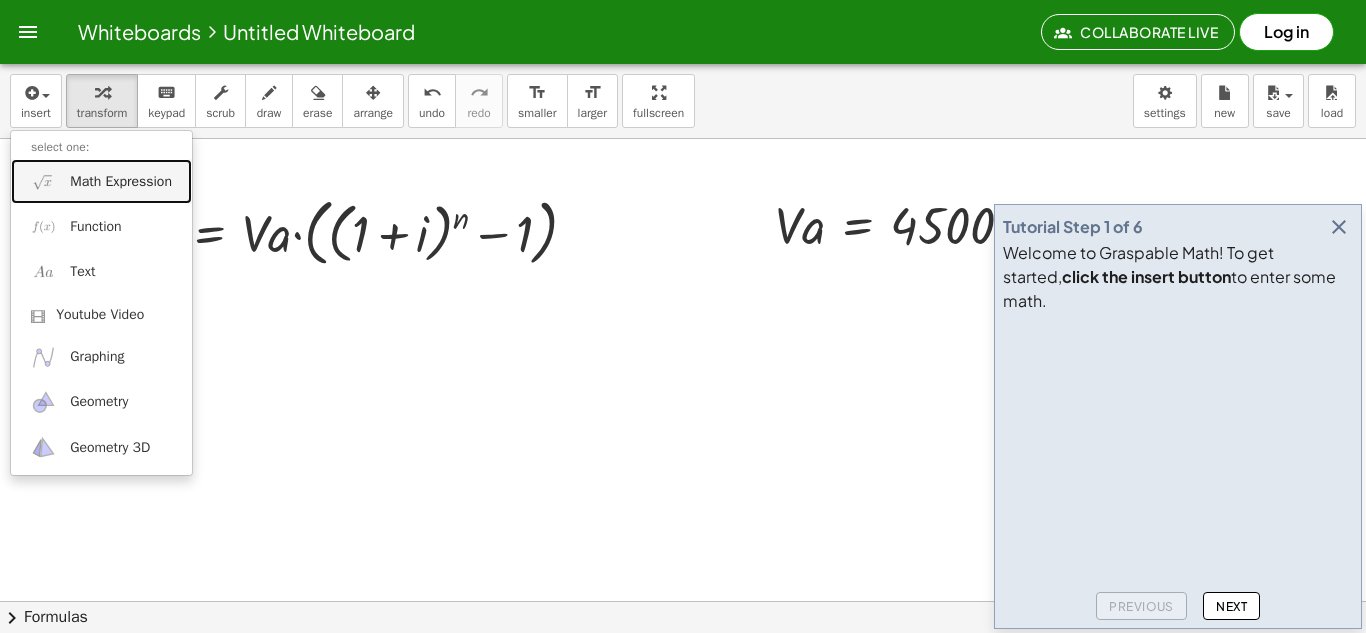 click on "Math Expression" at bounding box center [121, 182] 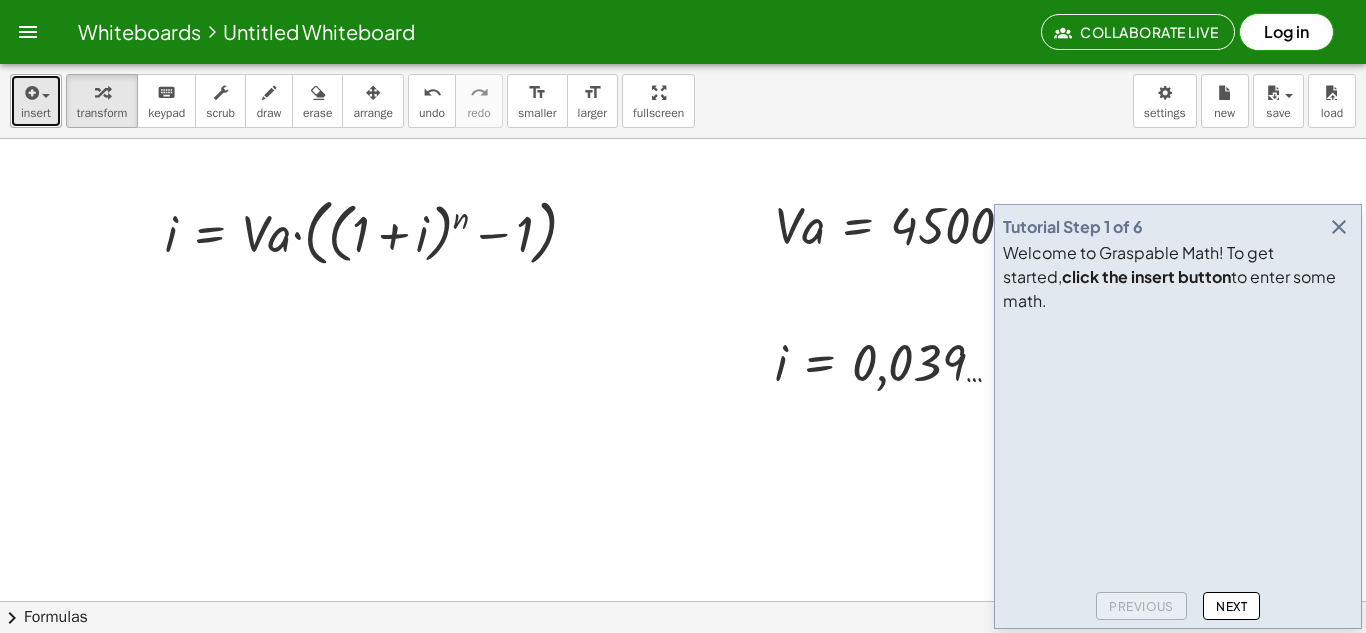 click at bounding box center [36, 92] 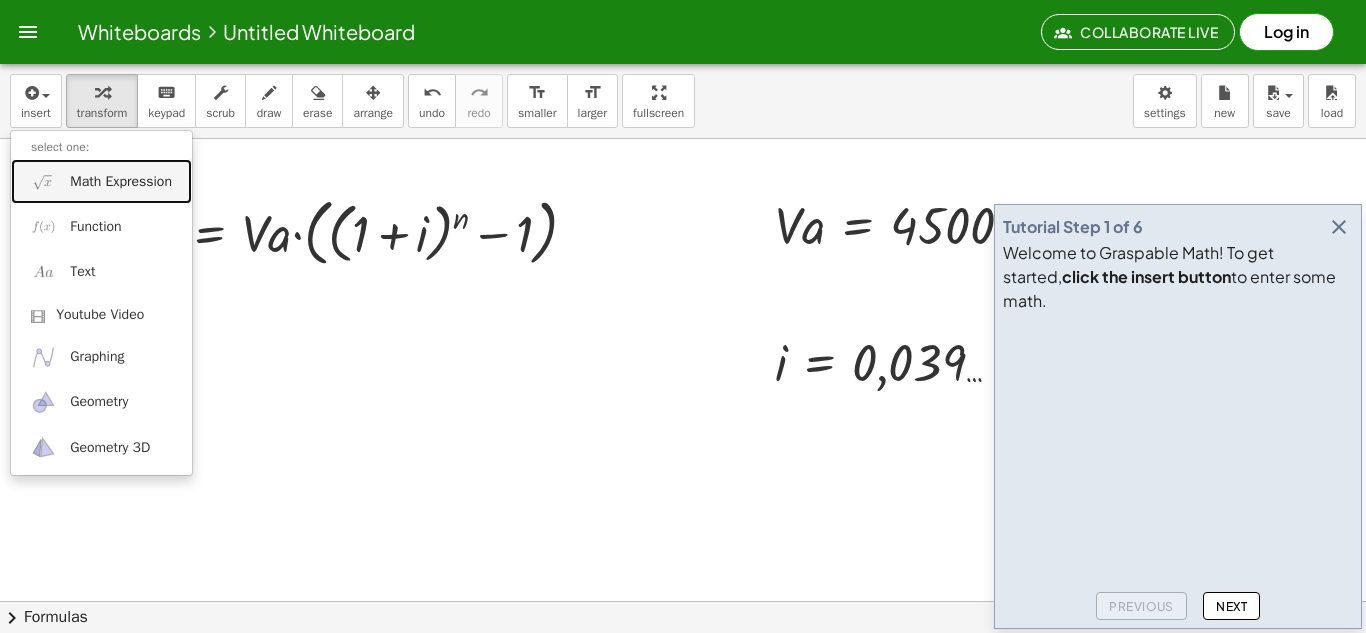 click on "Math Expression" at bounding box center [101, 181] 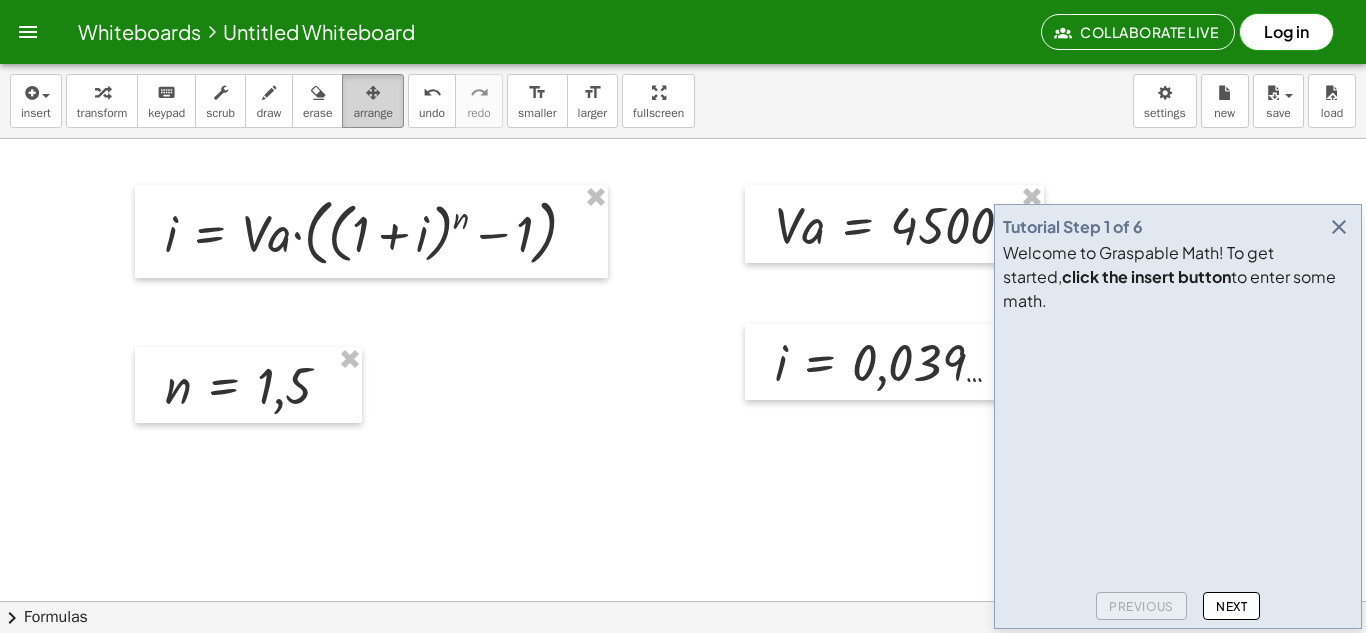 click at bounding box center (373, 92) 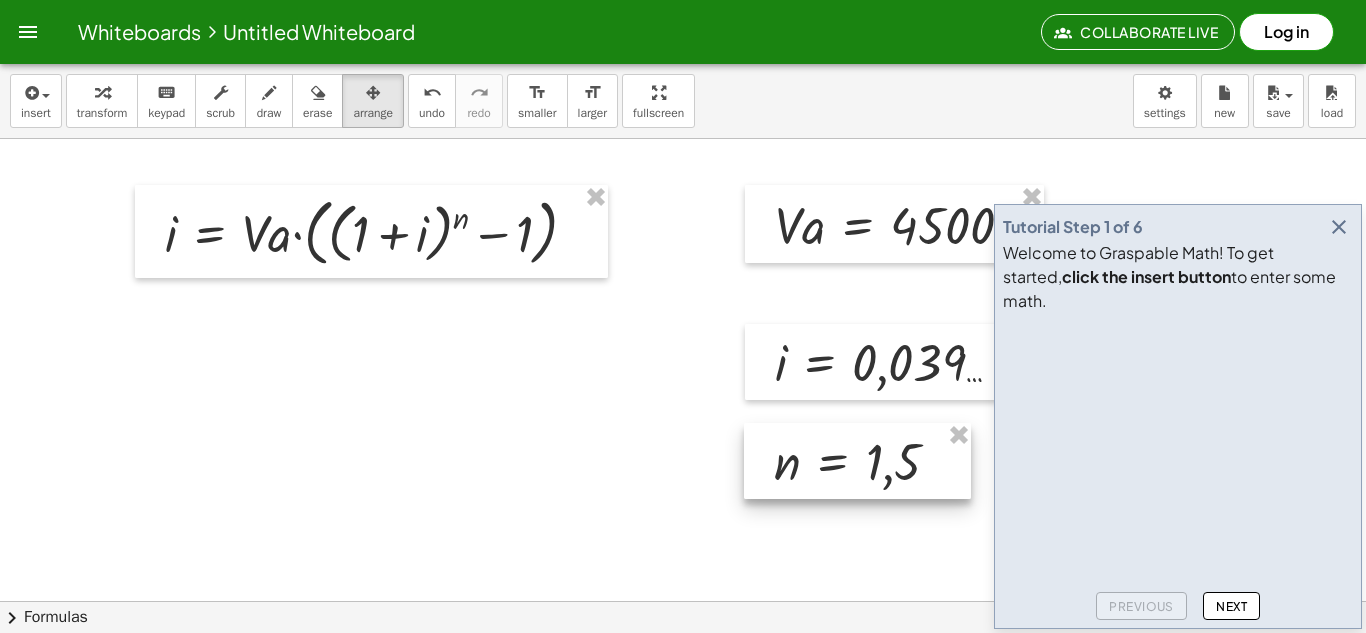 drag, startPoint x: 237, startPoint y: 390, endPoint x: 846, endPoint y: 465, distance: 613.6008 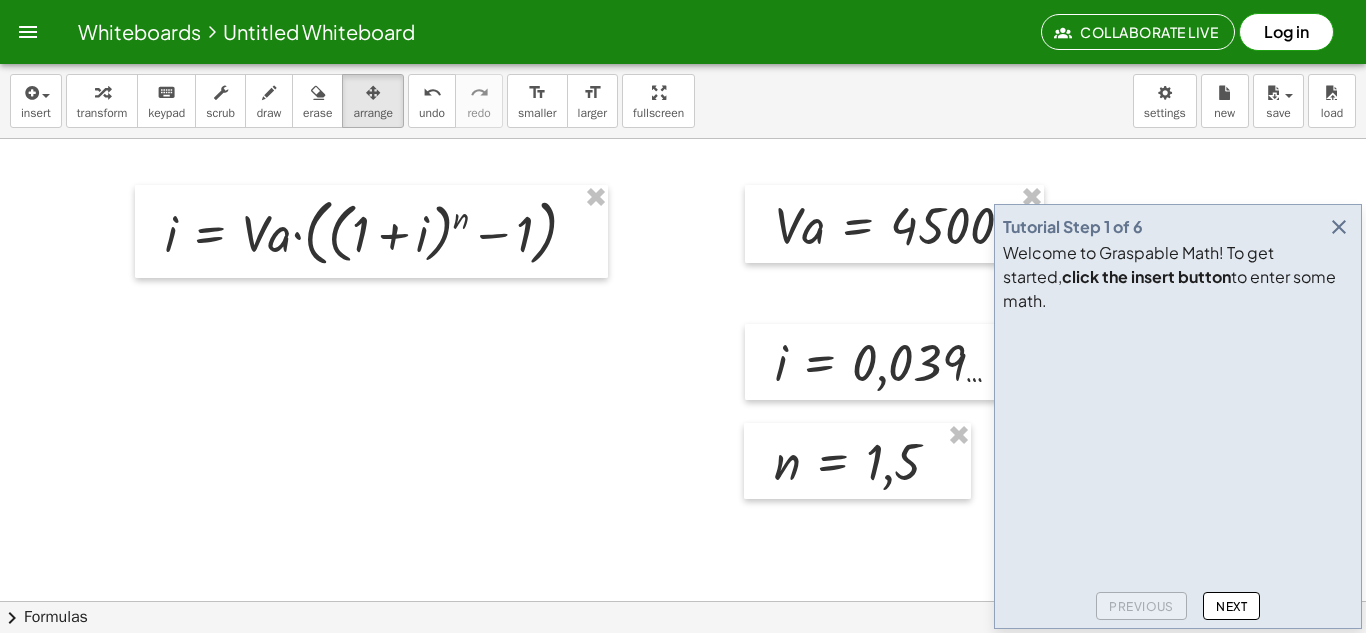 click at bounding box center [683, 665] 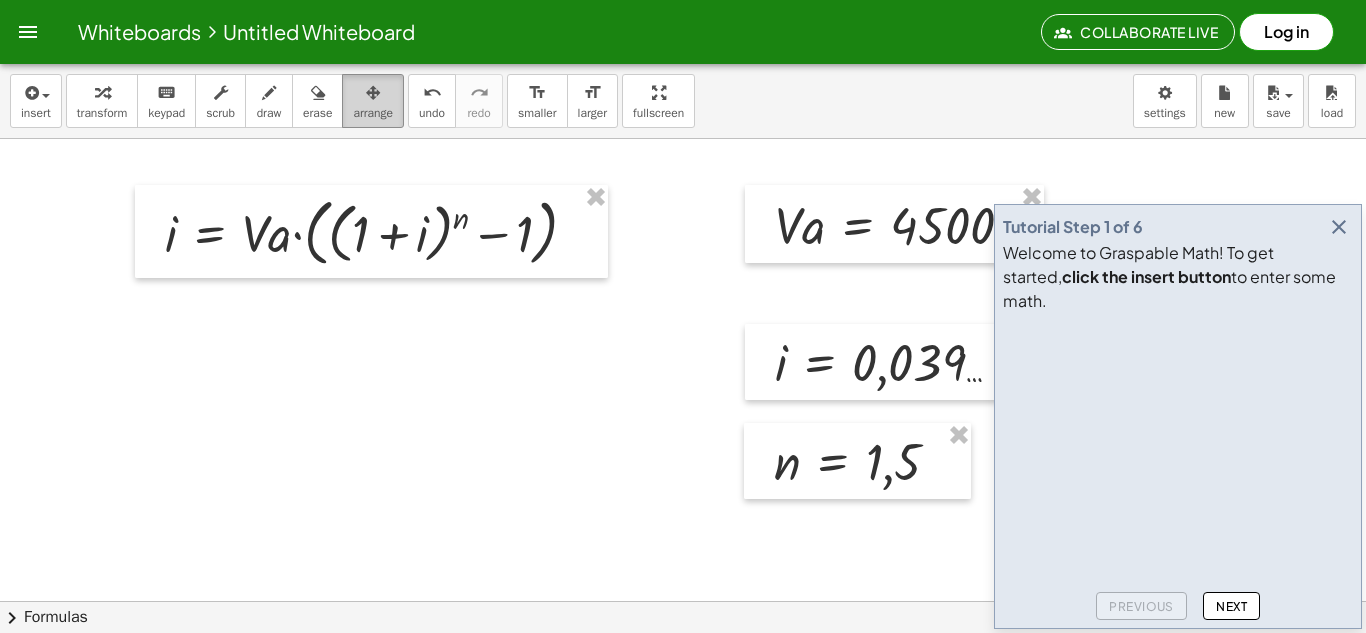 click at bounding box center [373, 92] 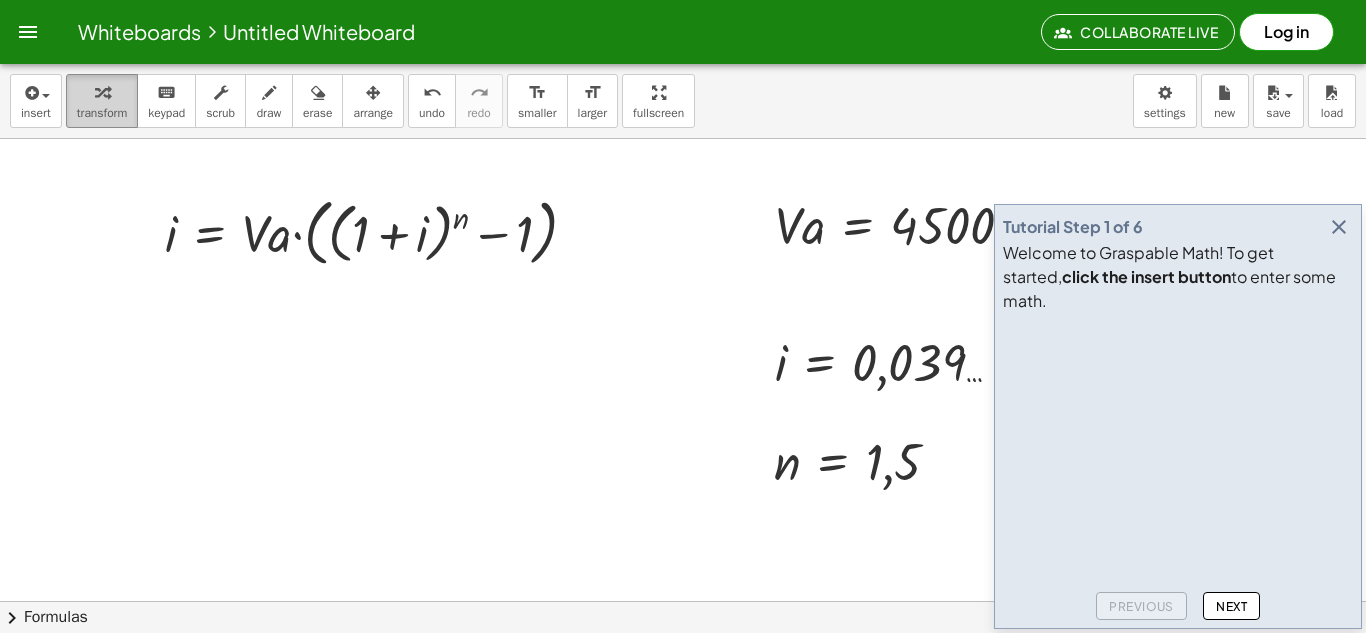 click at bounding box center [102, 92] 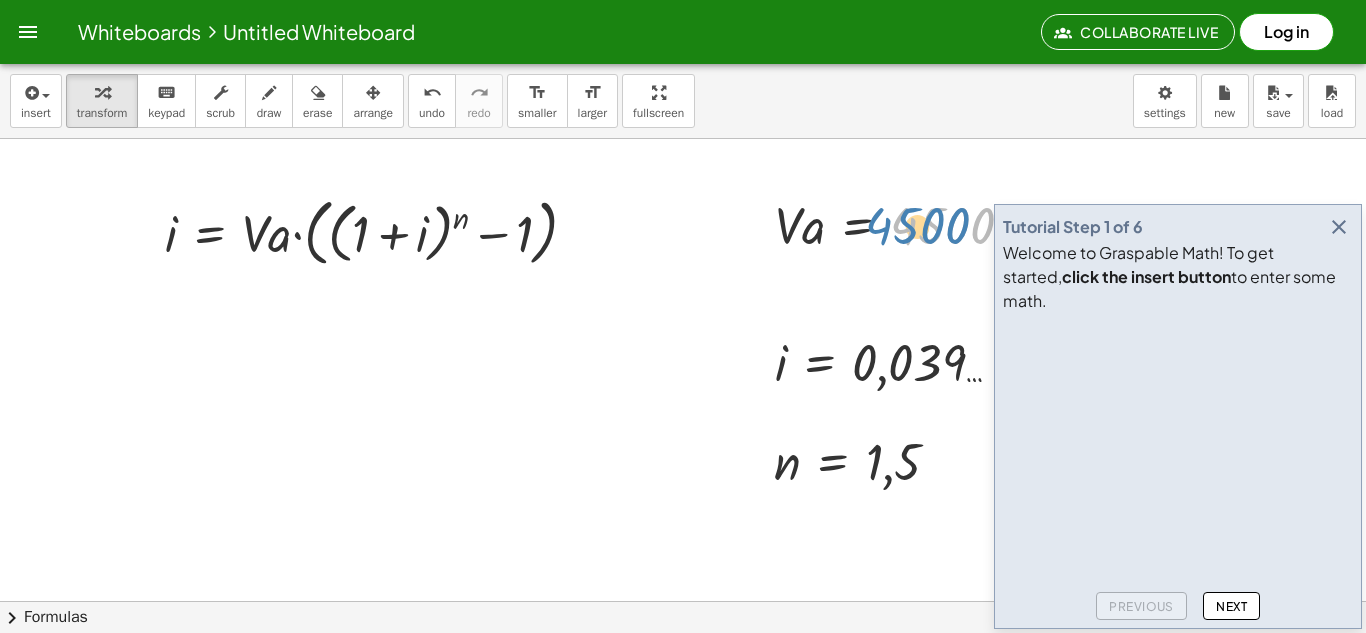 drag, startPoint x: 919, startPoint y: 214, endPoint x: 905, endPoint y: 205, distance: 16.643316 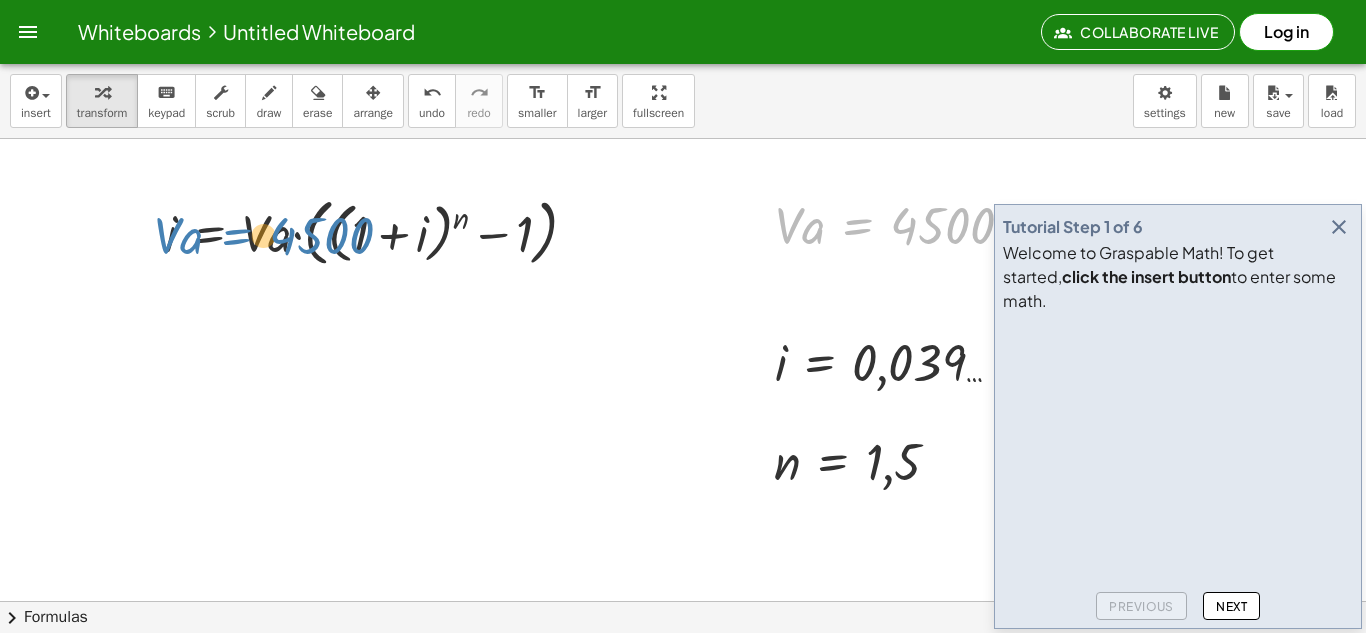 drag, startPoint x: 829, startPoint y: 227, endPoint x: 207, endPoint y: 237, distance: 622.0804 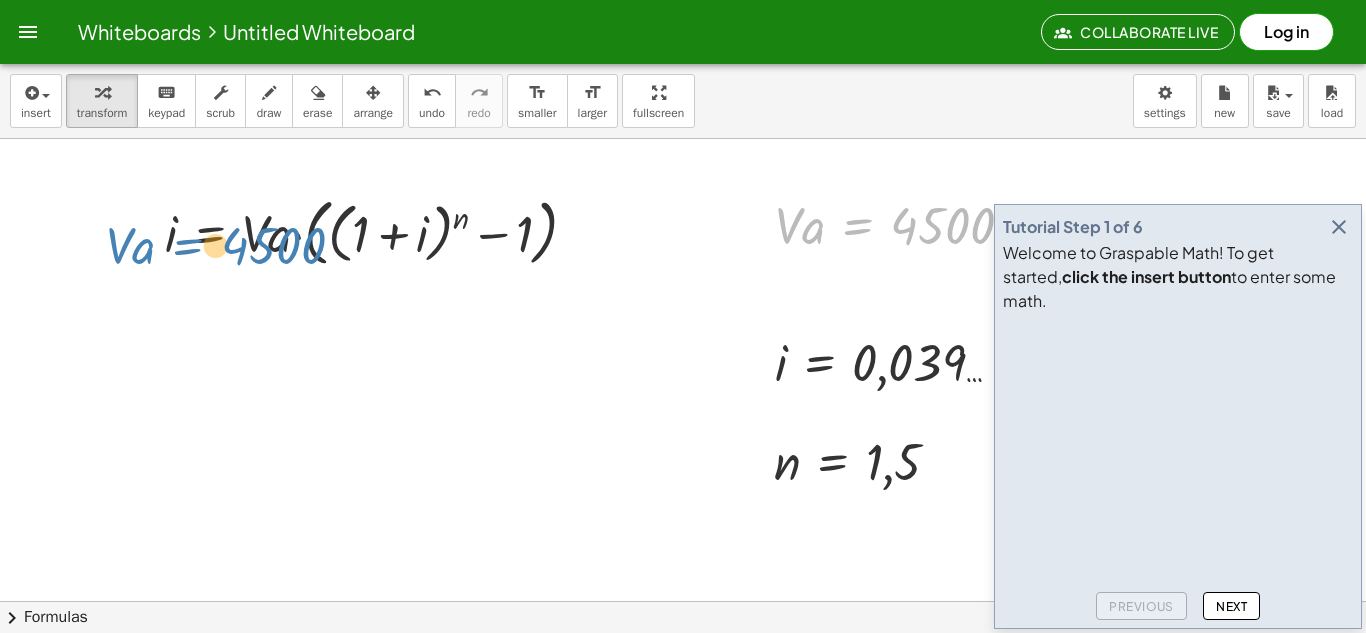 drag, startPoint x: 854, startPoint y: 230, endPoint x: 184, endPoint y: 248, distance: 670.24176 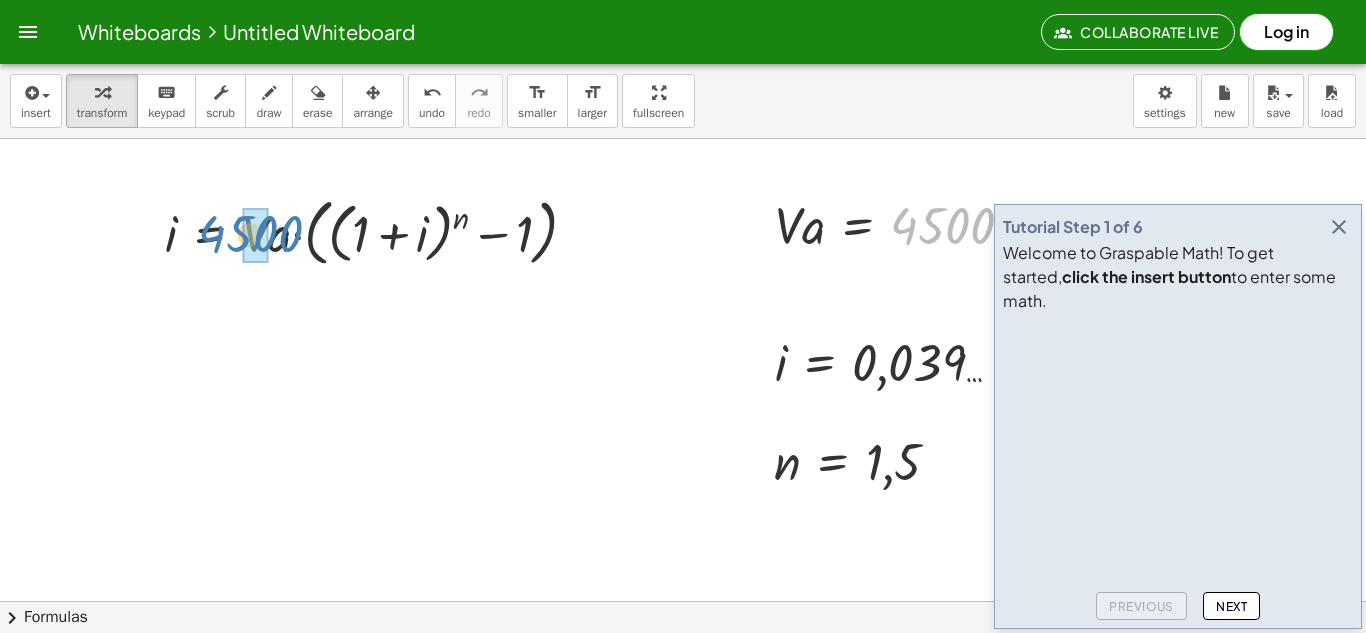 drag, startPoint x: 931, startPoint y: 228, endPoint x: 228, endPoint y: 233, distance: 703.01776 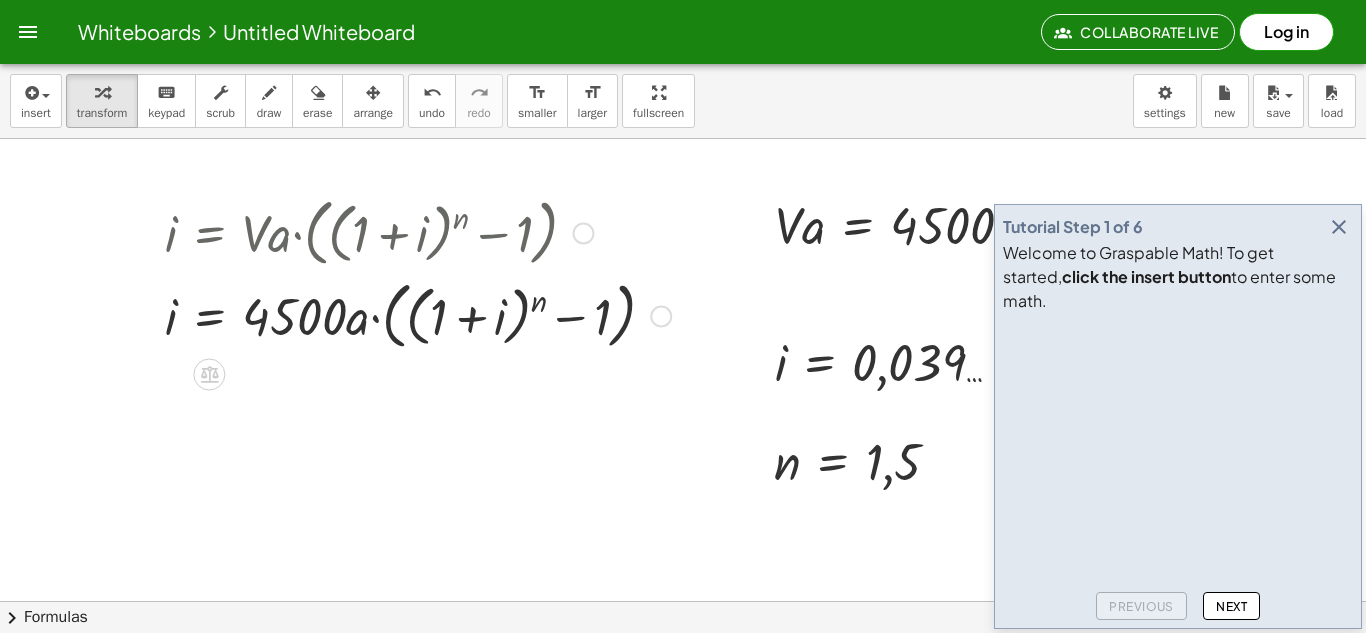click at bounding box center (418, 314) 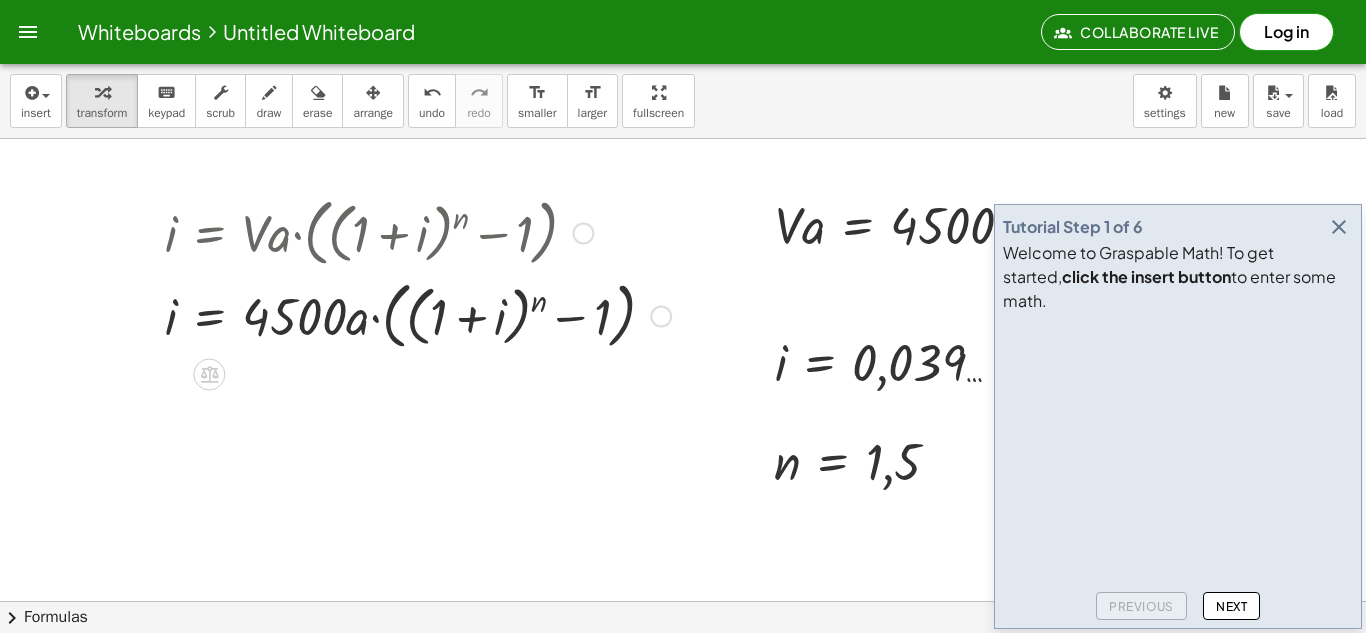 click at bounding box center [418, 314] 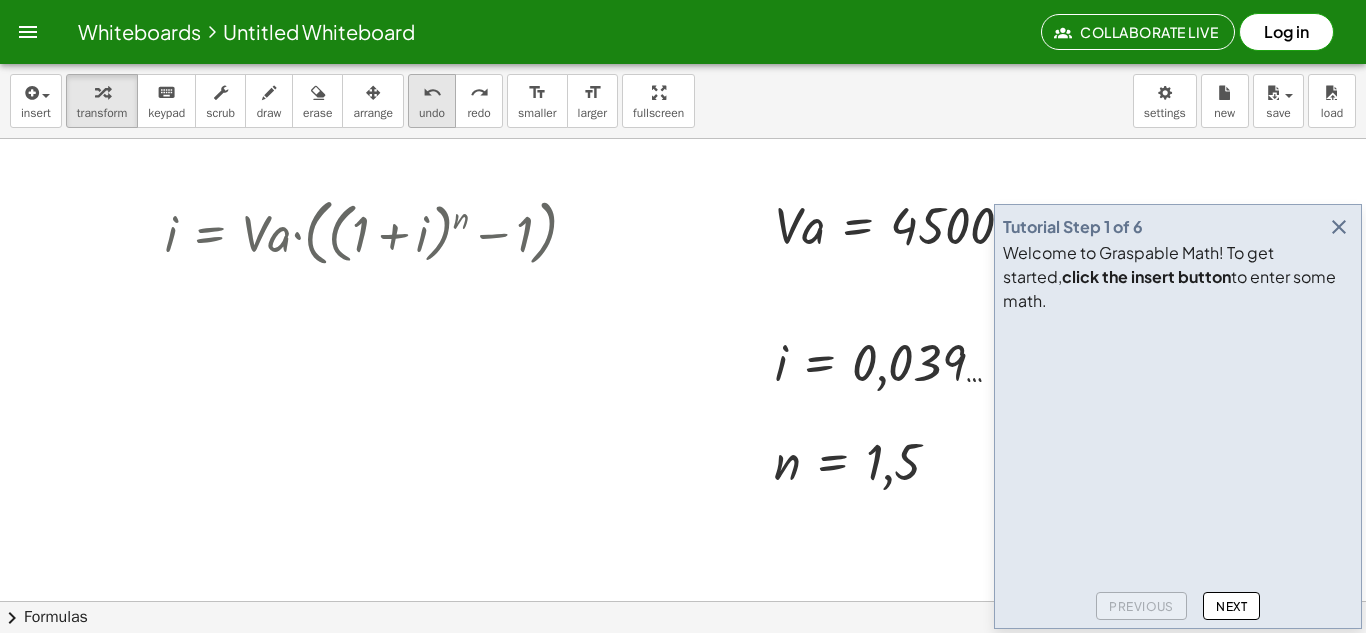 click on "undo undo" at bounding box center (432, 101) 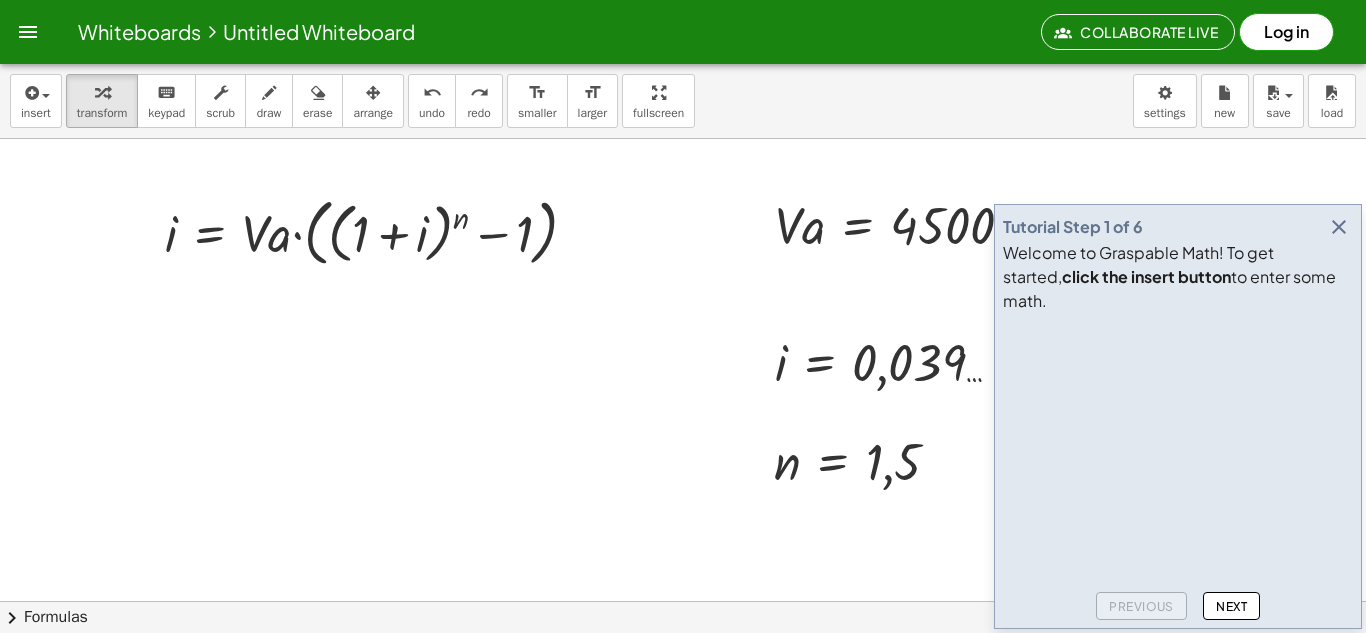 drag, startPoint x: 841, startPoint y: 225, endPoint x: 706, endPoint y: 268, distance: 141.68274 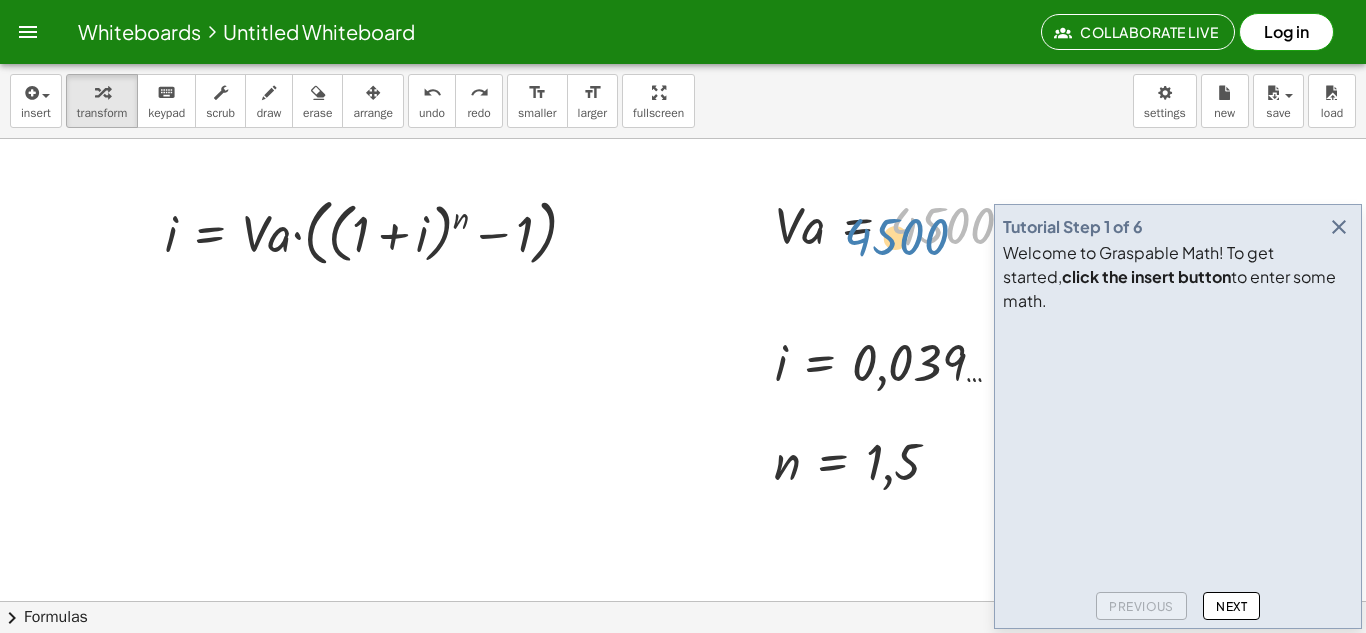 drag, startPoint x: 902, startPoint y: 211, endPoint x: 843, endPoint y: 215, distance: 59.135437 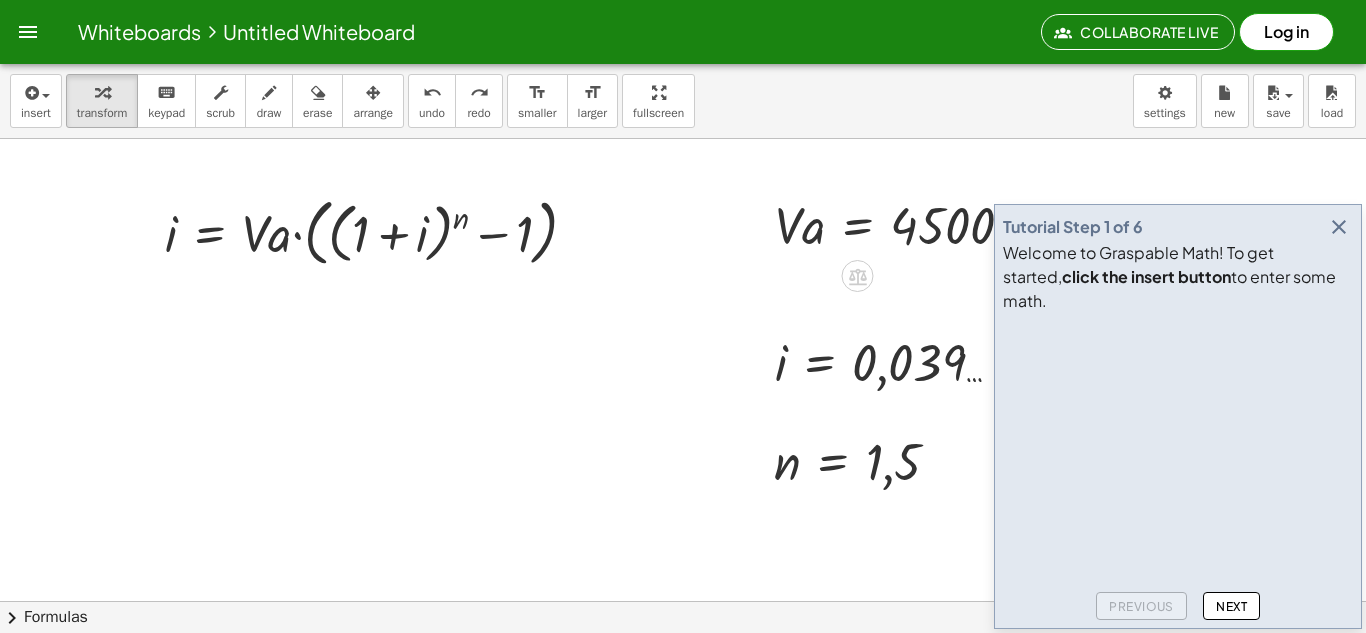 click at bounding box center [902, 224] 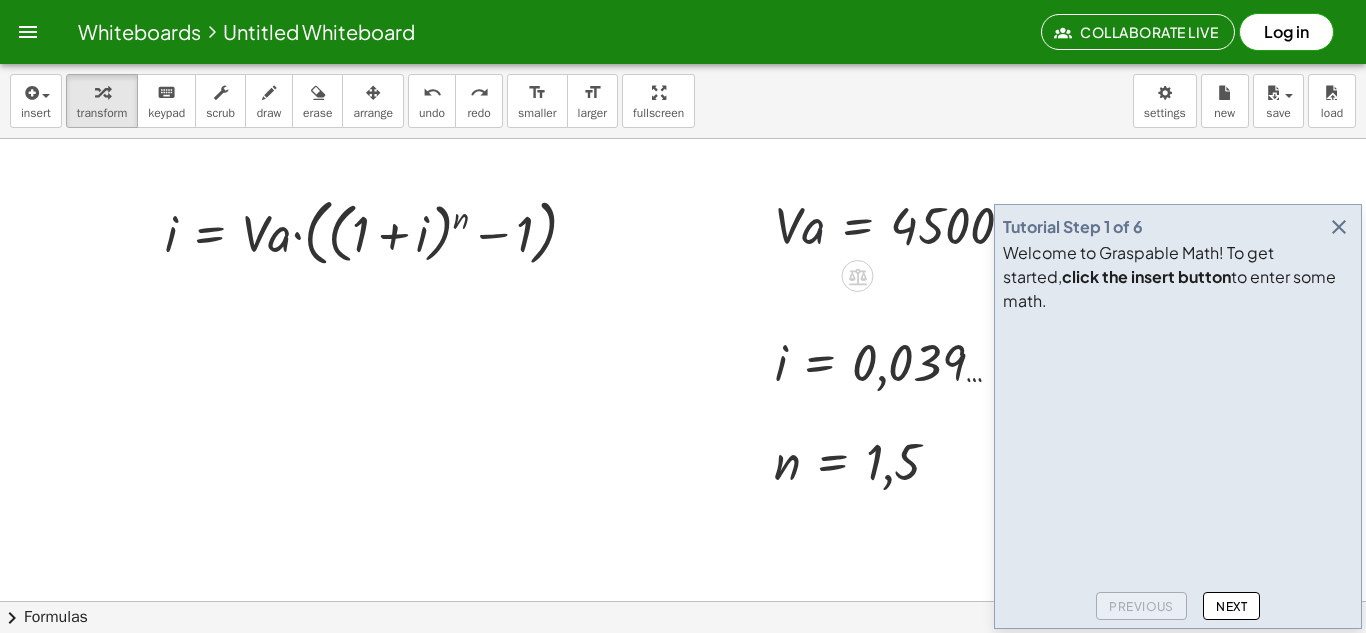 click at bounding box center (902, 224) 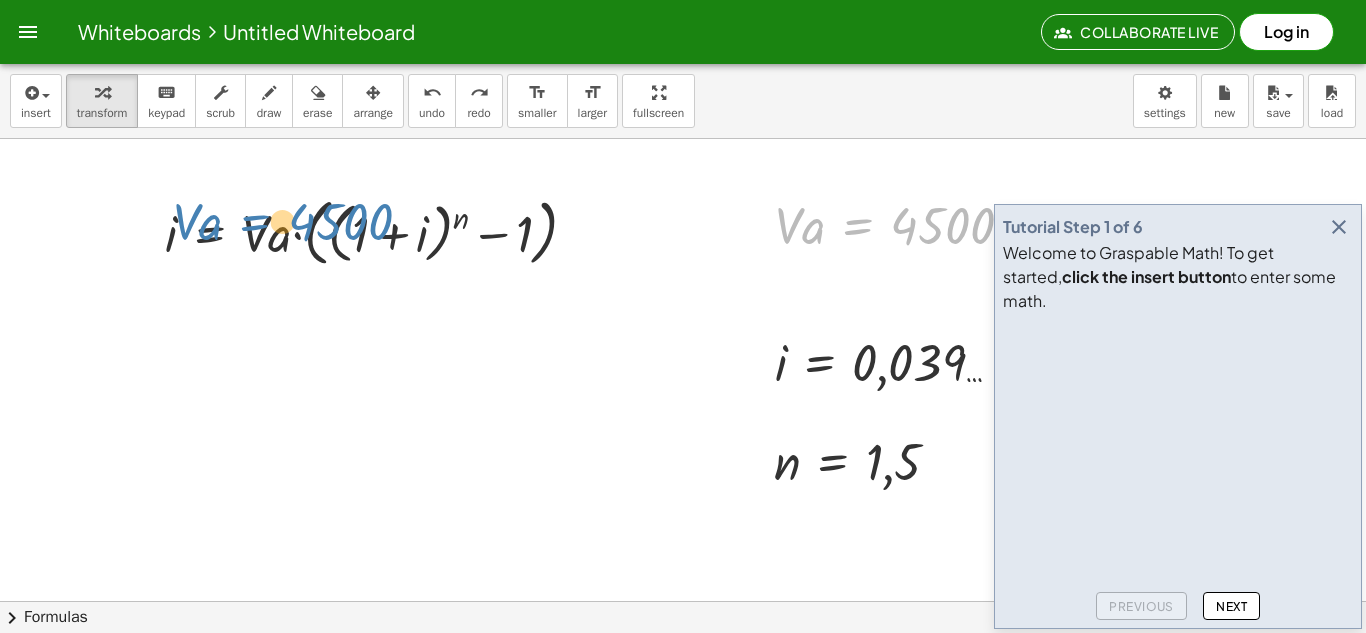drag, startPoint x: 862, startPoint y: 224, endPoint x: 260, endPoint y: 220, distance: 602.0133 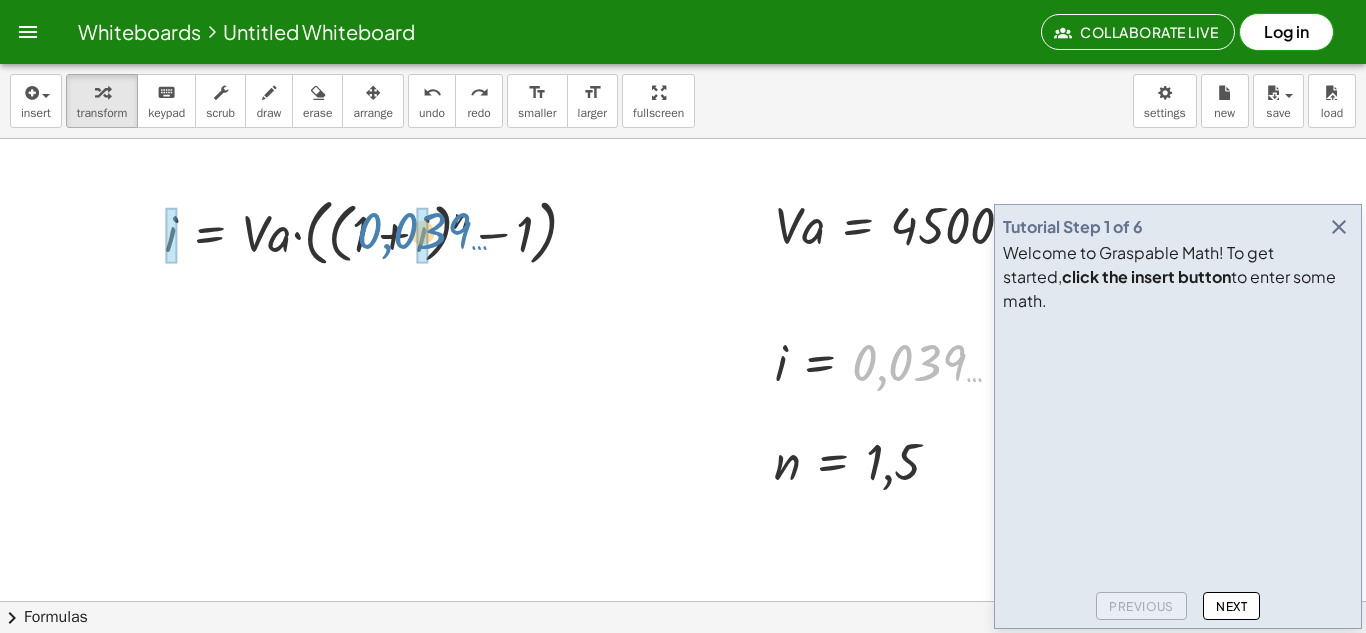 drag, startPoint x: 871, startPoint y: 380, endPoint x: 396, endPoint y: 253, distance: 491.68484 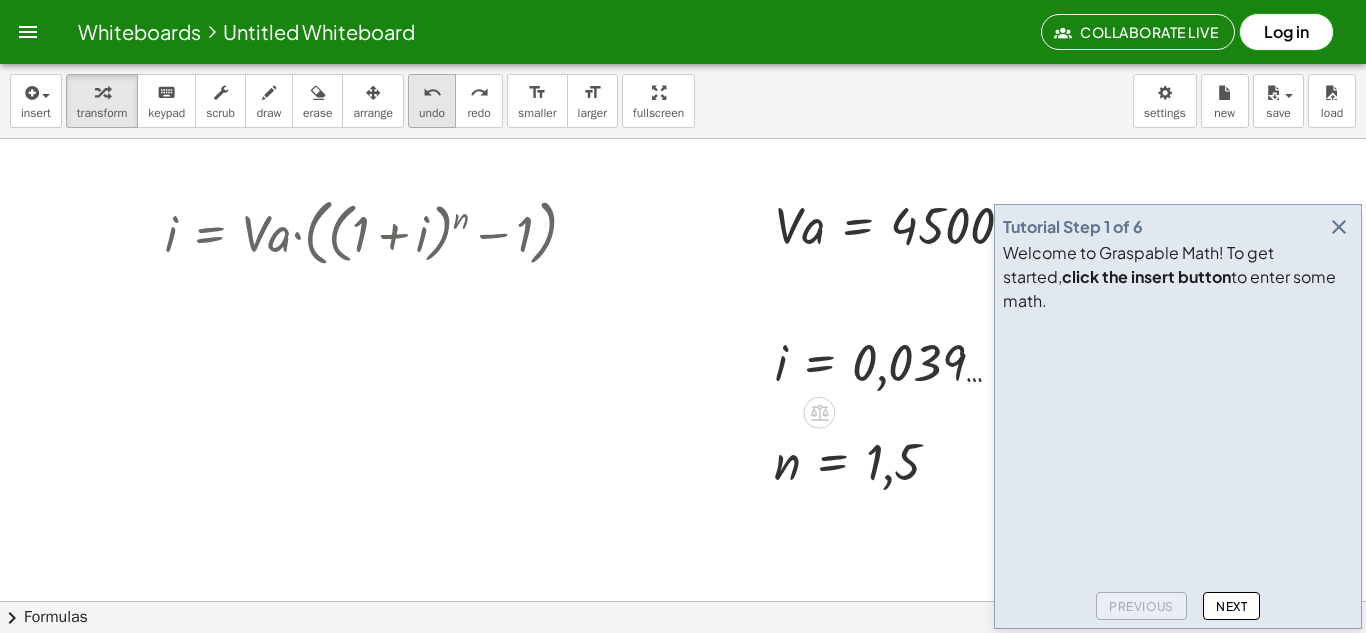 click on "undo" at bounding box center [432, 113] 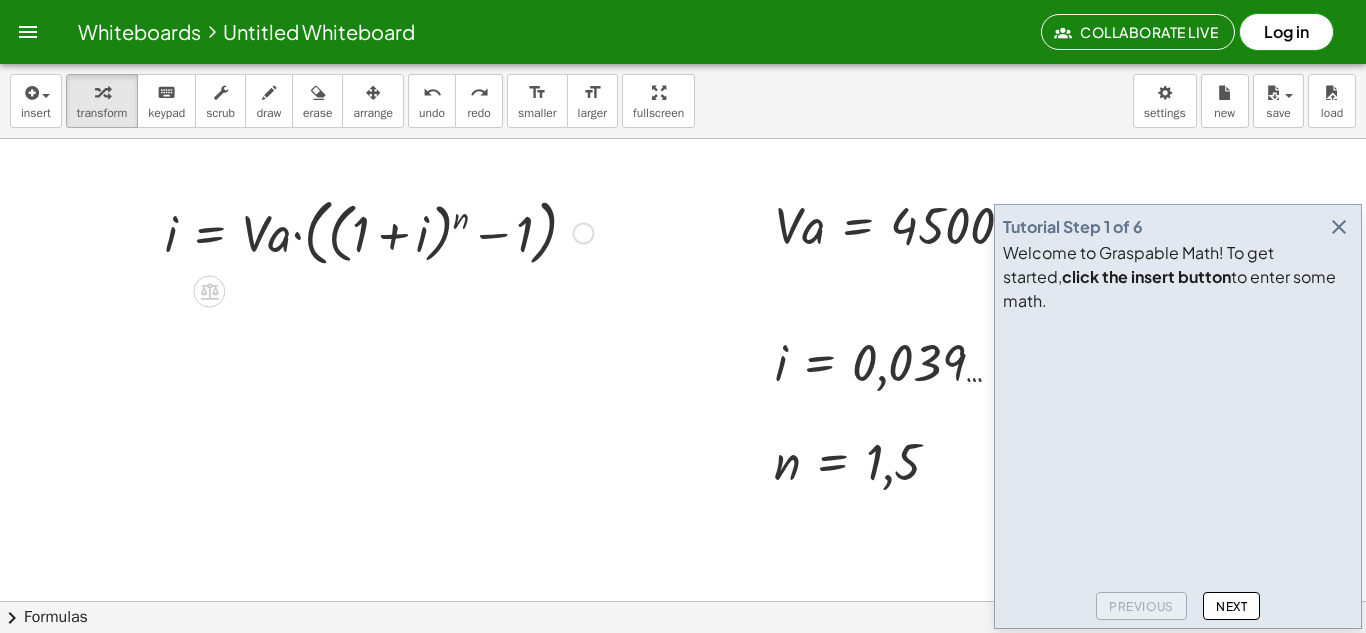 click at bounding box center (379, 231) 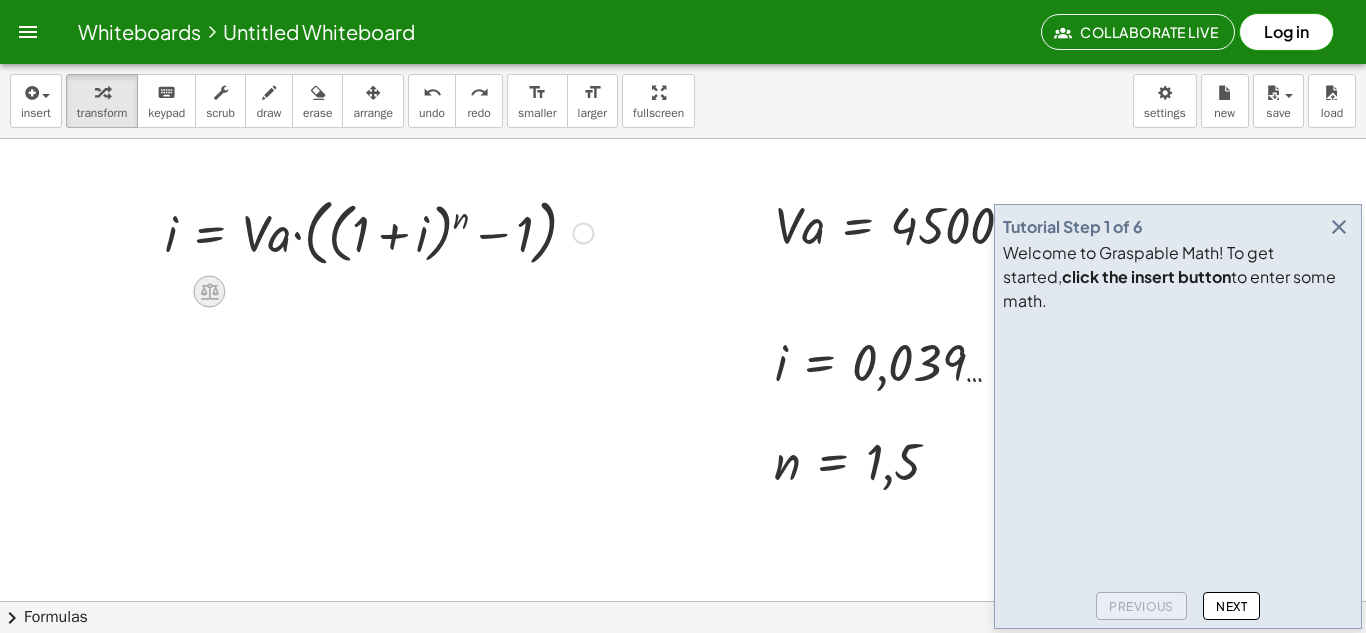 click 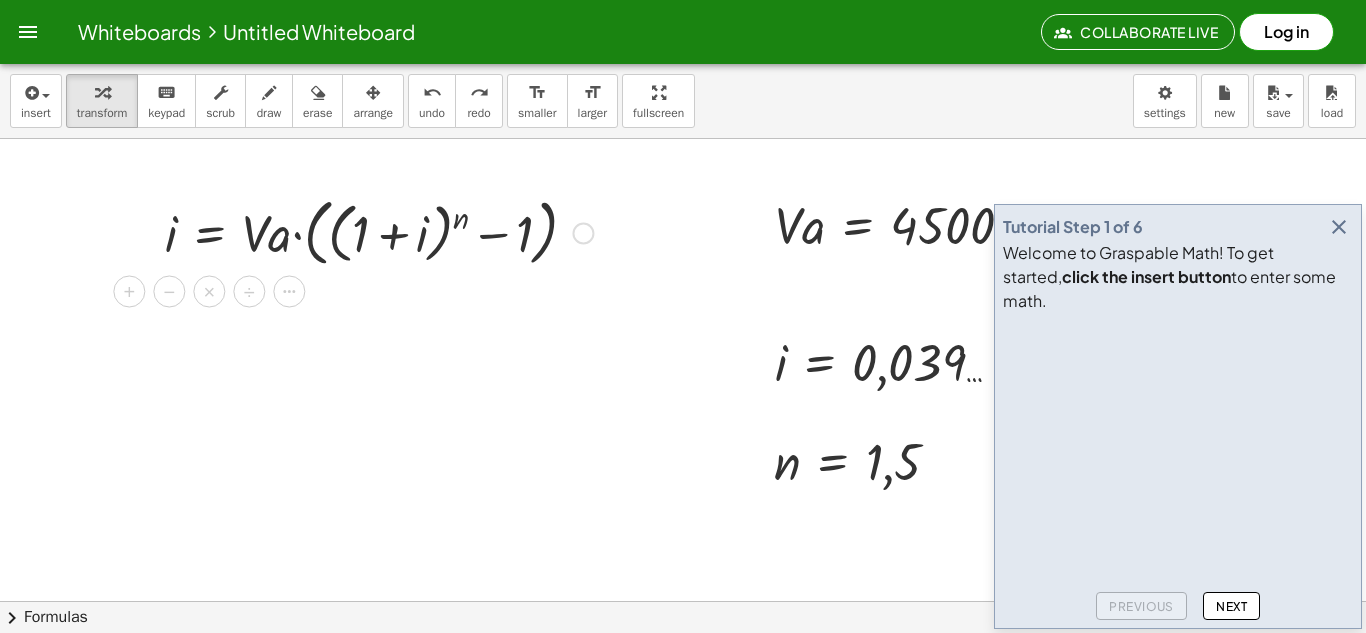 click at bounding box center [379, 231] 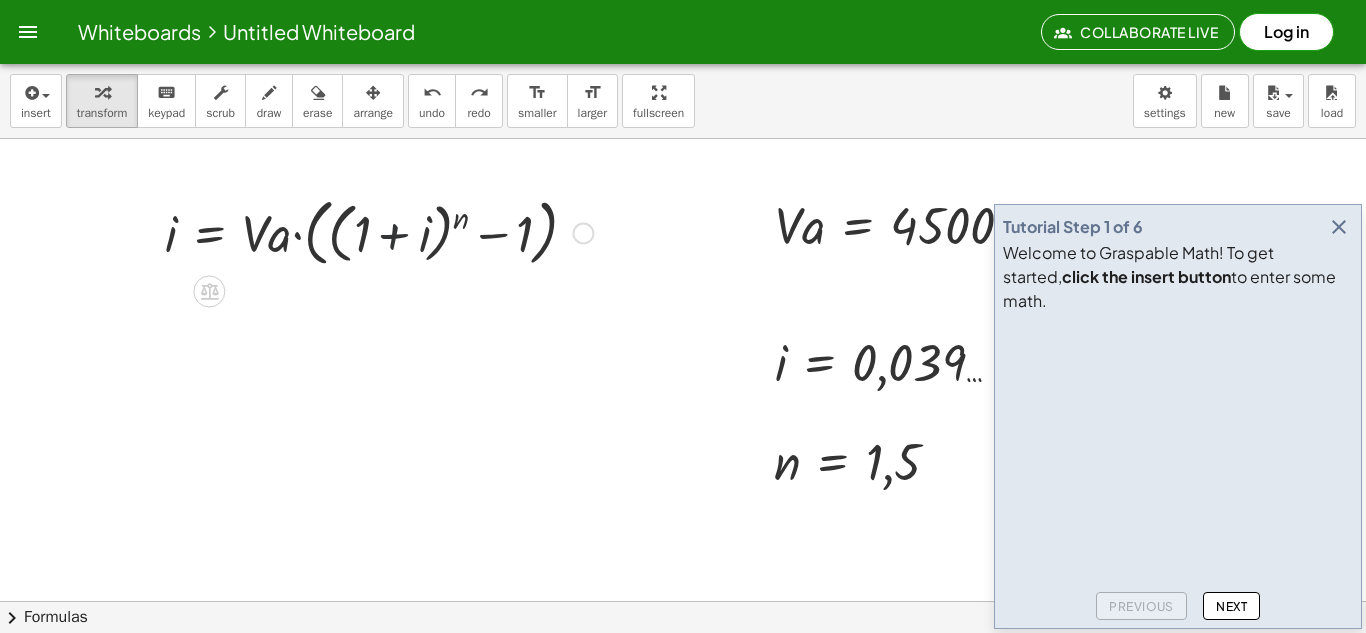click at bounding box center [379, 231] 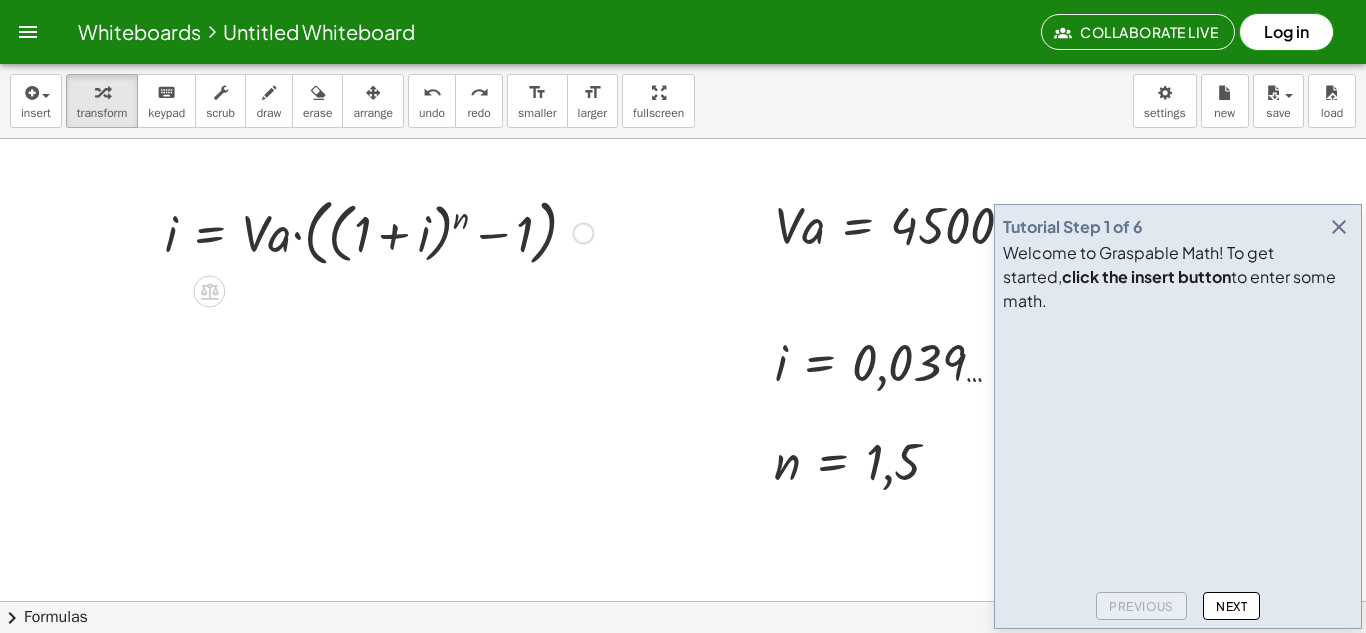 click at bounding box center (379, 231) 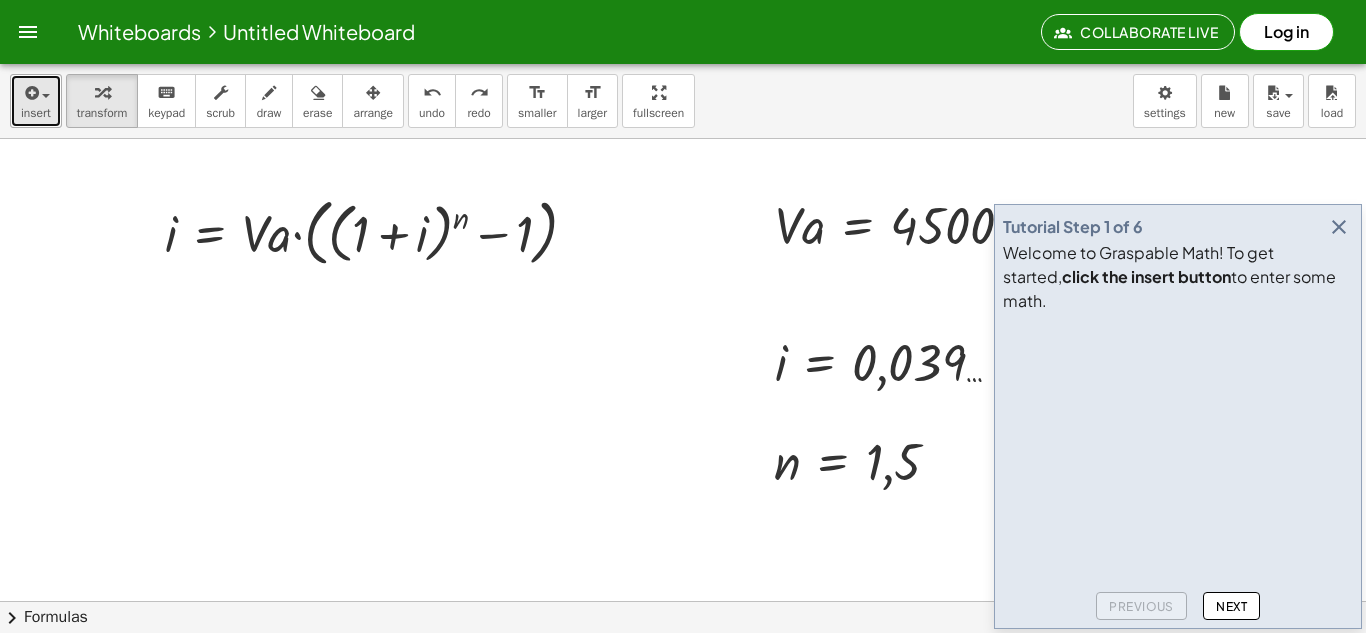 click at bounding box center [36, 92] 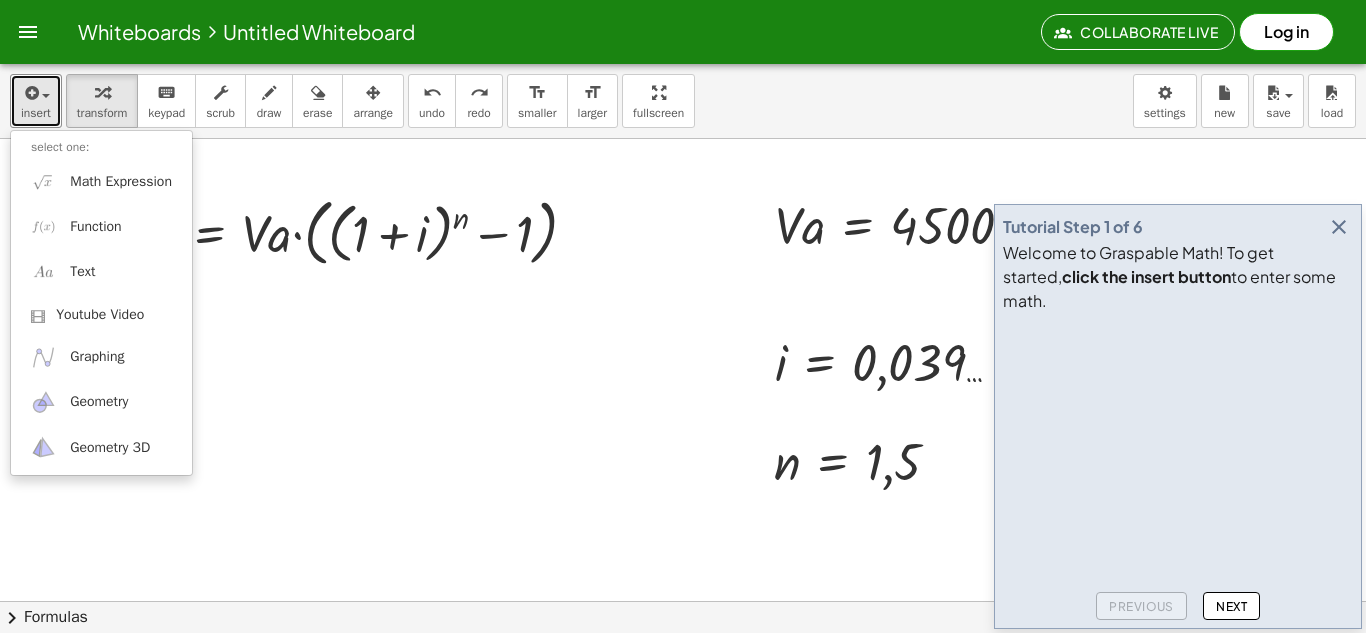 click at bounding box center [683, 665] 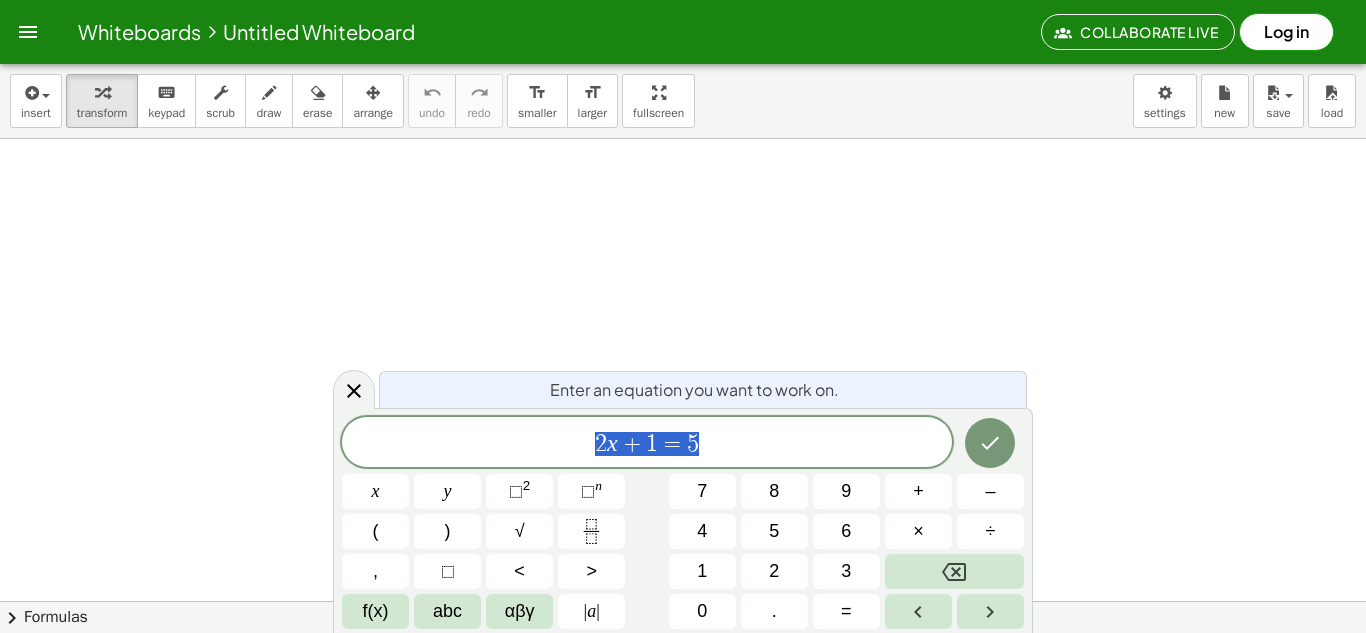 scroll, scrollTop: 0, scrollLeft: 0, axis: both 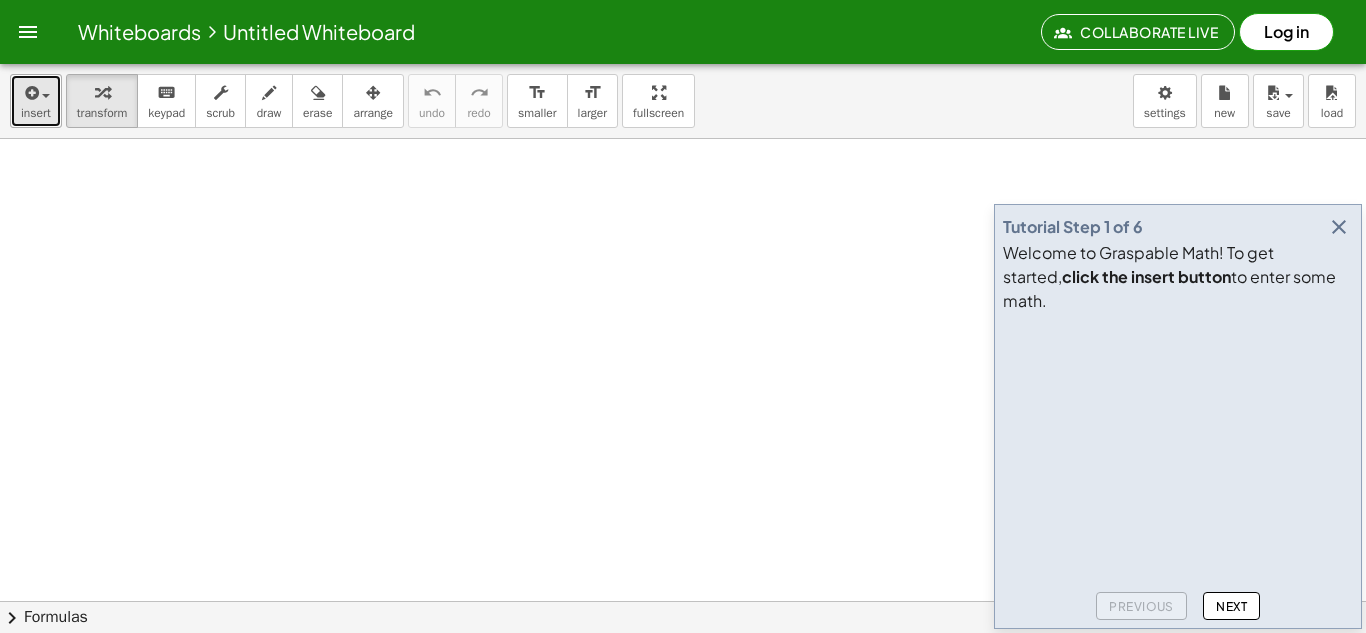 click on "insert" at bounding box center [36, 101] 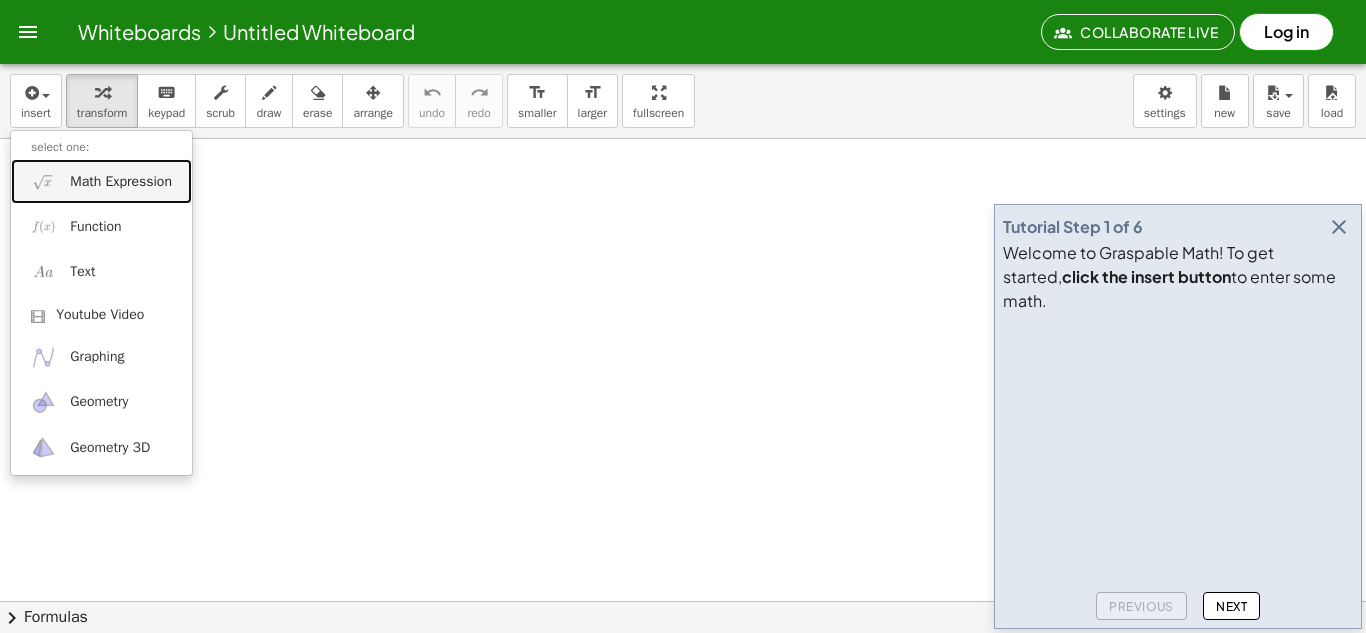 click on "Math Expression" at bounding box center [121, 182] 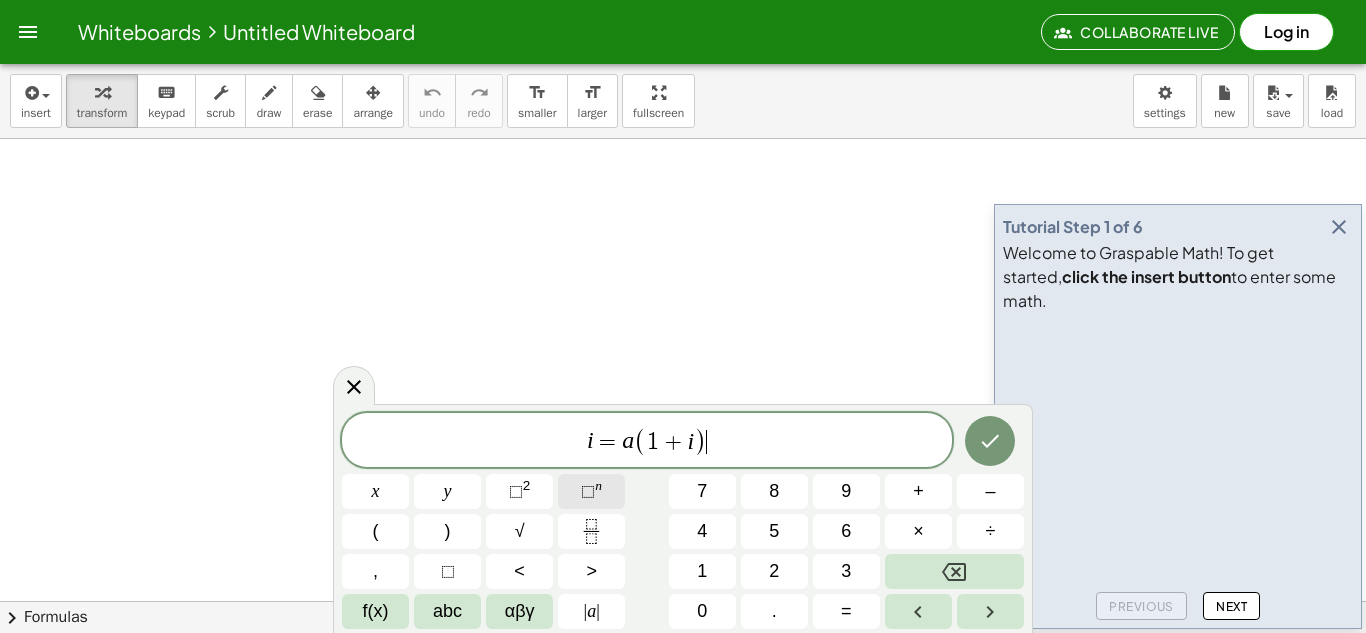 click on "⬚ n" at bounding box center [591, 491] 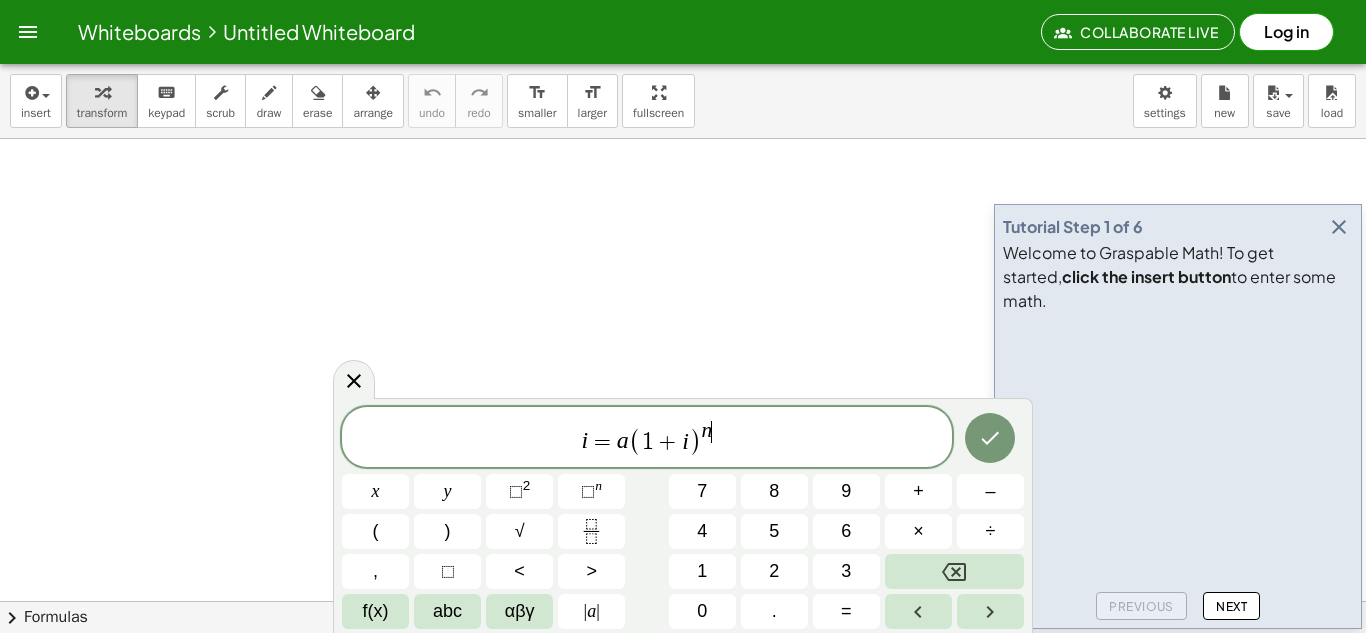 click on "i = a ( 1 + i ) n ​" at bounding box center (647, 438) 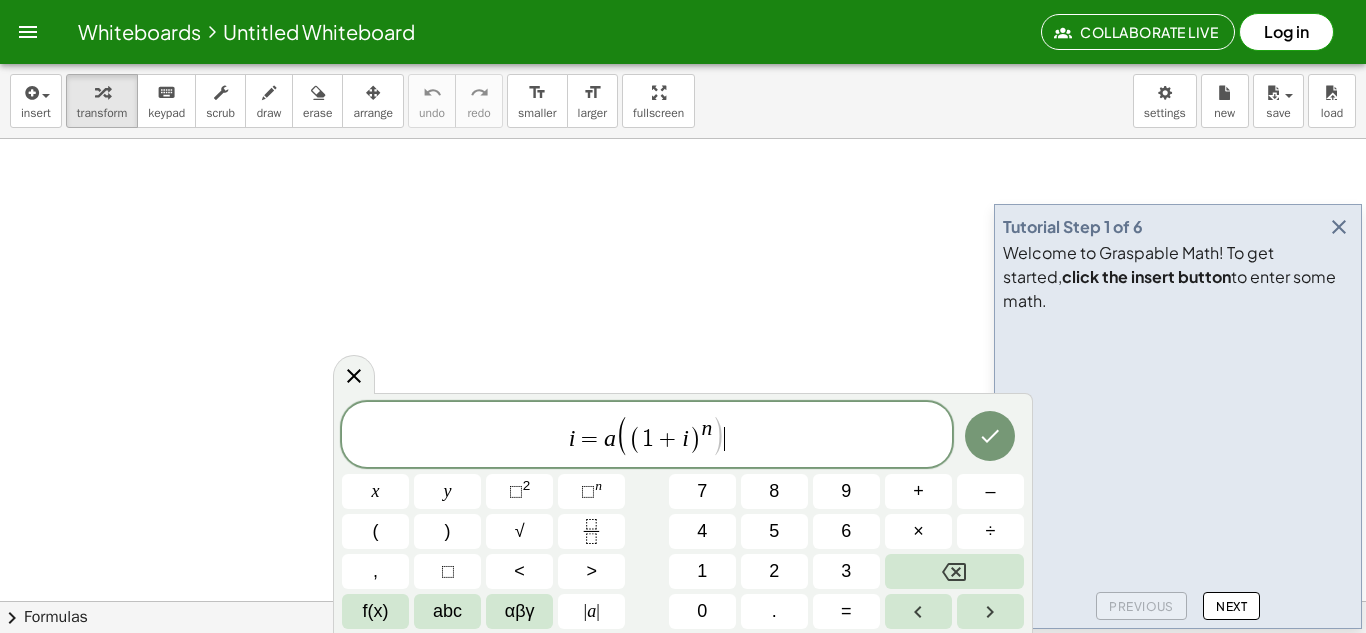 click on "i = a ( ( 1 + i ) n ) ​" at bounding box center (647, 436) 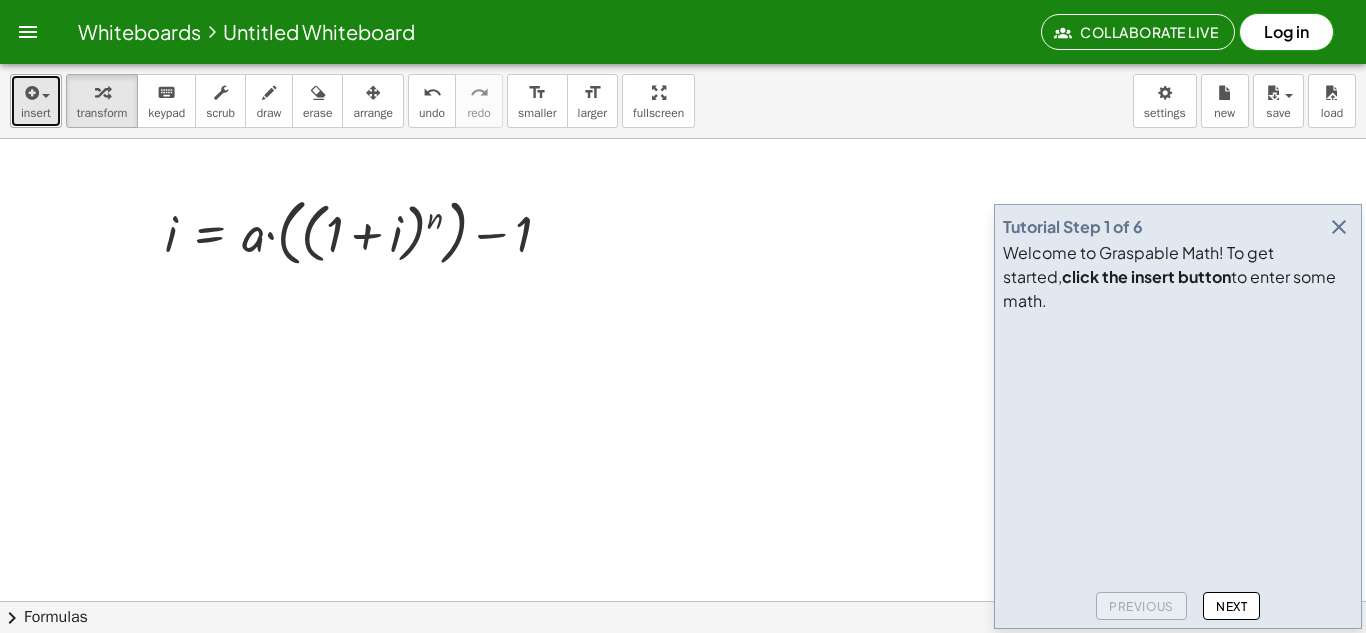 click on "insert" at bounding box center (36, 113) 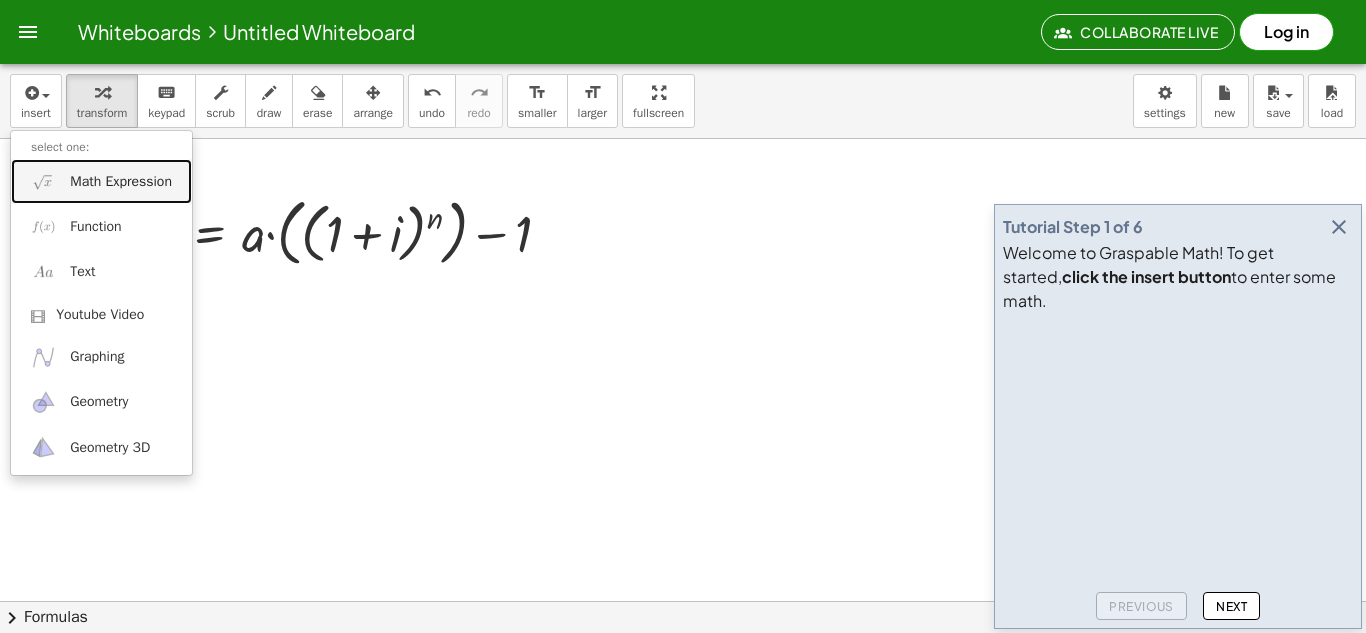 click on "Math Expression" at bounding box center (121, 182) 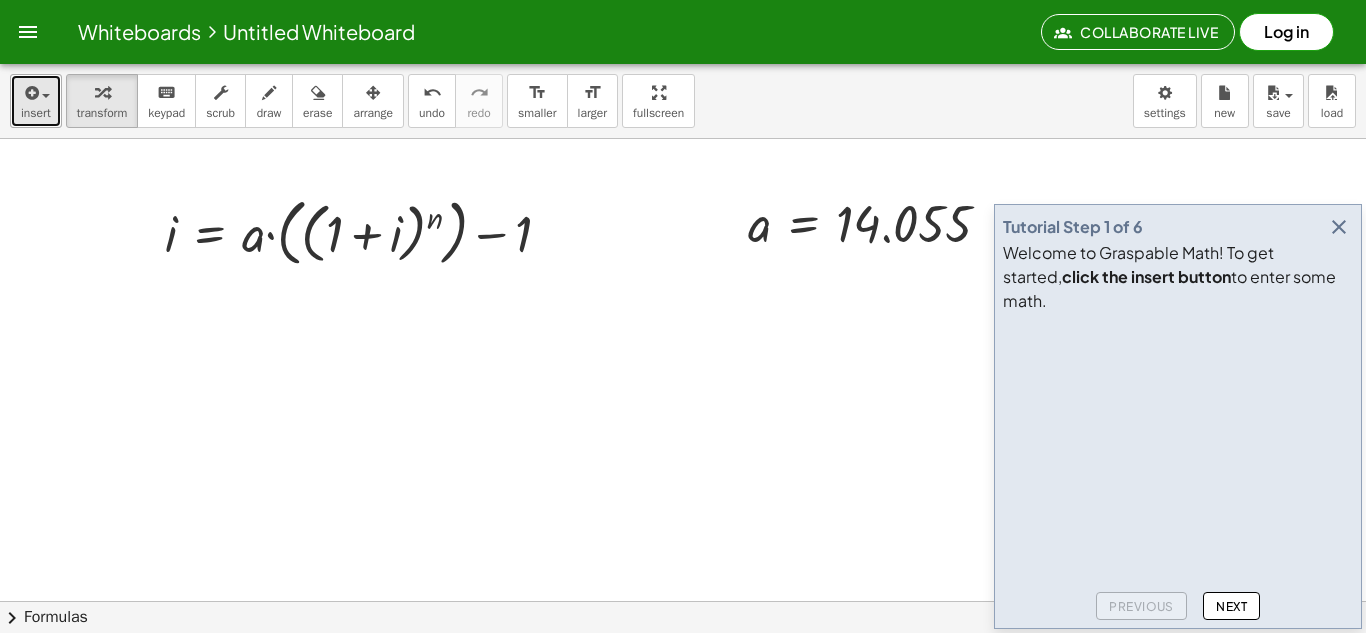 click on "insert" at bounding box center [36, 113] 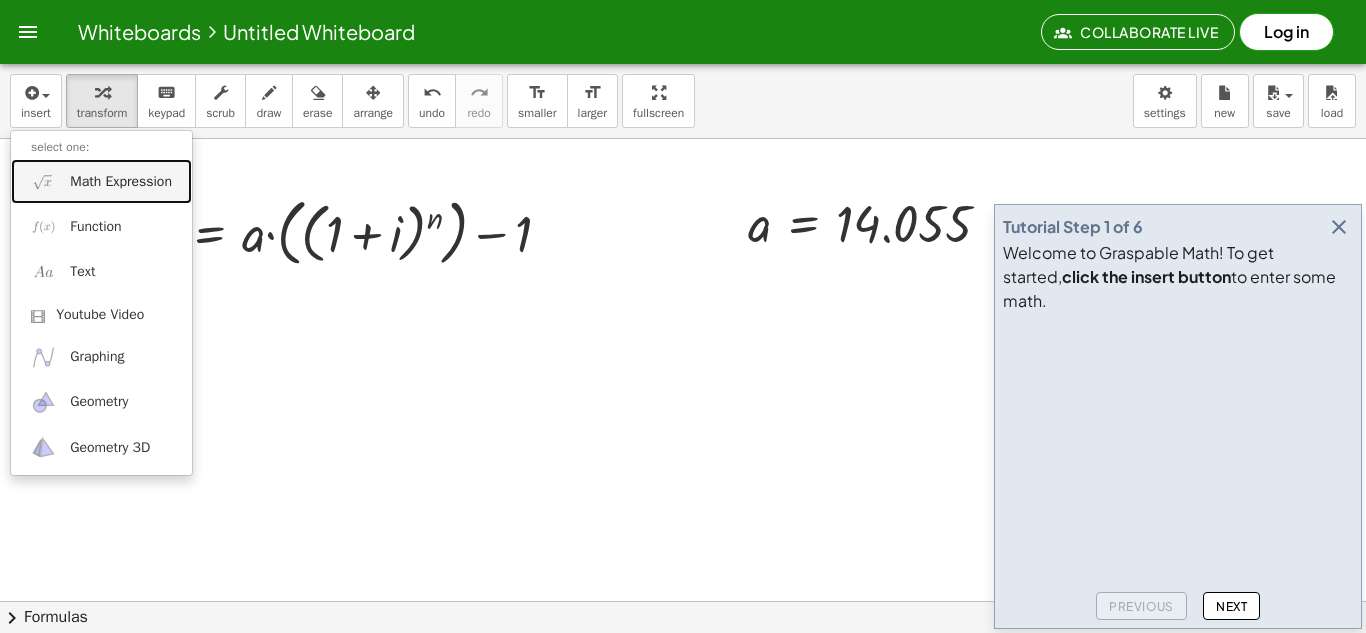 click on "Math Expression" at bounding box center (121, 182) 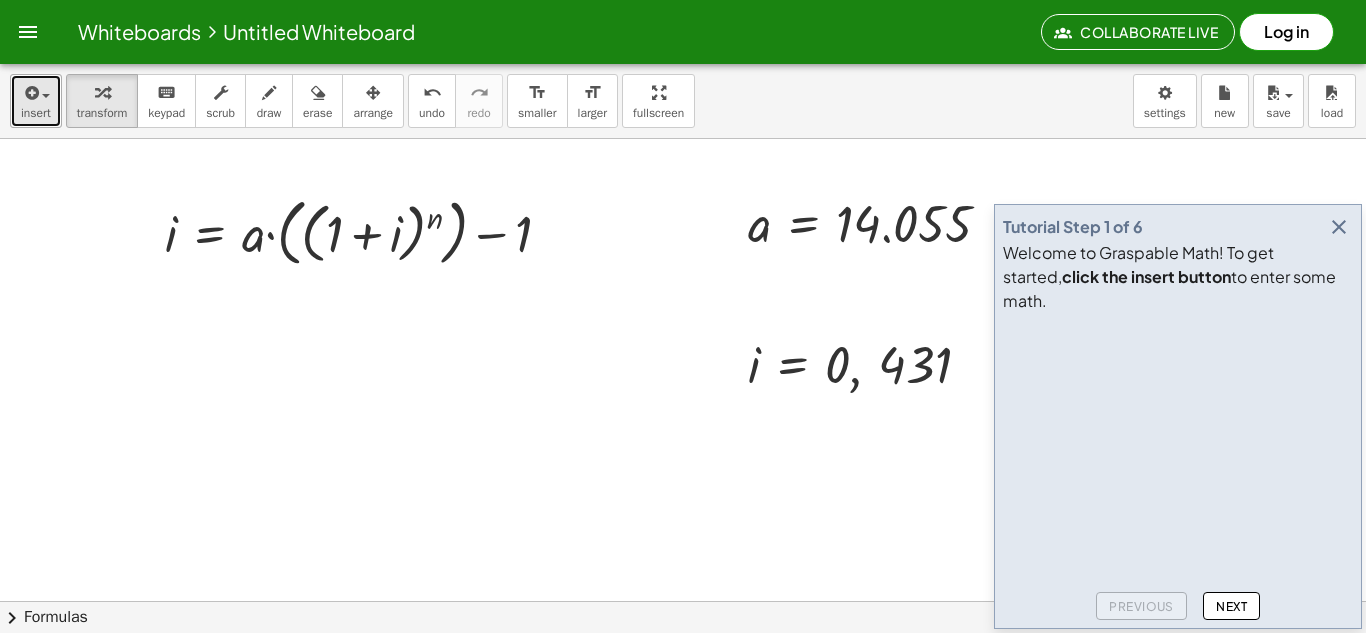click on "insert" at bounding box center [36, 101] 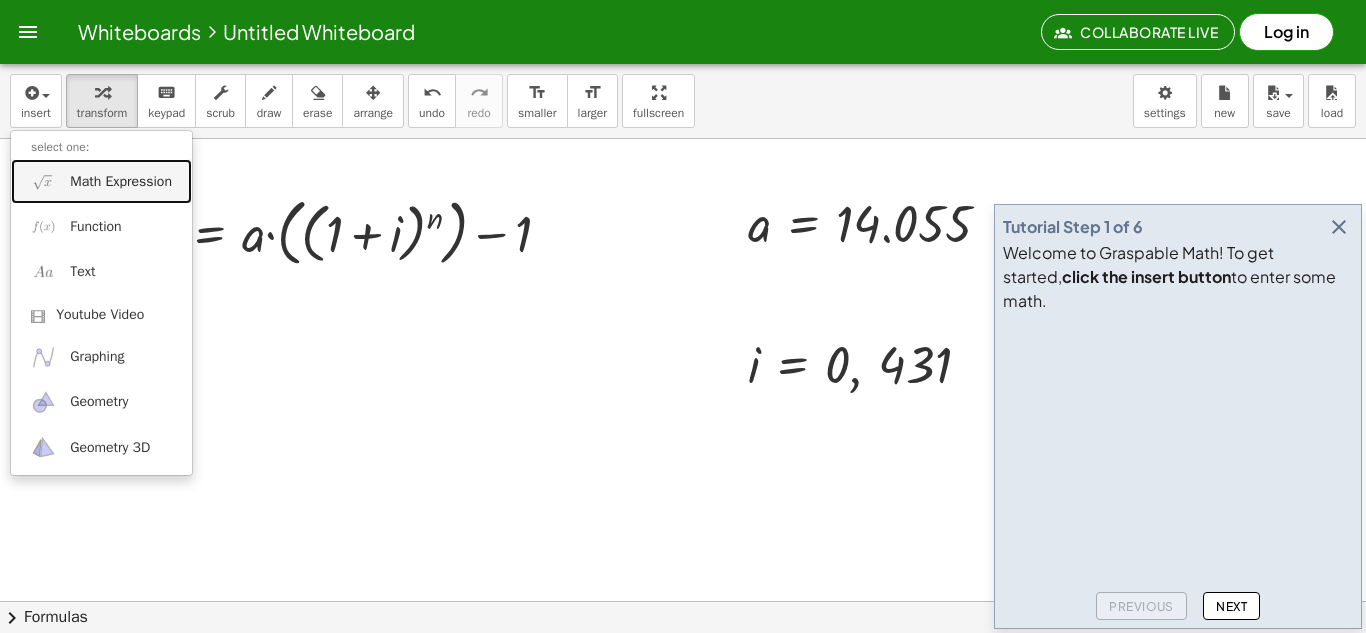 click on "Math Expression" at bounding box center (121, 182) 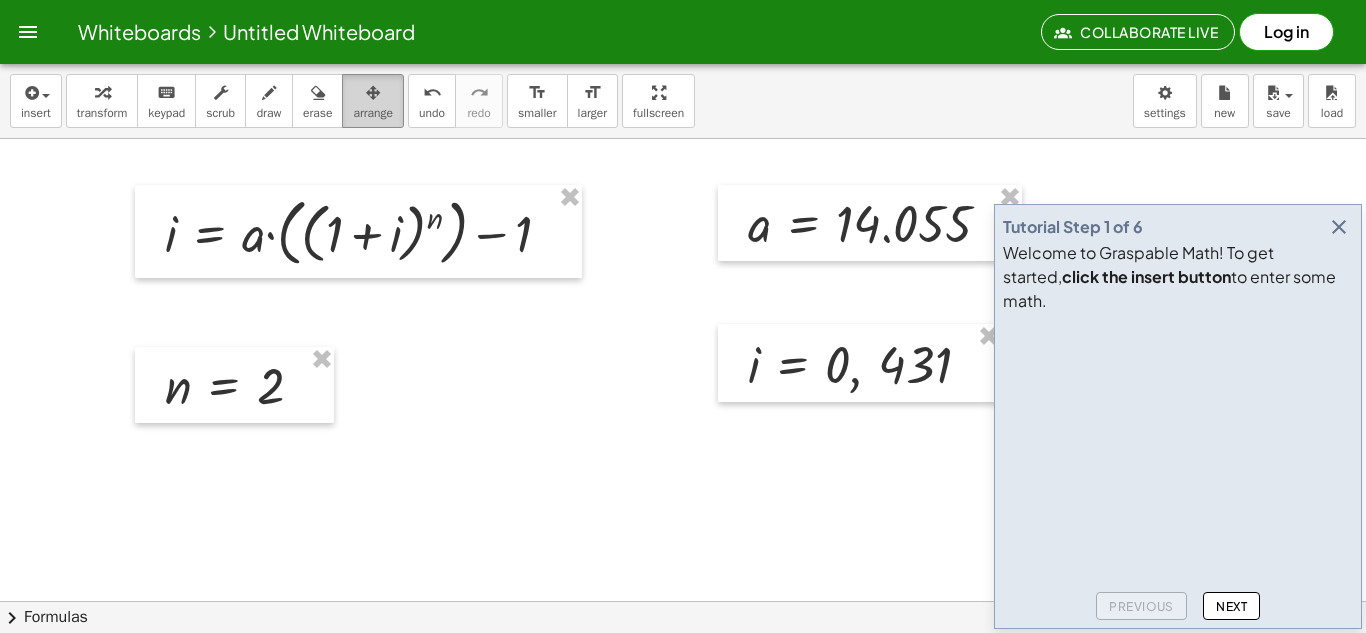 click at bounding box center [373, 92] 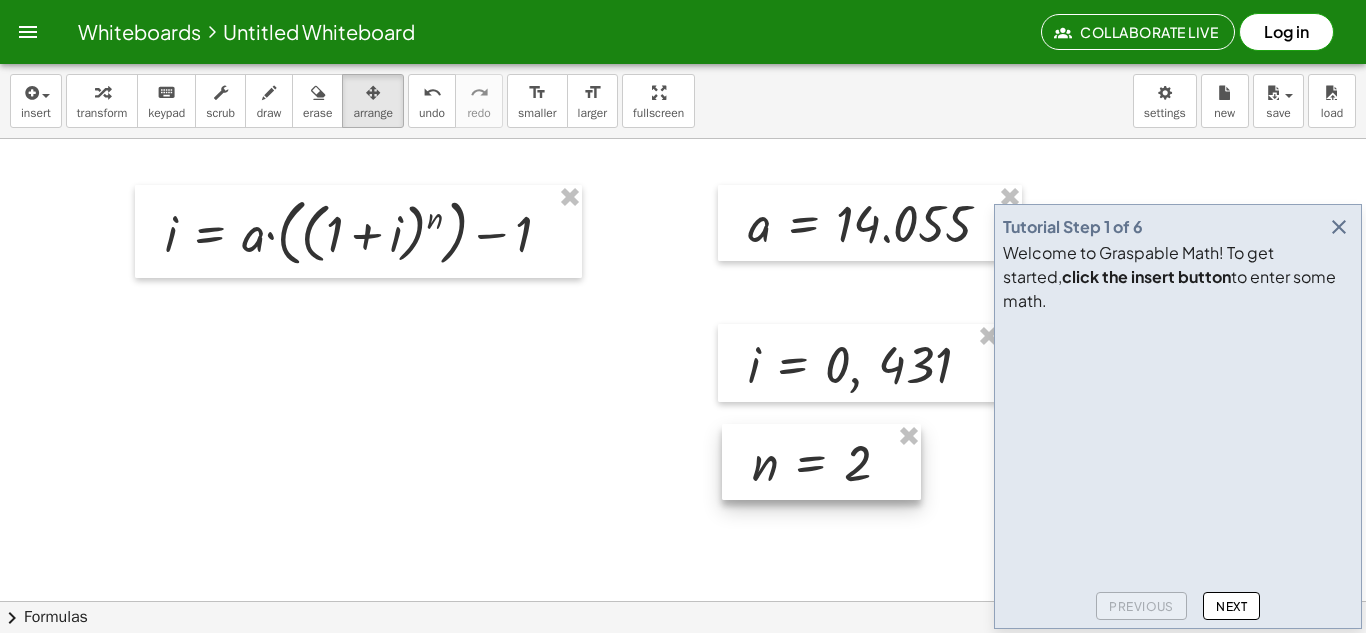 drag, startPoint x: 251, startPoint y: 370, endPoint x: 838, endPoint y: 446, distance: 591.8995 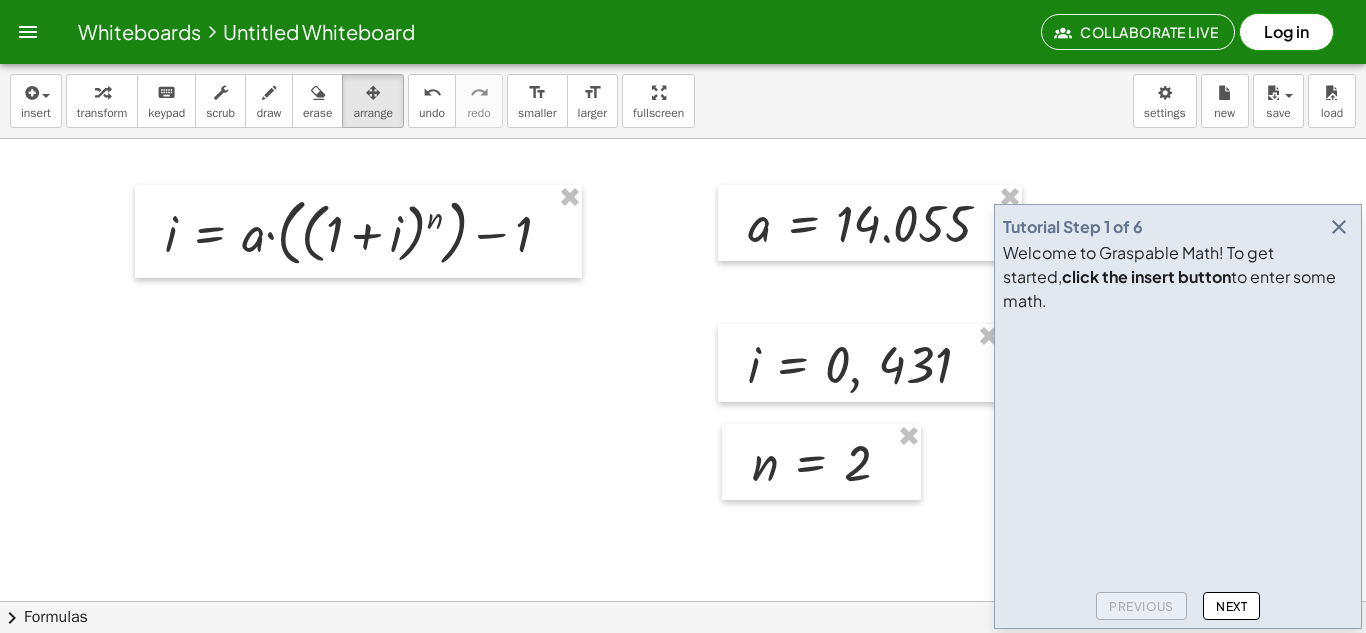 click at bounding box center [683, 665] 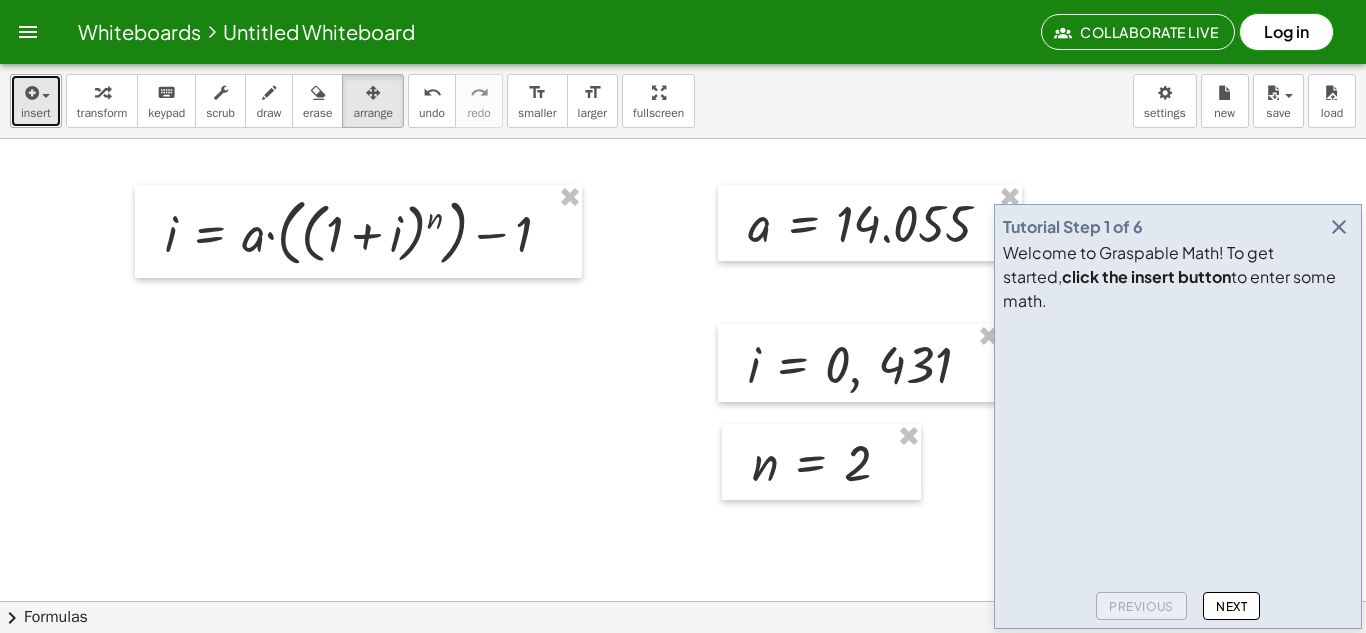 click at bounding box center (36, 92) 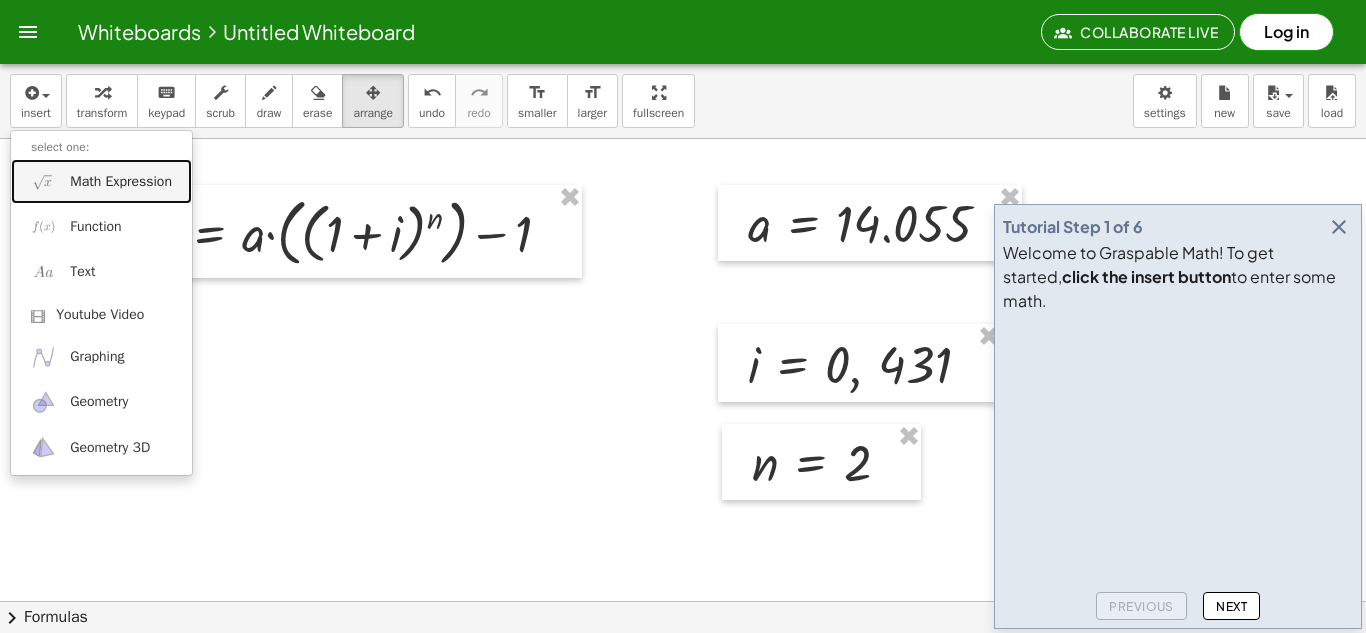 click on "Math Expression" at bounding box center [101, 181] 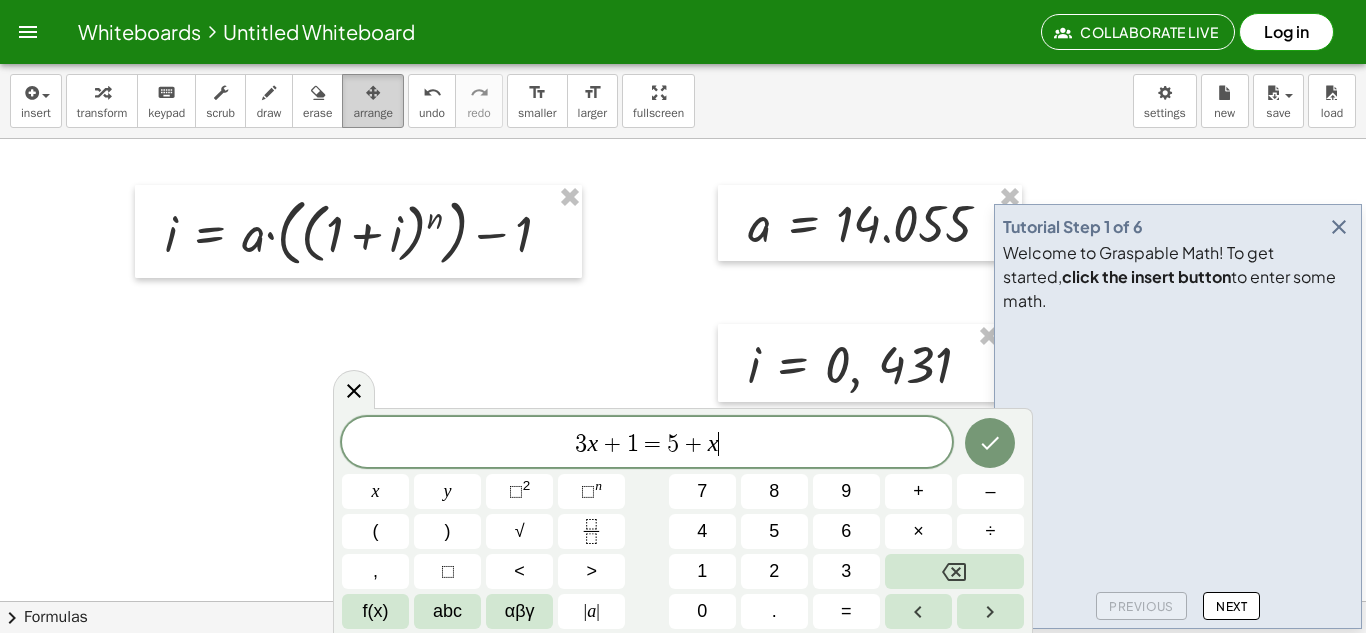 click at bounding box center [373, 93] 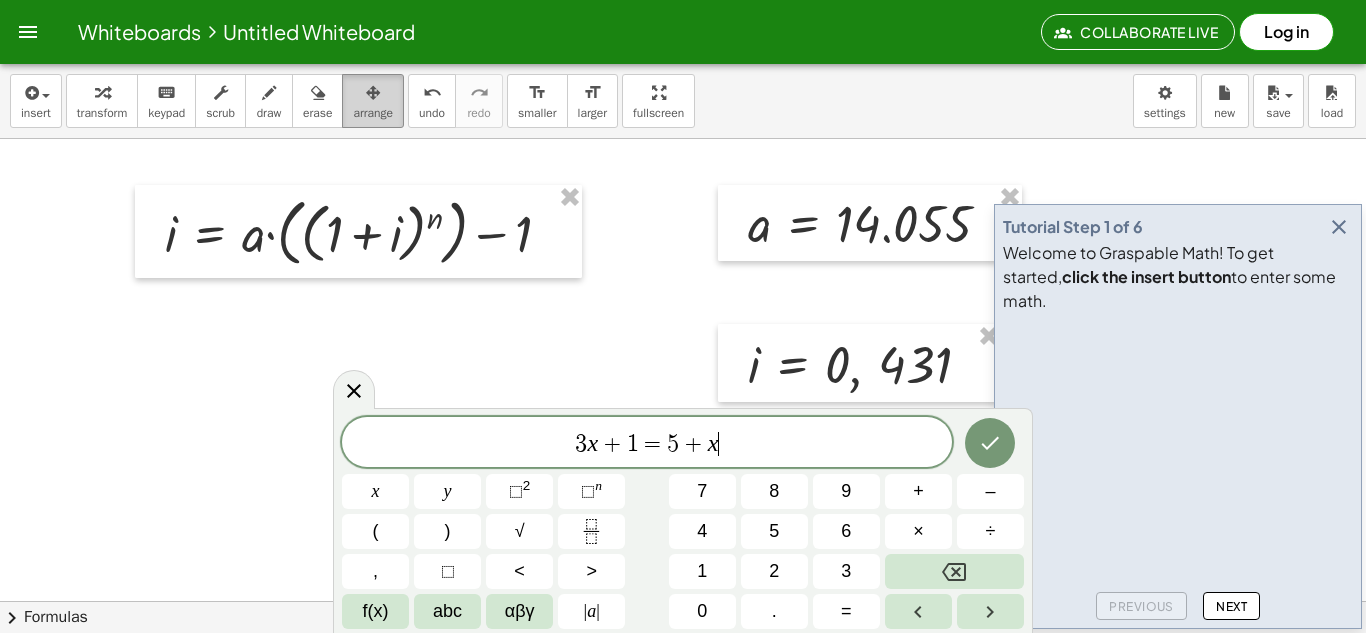 click at bounding box center [373, 93] 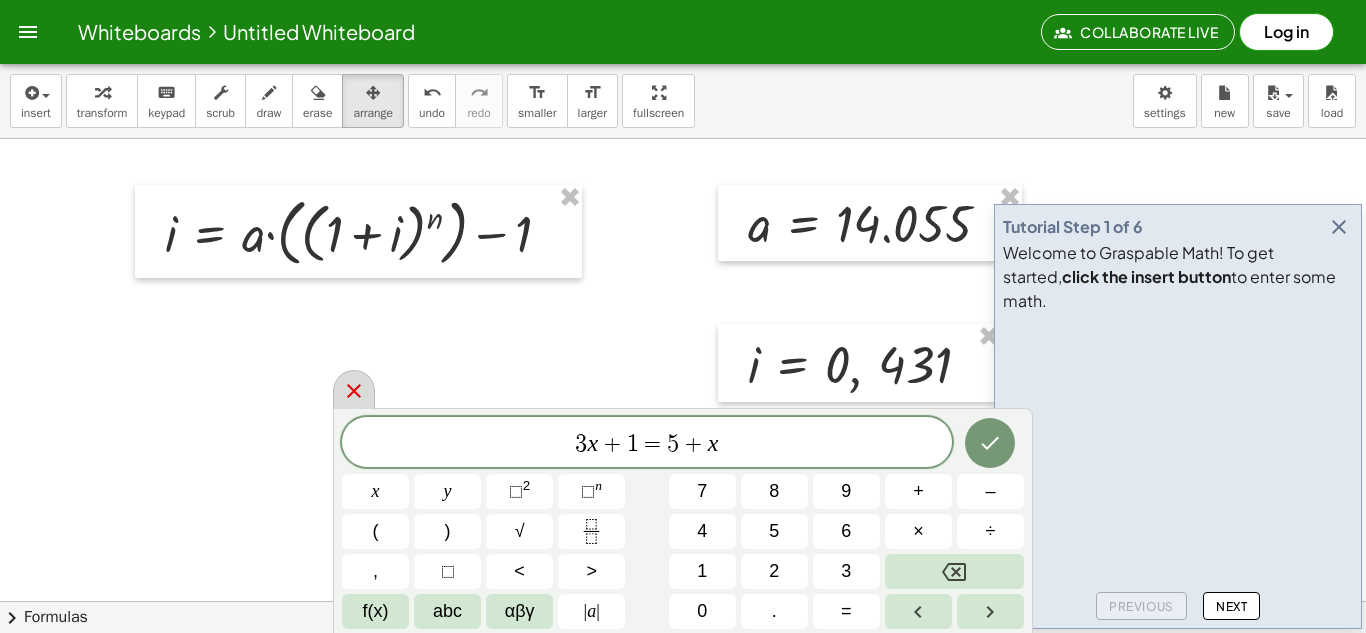 click 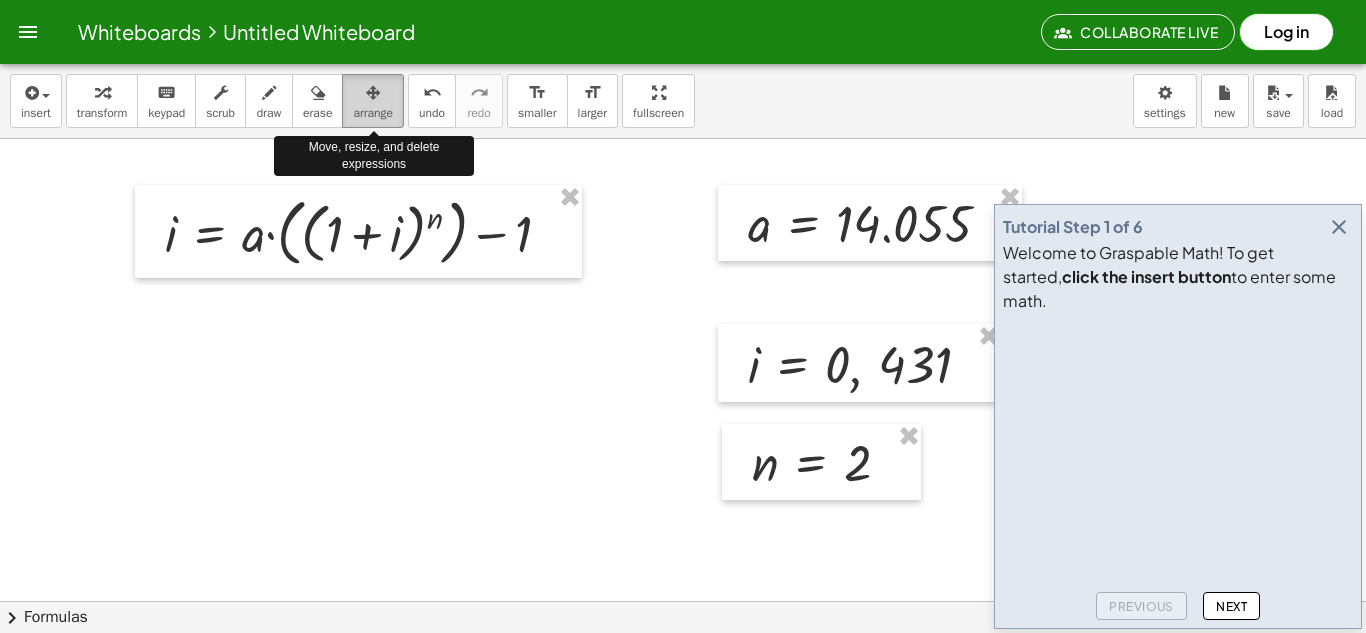 click at bounding box center (373, 93) 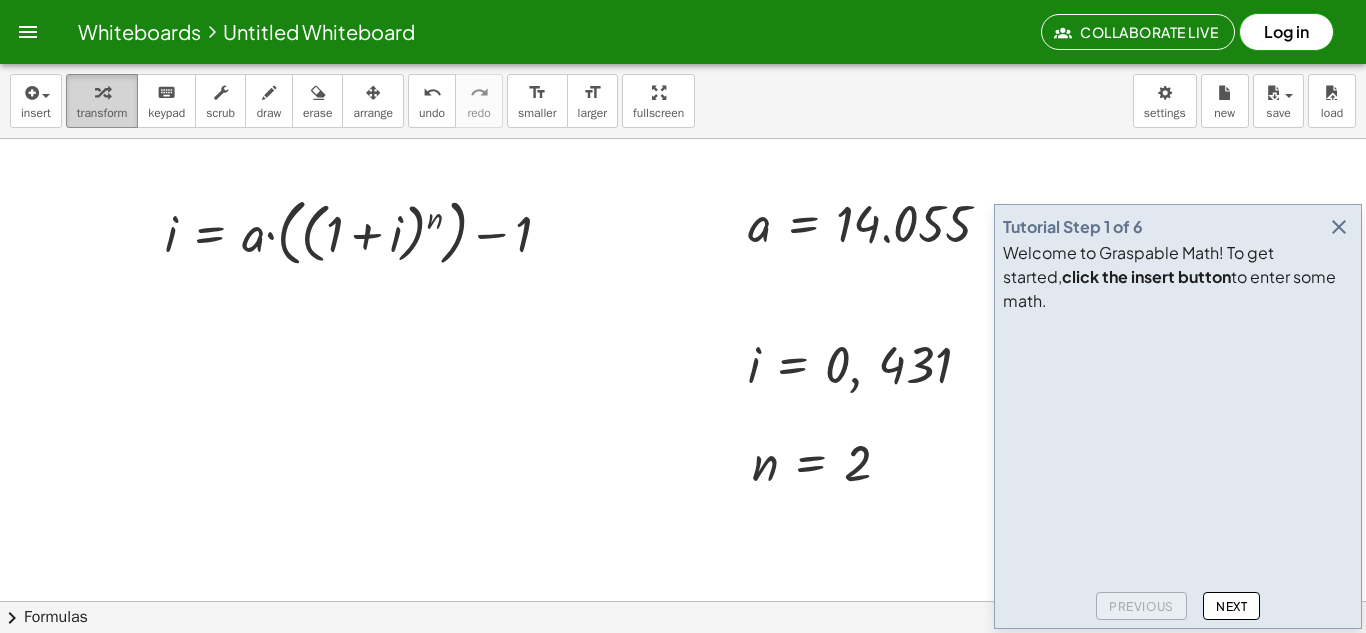 click at bounding box center (102, 93) 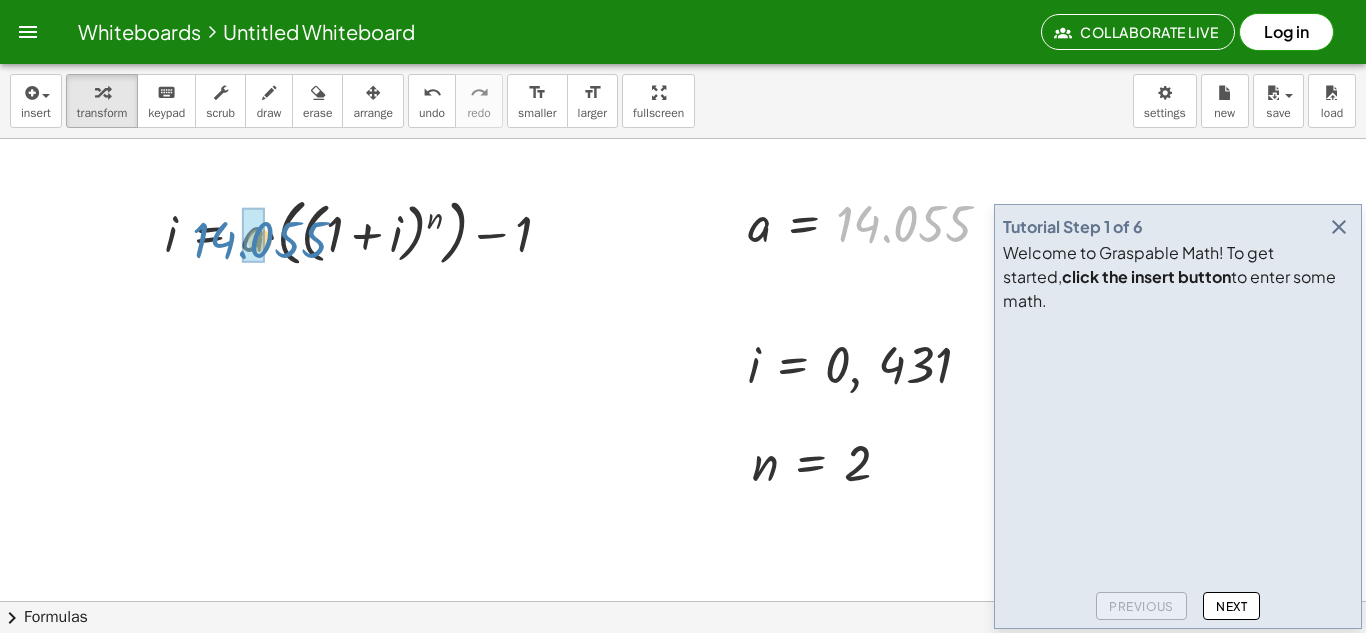 drag, startPoint x: 892, startPoint y: 227, endPoint x: 258, endPoint y: 243, distance: 634.20184 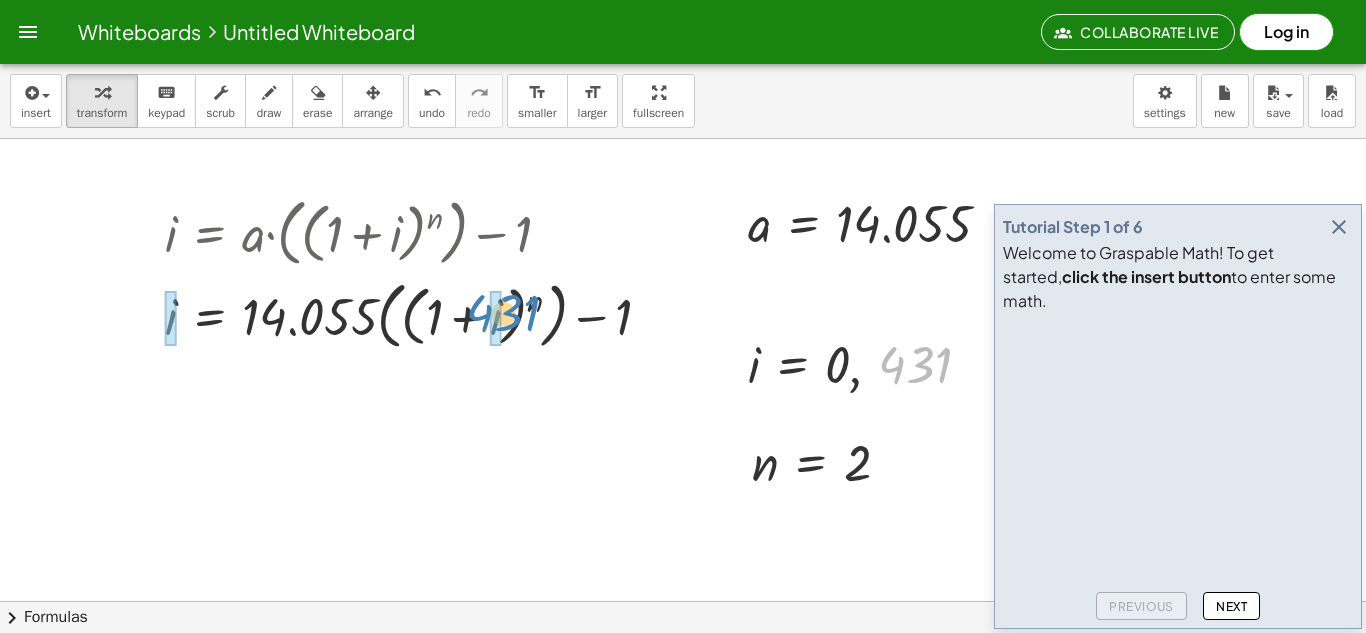 drag, startPoint x: 890, startPoint y: 389, endPoint x: 478, endPoint y: 337, distance: 415.2686 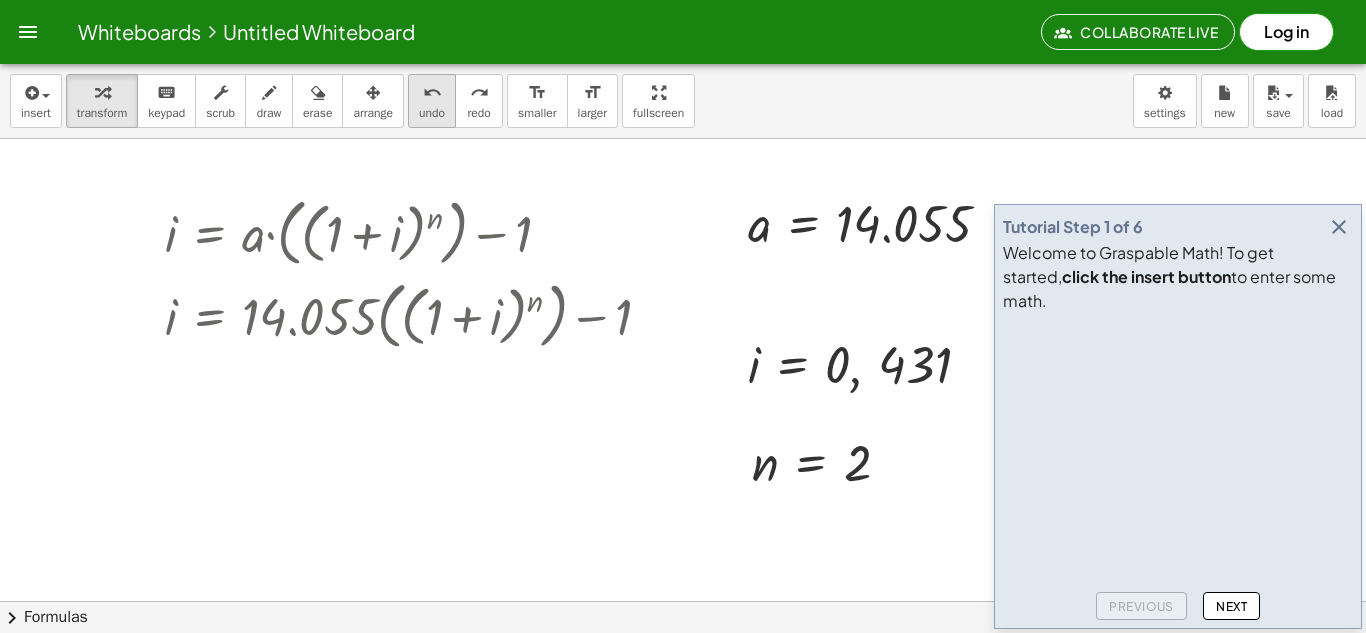 click on "undo undo" at bounding box center [432, 101] 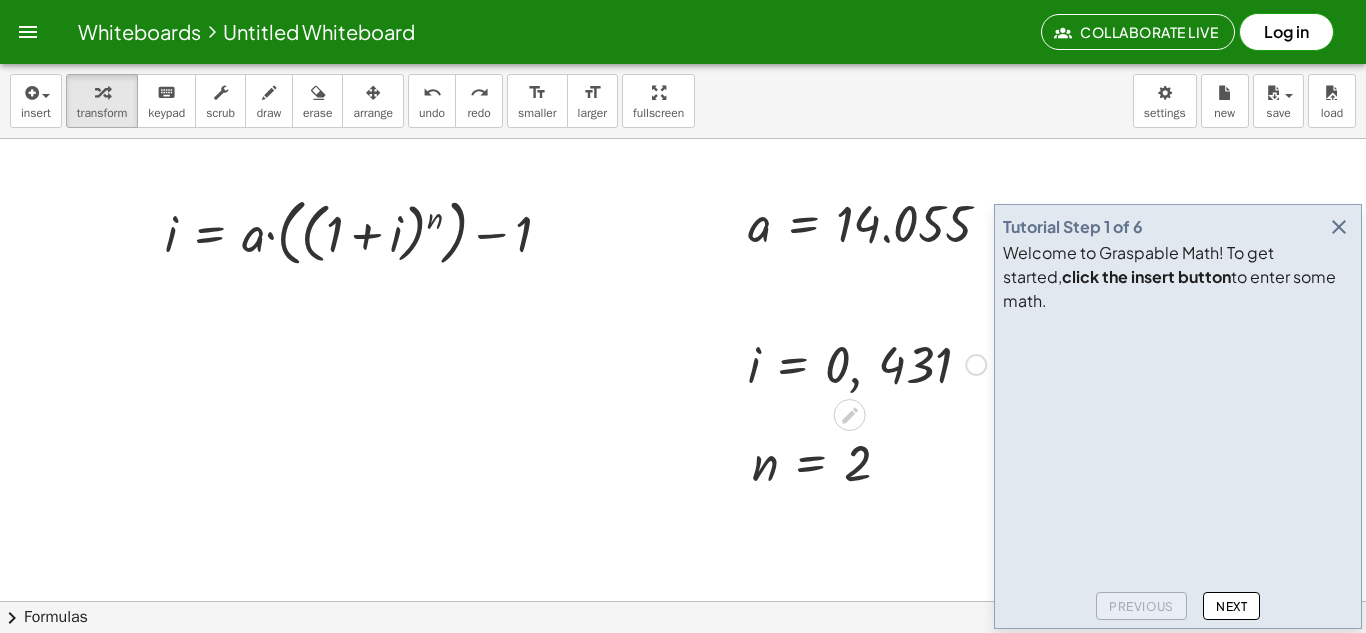 click at bounding box center (867, 363) 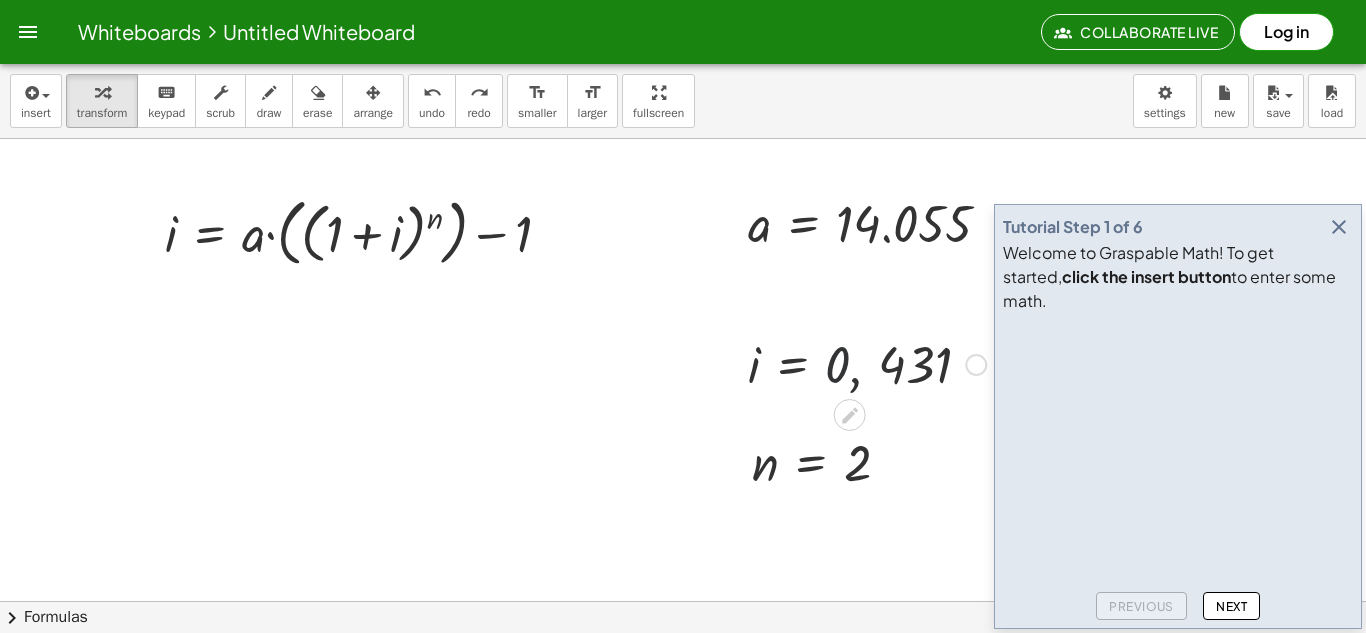 click at bounding box center (867, 363) 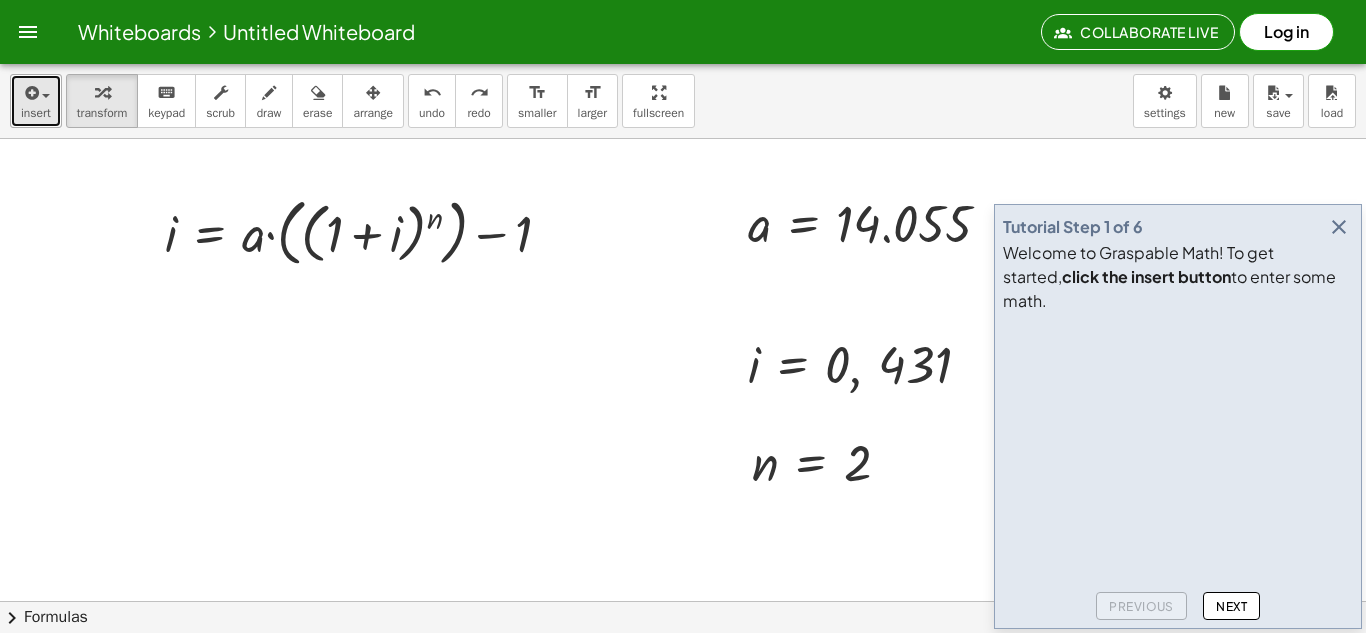 click at bounding box center (30, 93) 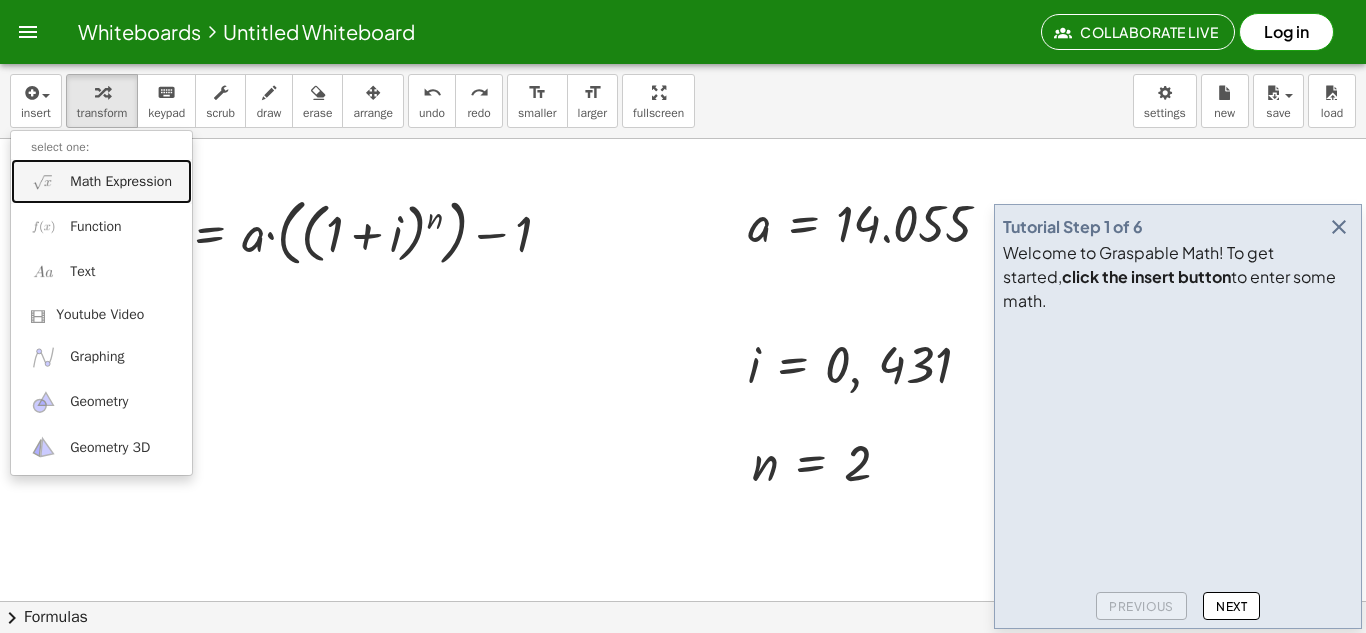 click on "Math Expression" at bounding box center (121, 182) 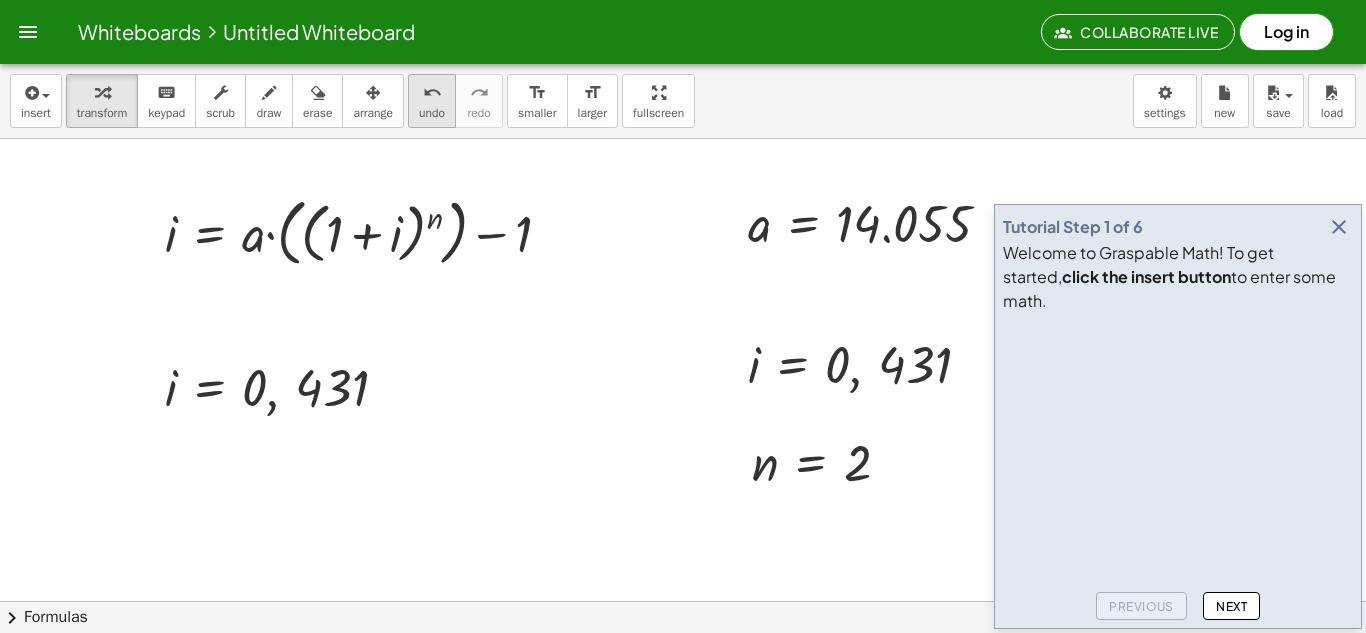click on "undo" at bounding box center (432, 93) 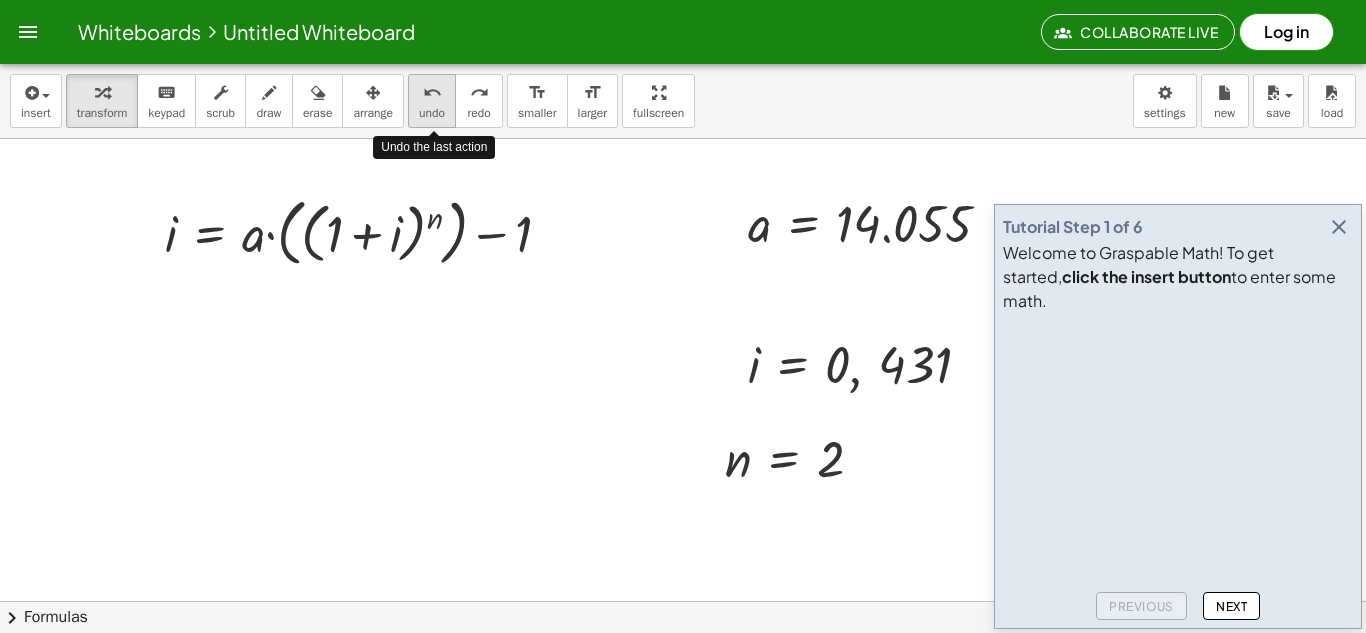 click on "undo" at bounding box center [432, 93] 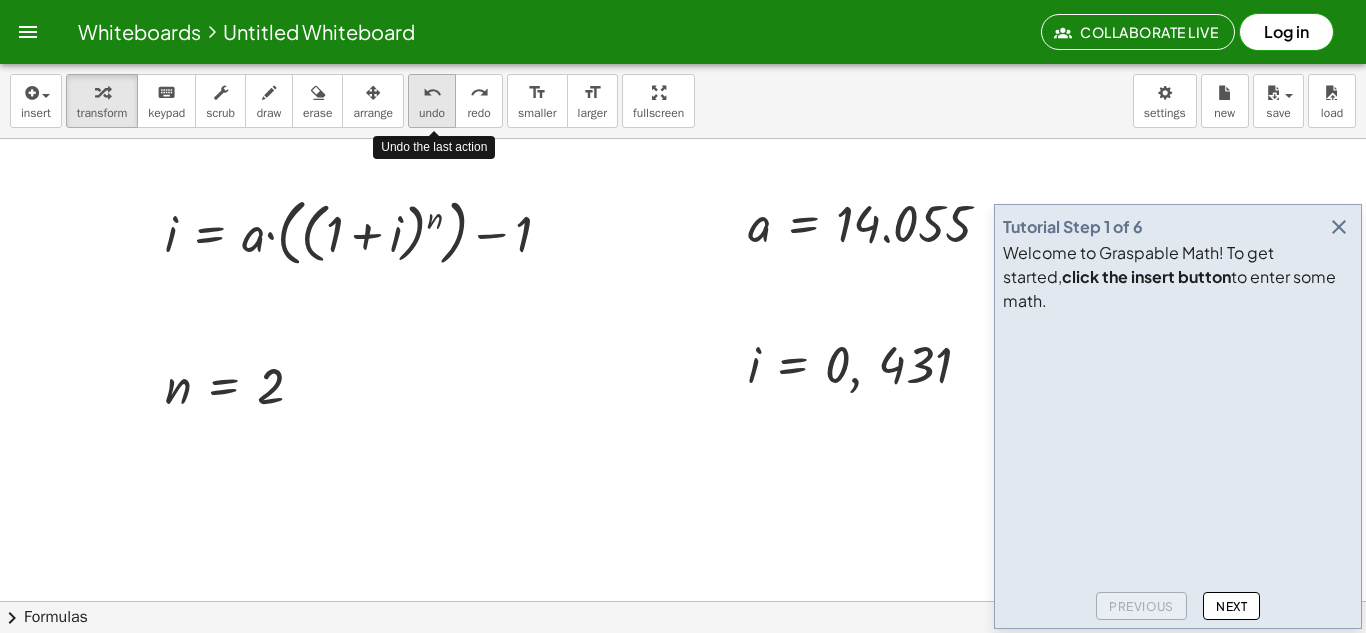 click on "undo" at bounding box center (432, 93) 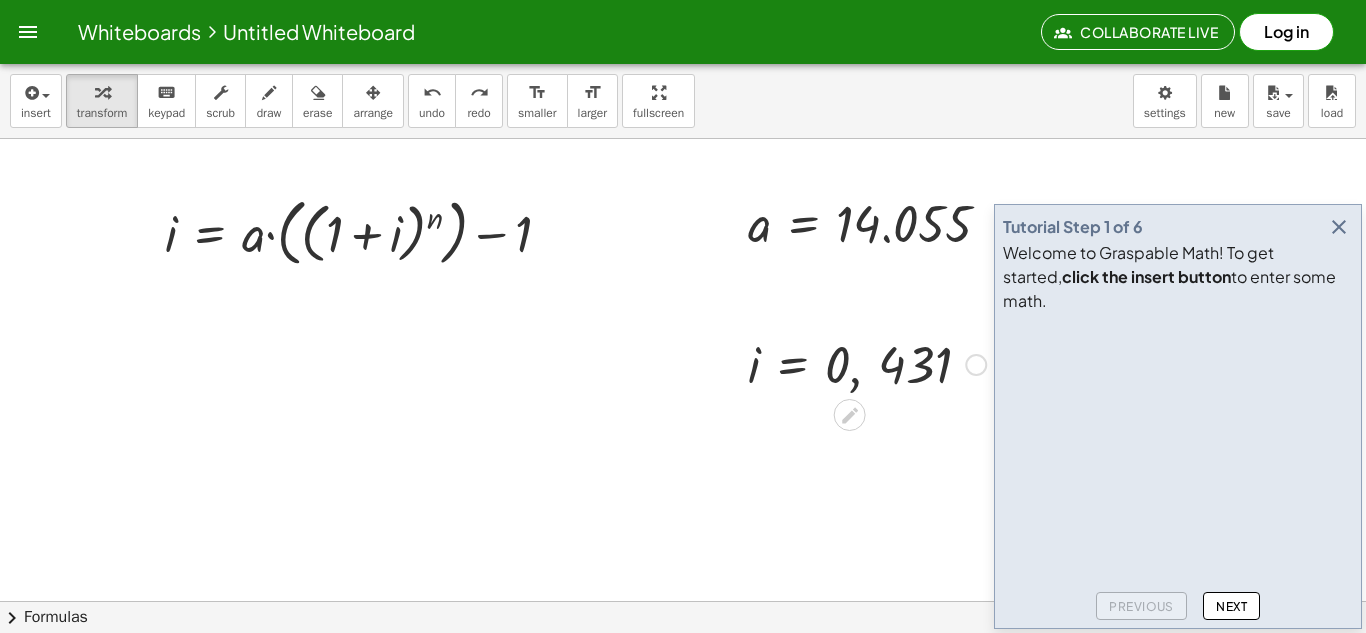 click at bounding box center (867, 363) 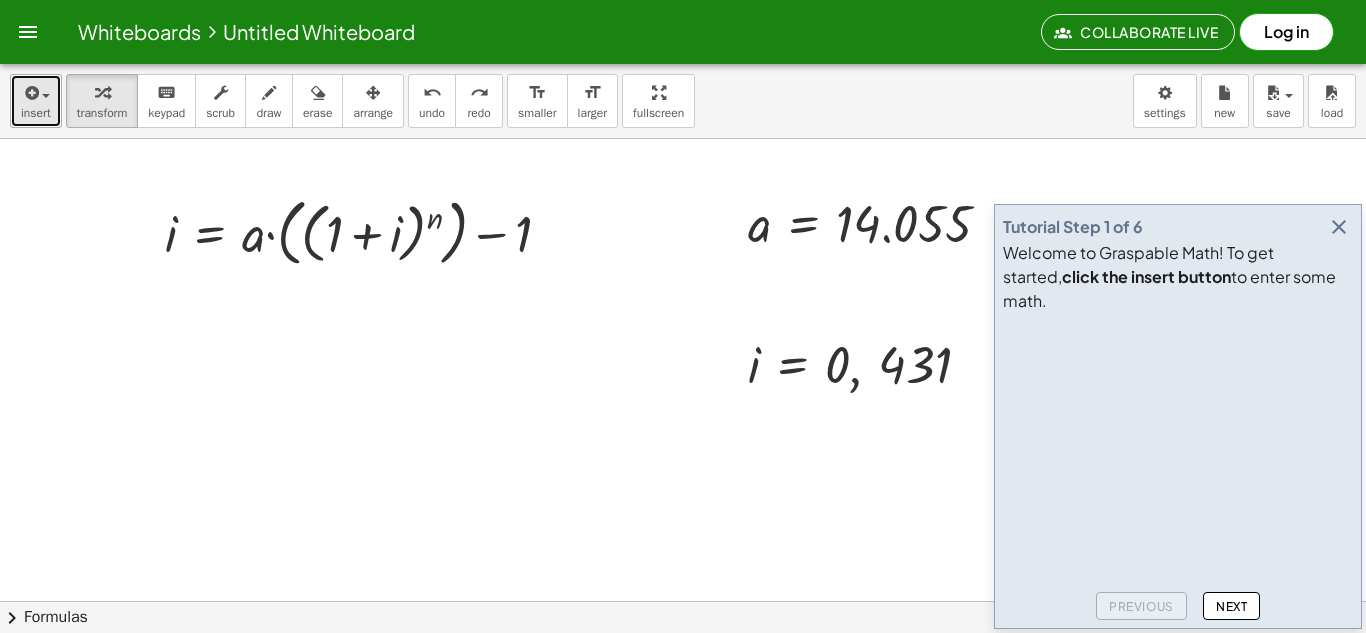 click on "insert" at bounding box center (36, 113) 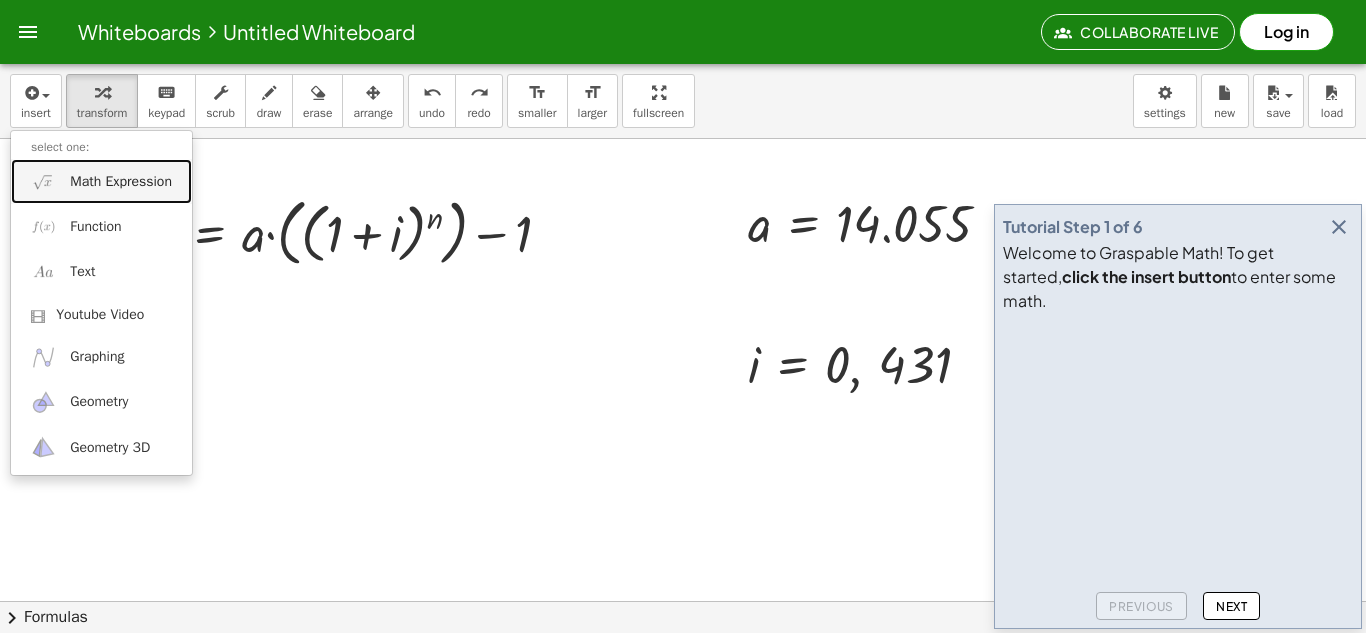 click on "Math Expression" at bounding box center [121, 182] 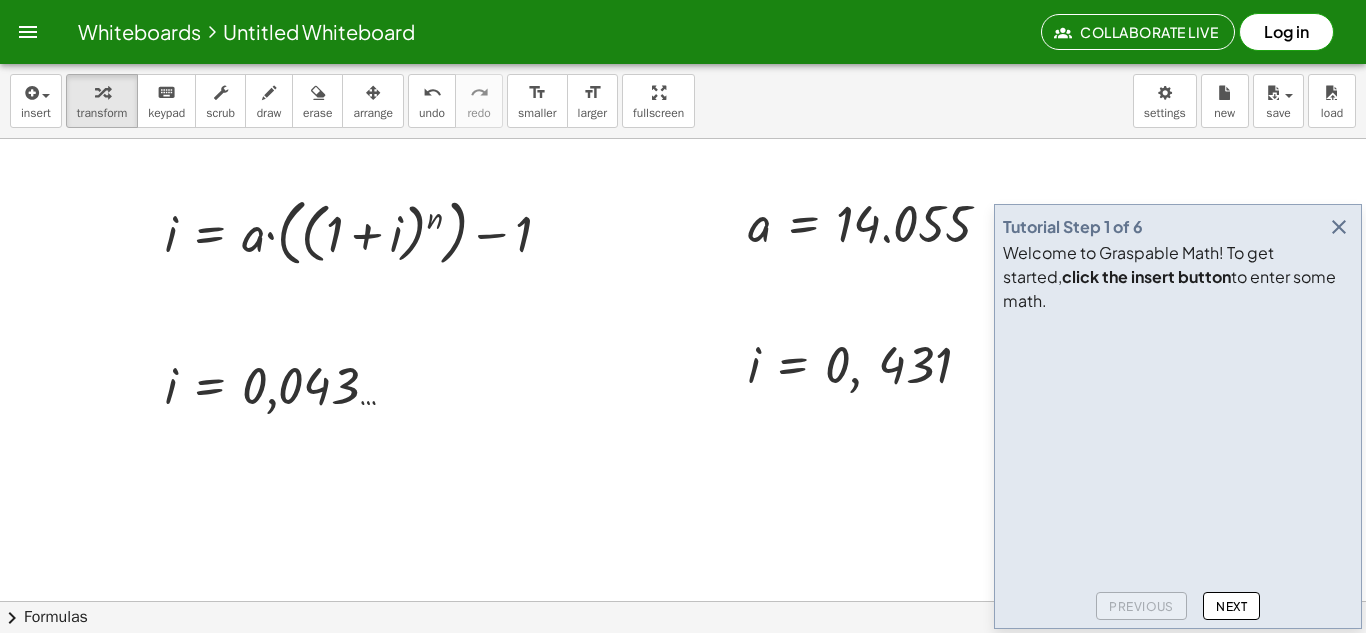 click at bounding box center (1339, 227) 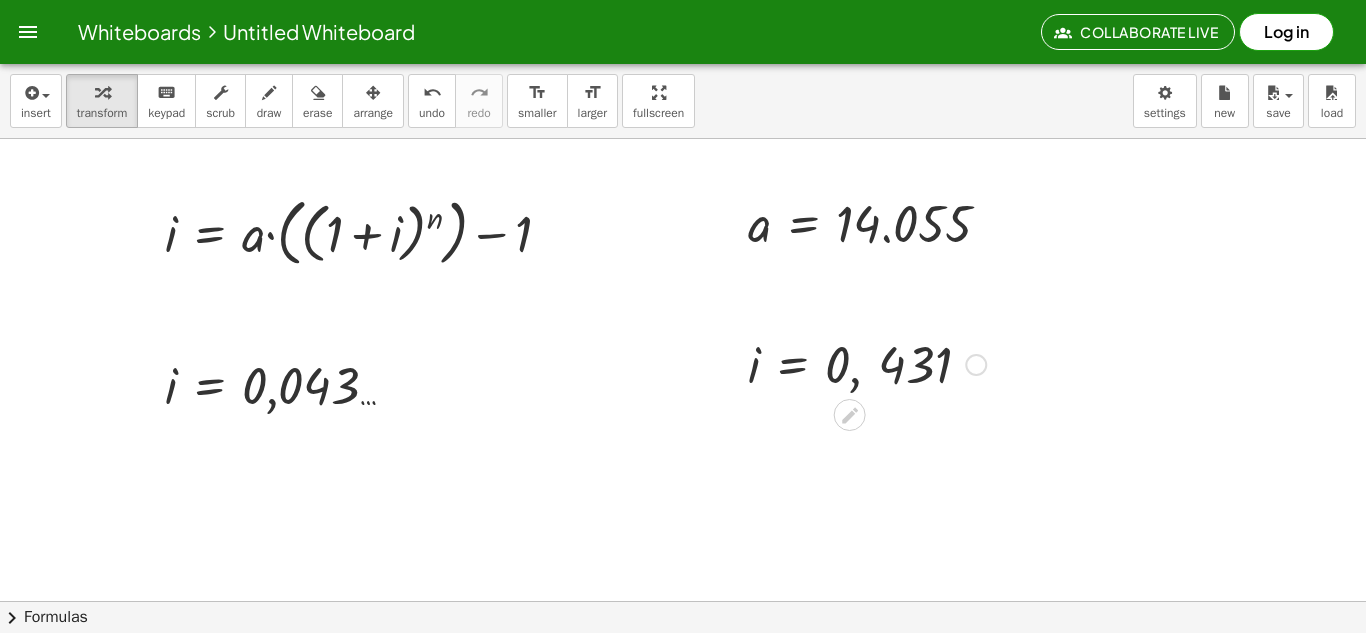 click at bounding box center [867, 363] 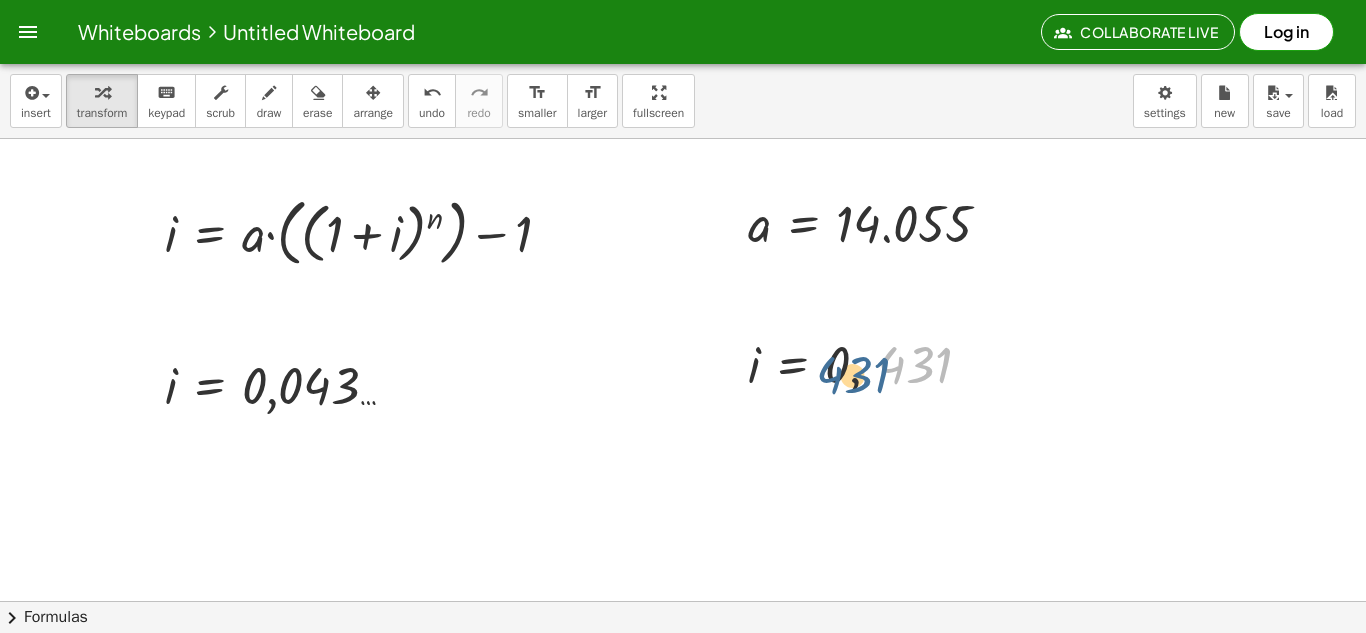 drag, startPoint x: 891, startPoint y: 386, endPoint x: 817, endPoint y: 396, distance: 74.672615 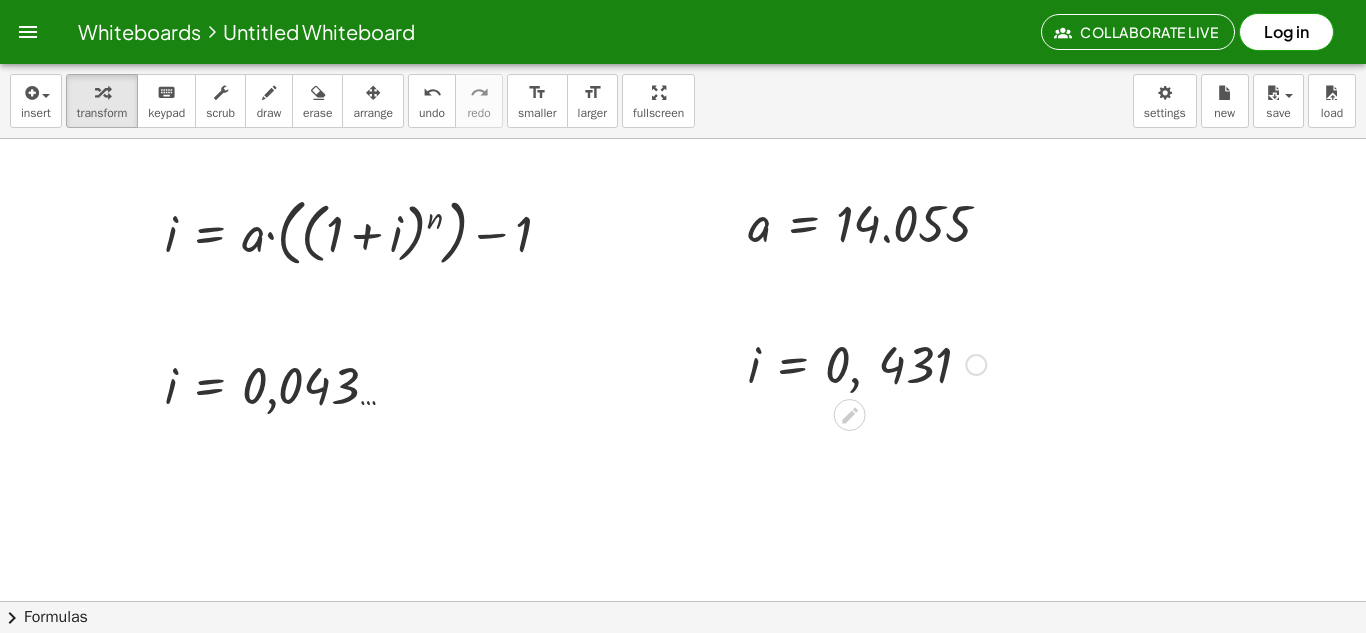 click at bounding box center (867, 363) 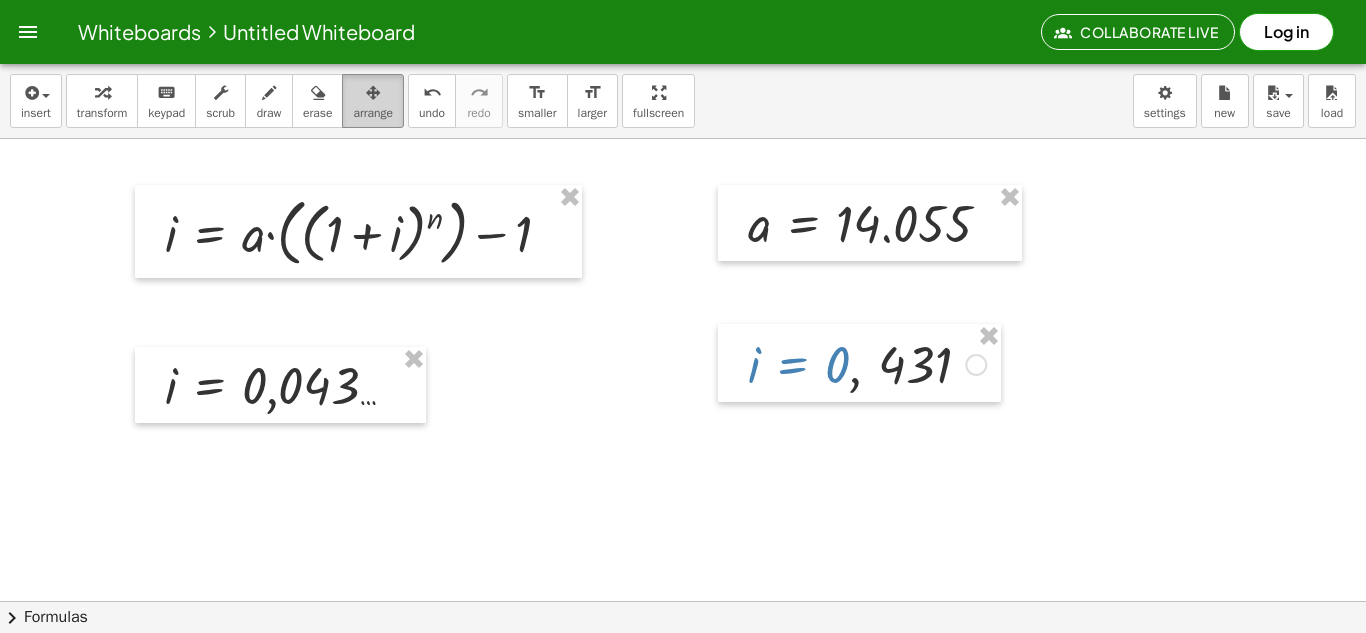 click on "arrange" at bounding box center [373, 101] 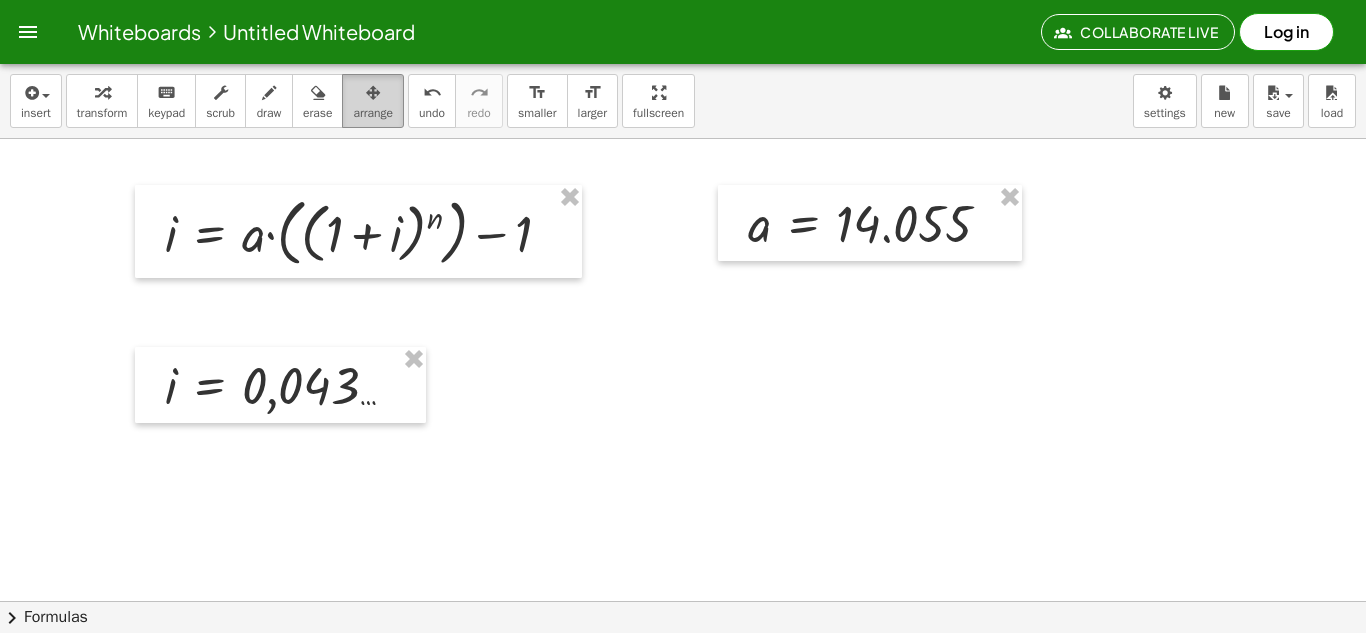 click at bounding box center (373, 92) 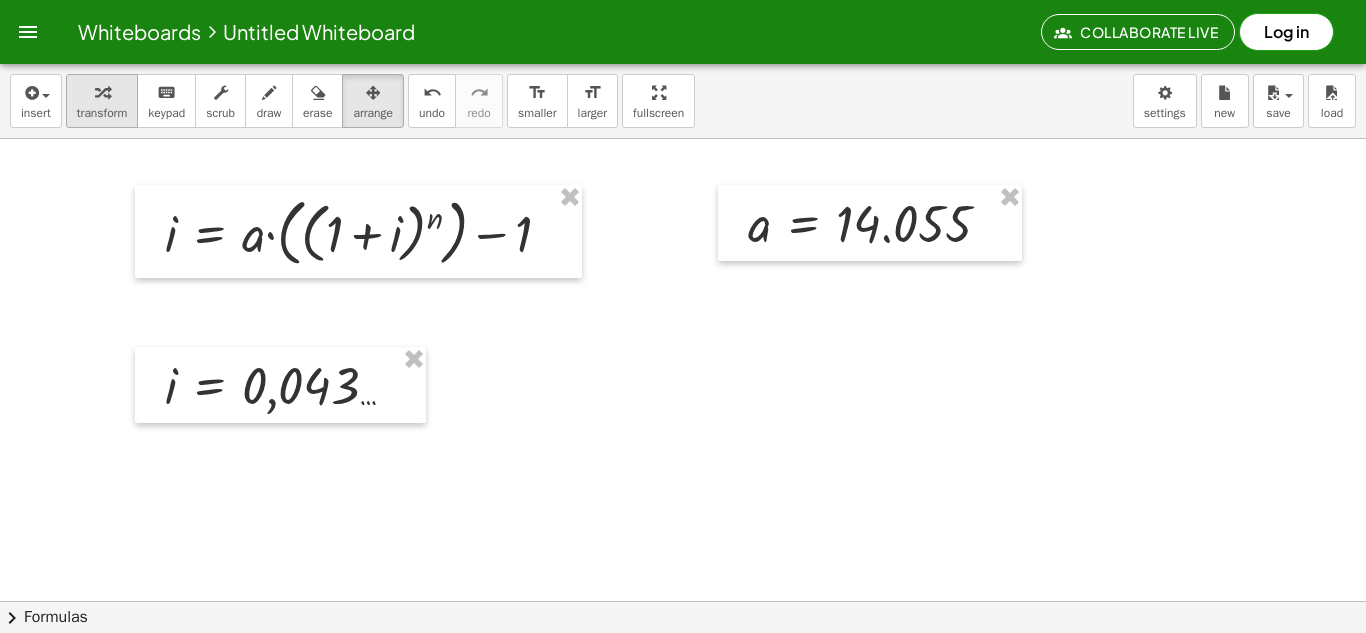 click at bounding box center (102, 93) 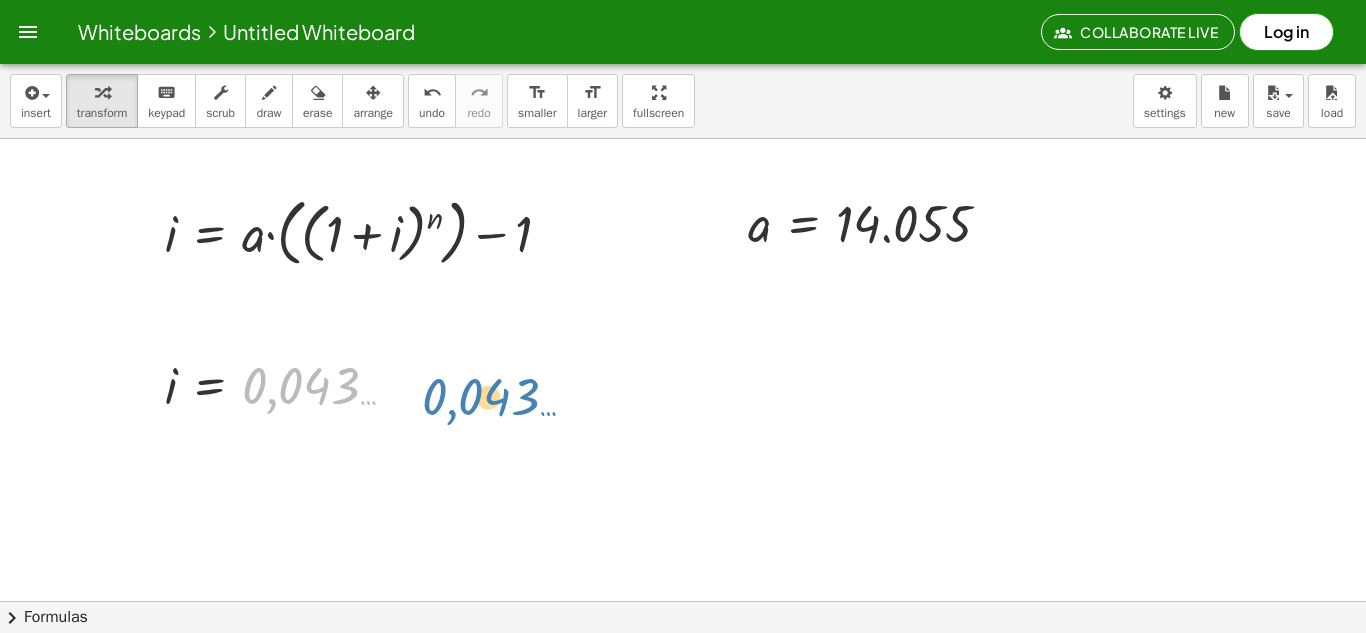 drag, startPoint x: 303, startPoint y: 362, endPoint x: 257, endPoint y: 365, distance: 46.09772 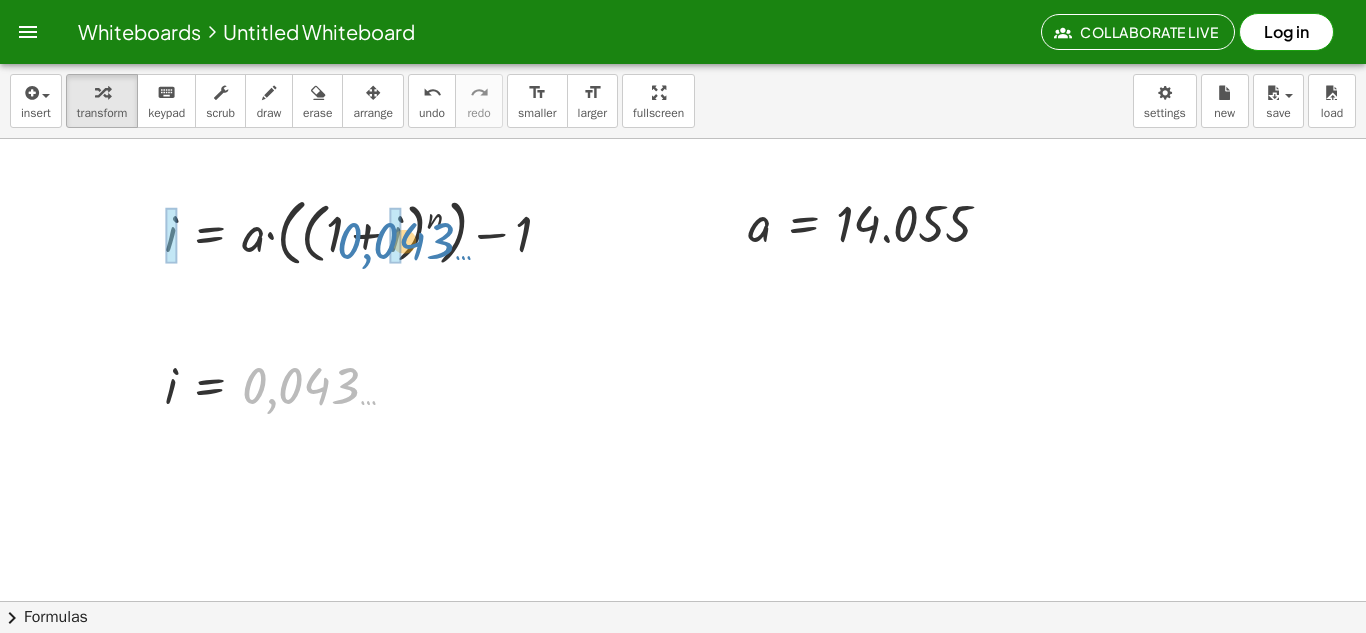 drag, startPoint x: 294, startPoint y: 388, endPoint x: 389, endPoint y: 243, distance: 173.34937 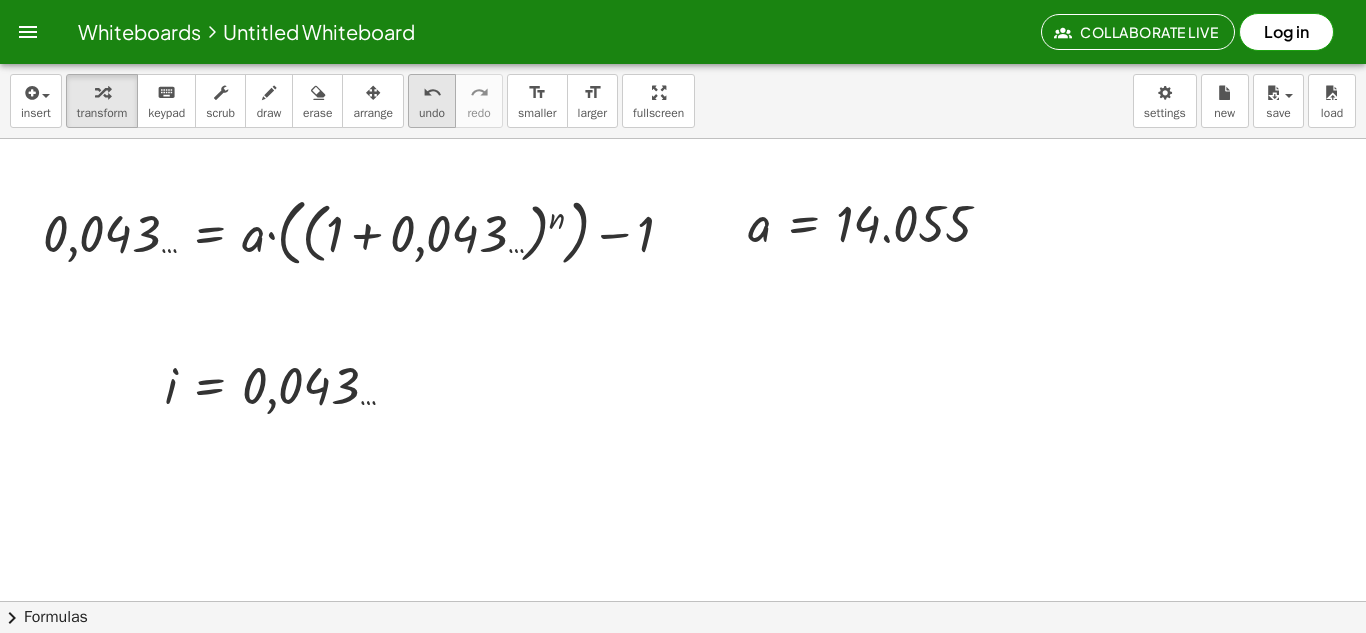 click on "undo" at bounding box center [432, 93] 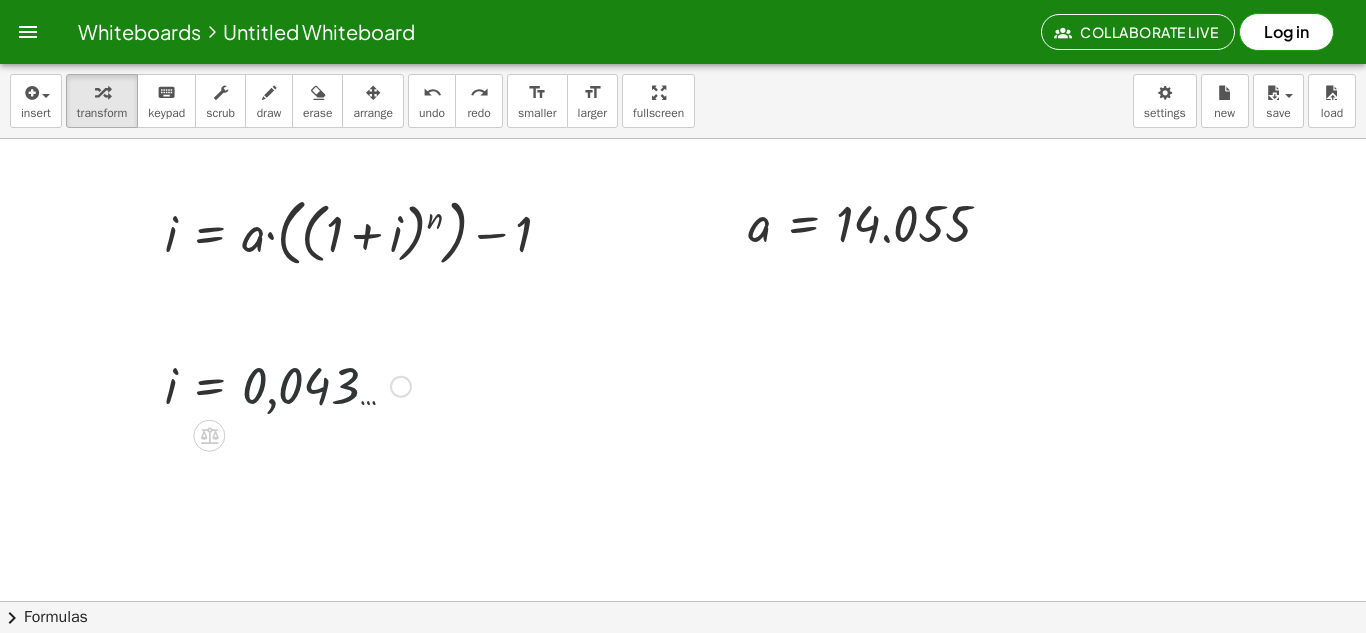 drag, startPoint x: 251, startPoint y: 385, endPoint x: 337, endPoint y: 381, distance: 86.09297 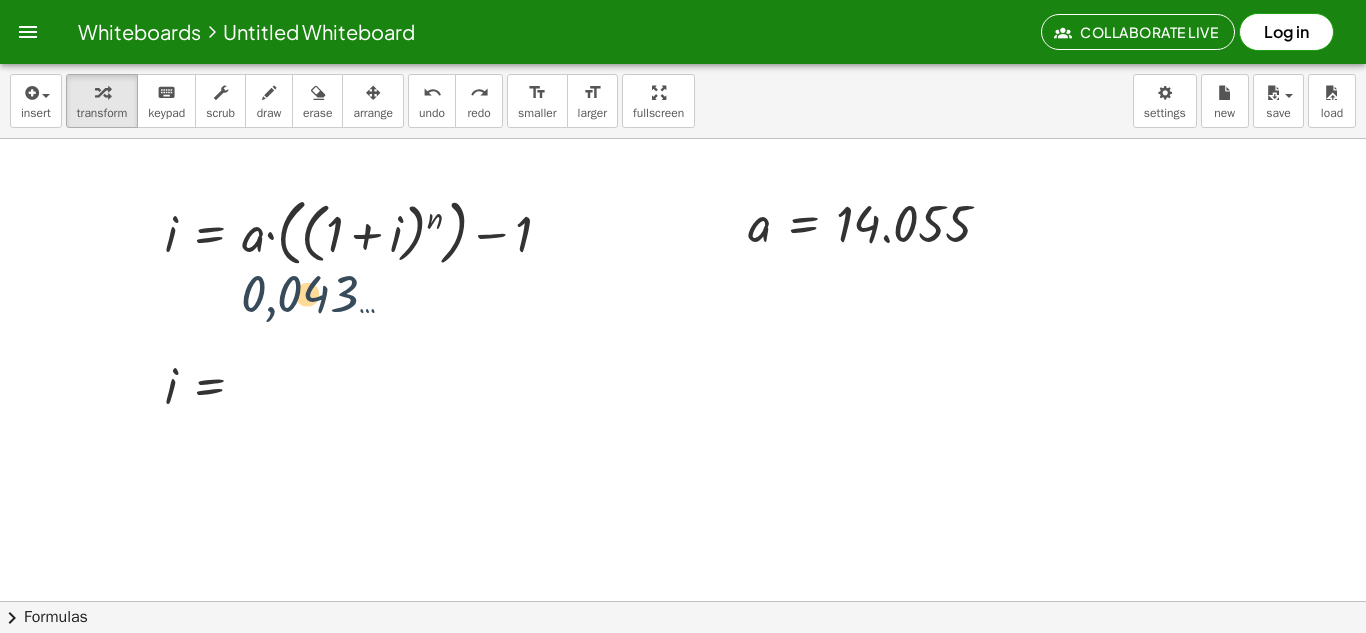 drag, startPoint x: 337, startPoint y: 381, endPoint x: 311, endPoint y: 212, distance: 170.9883 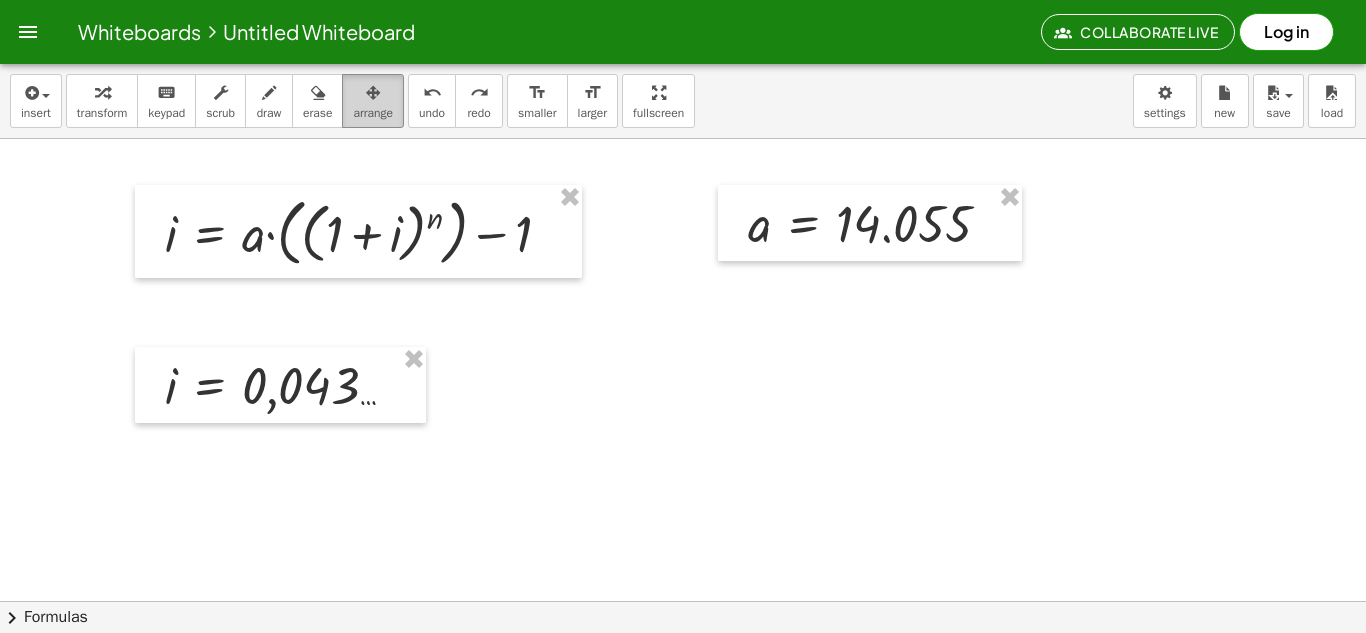 click on "arrange" at bounding box center (373, 113) 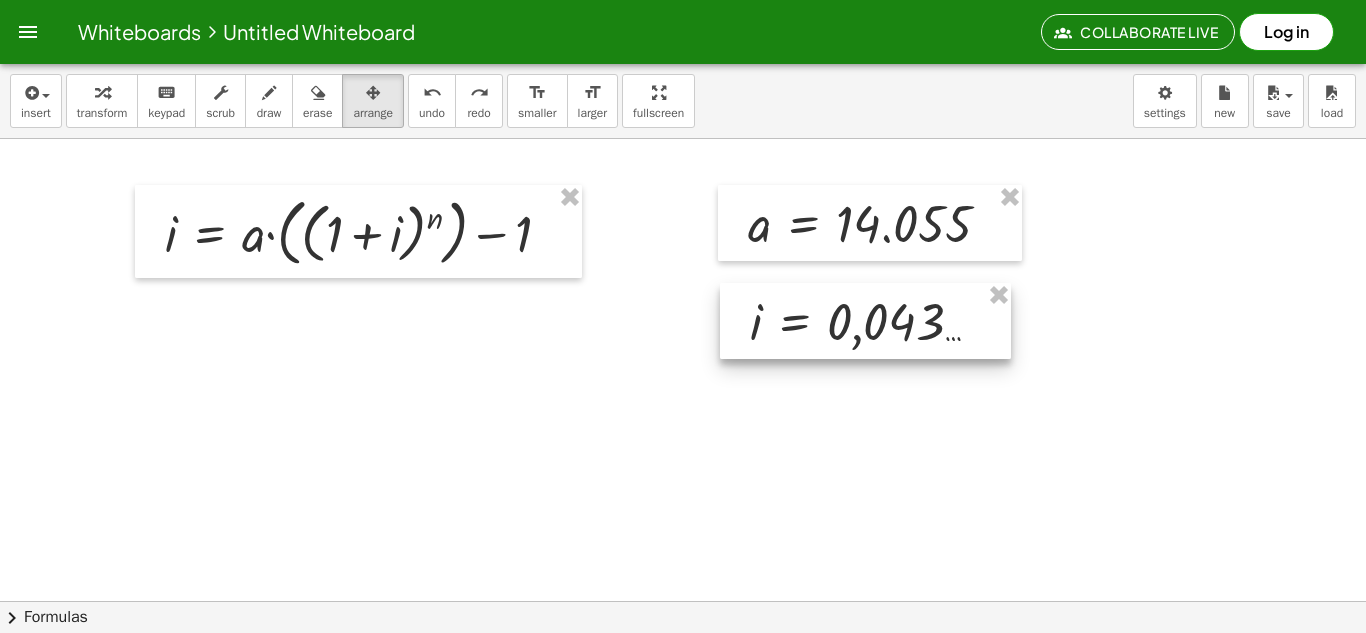 drag, startPoint x: 272, startPoint y: 394, endPoint x: 857, endPoint y: 330, distance: 588.4904 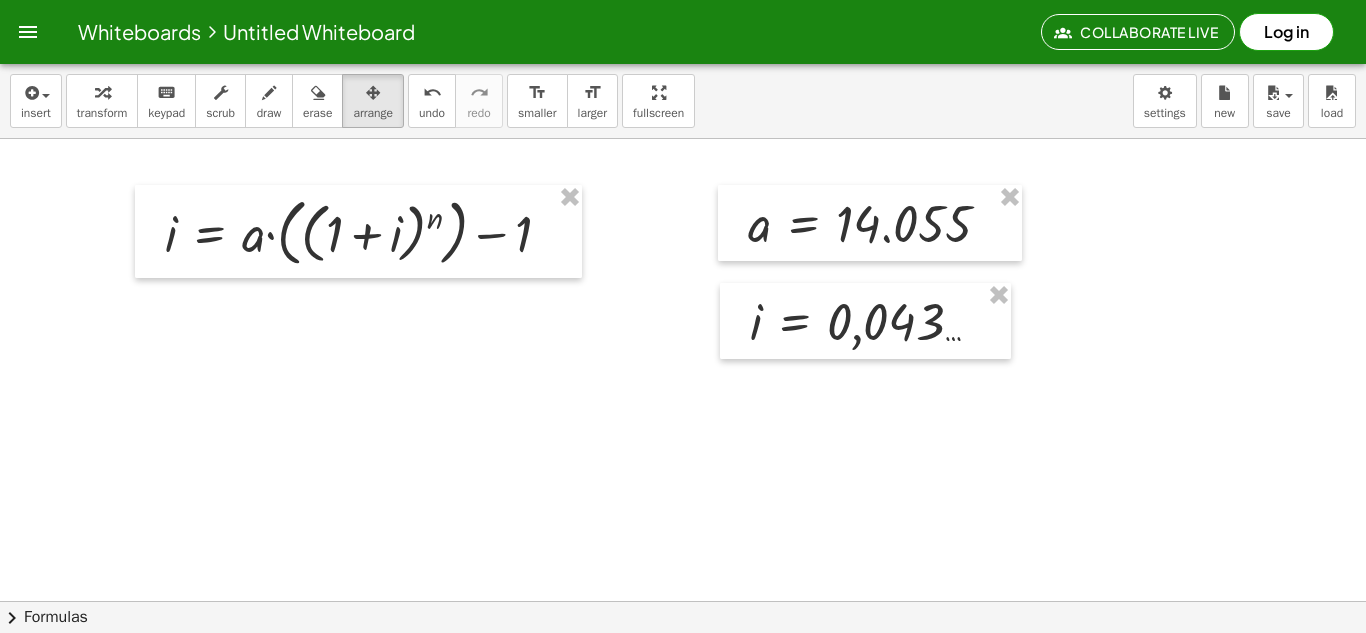 click at bounding box center [683, 665] 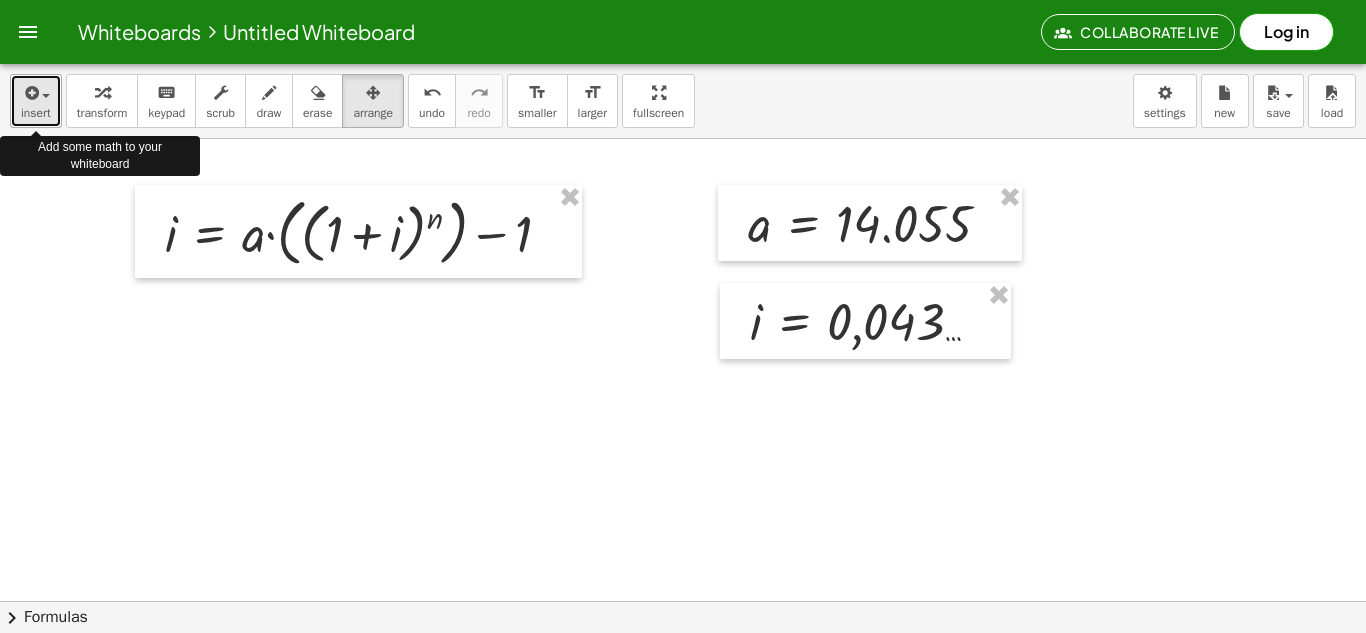 click at bounding box center (36, 92) 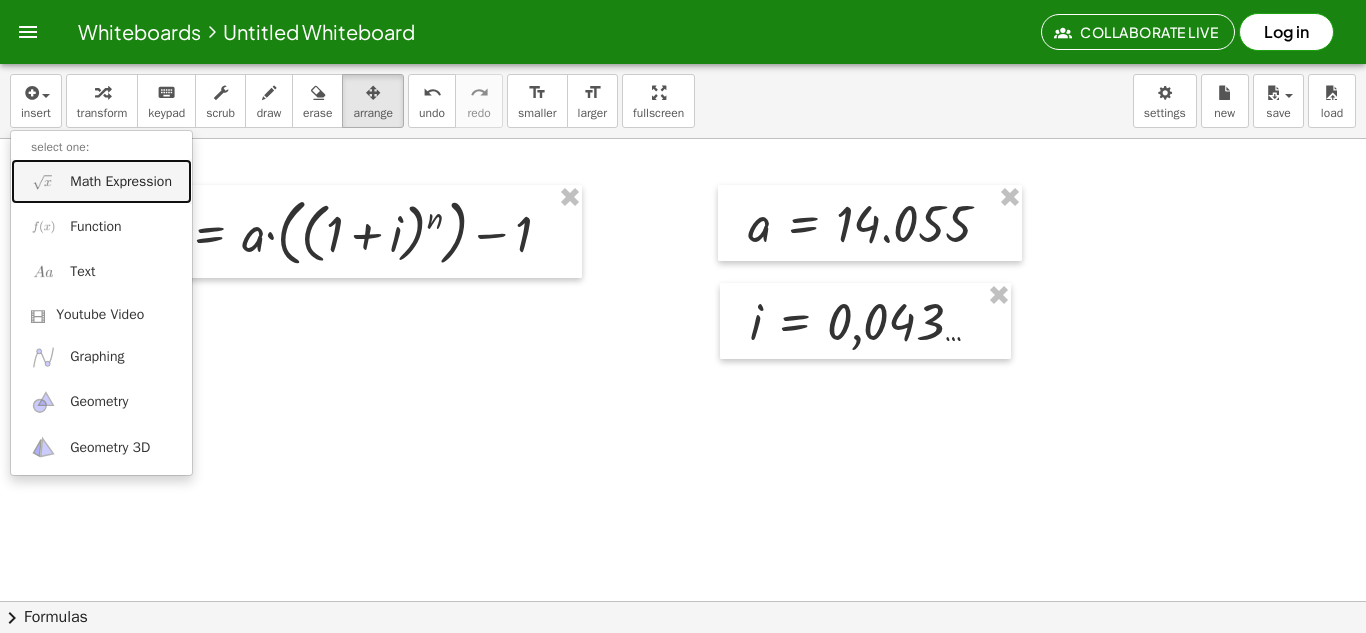 click on "Math Expression" at bounding box center [121, 182] 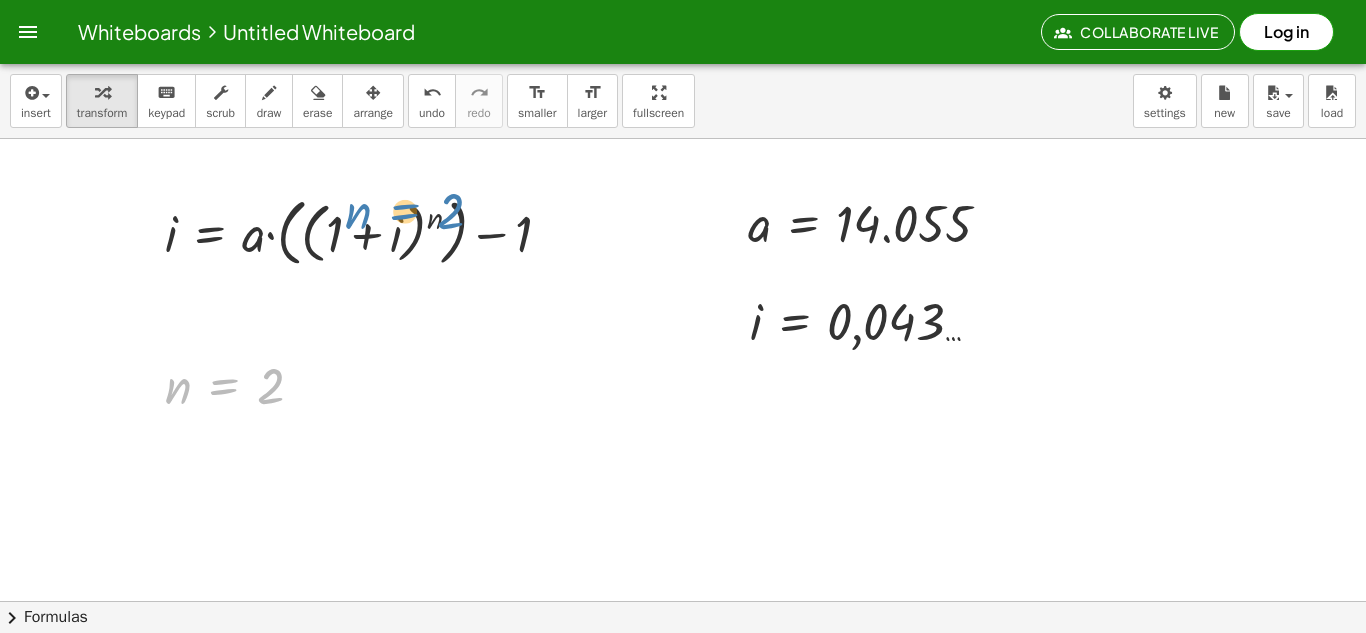 drag, startPoint x: 227, startPoint y: 374, endPoint x: 410, endPoint y: 203, distance: 250.45958 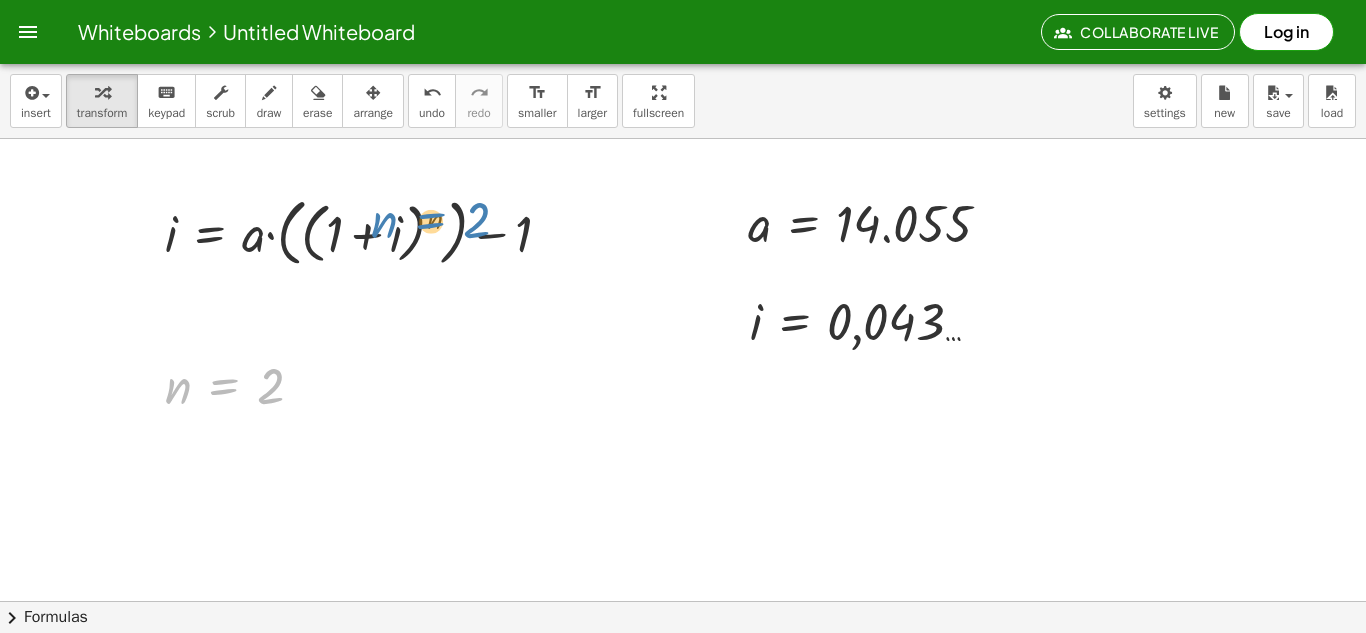 drag, startPoint x: 256, startPoint y: 413, endPoint x: 462, endPoint y: 248, distance: 263.93372 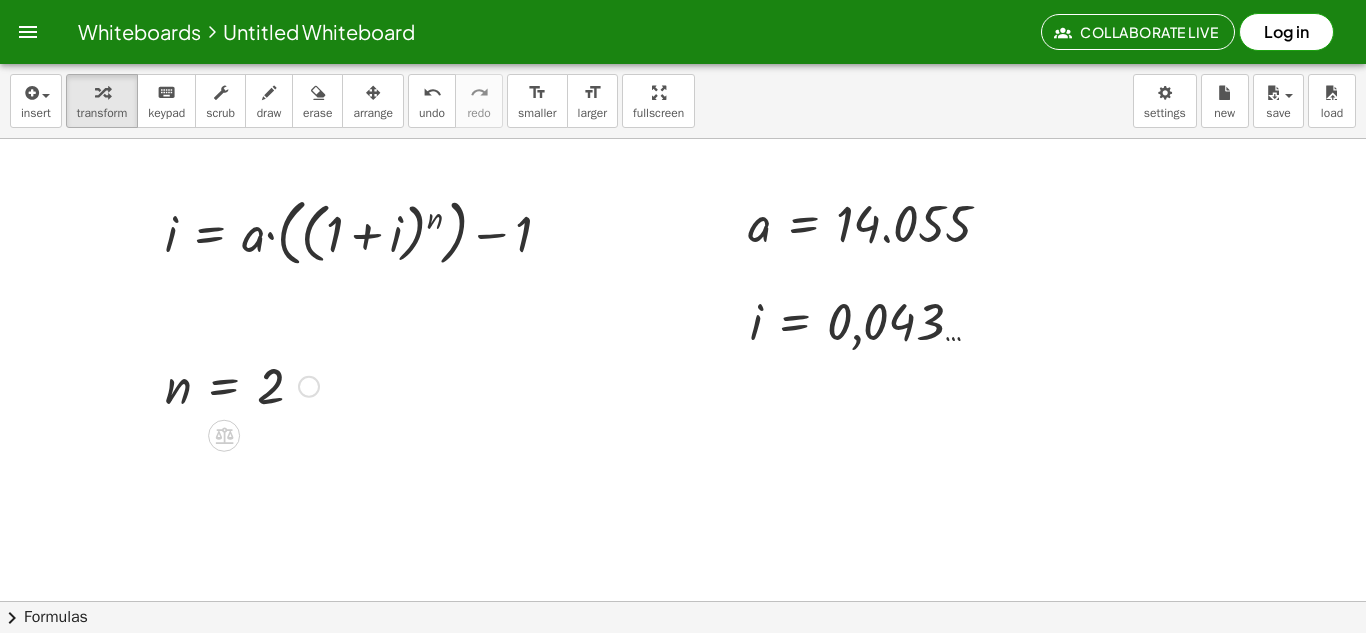 click at bounding box center (366, 231) 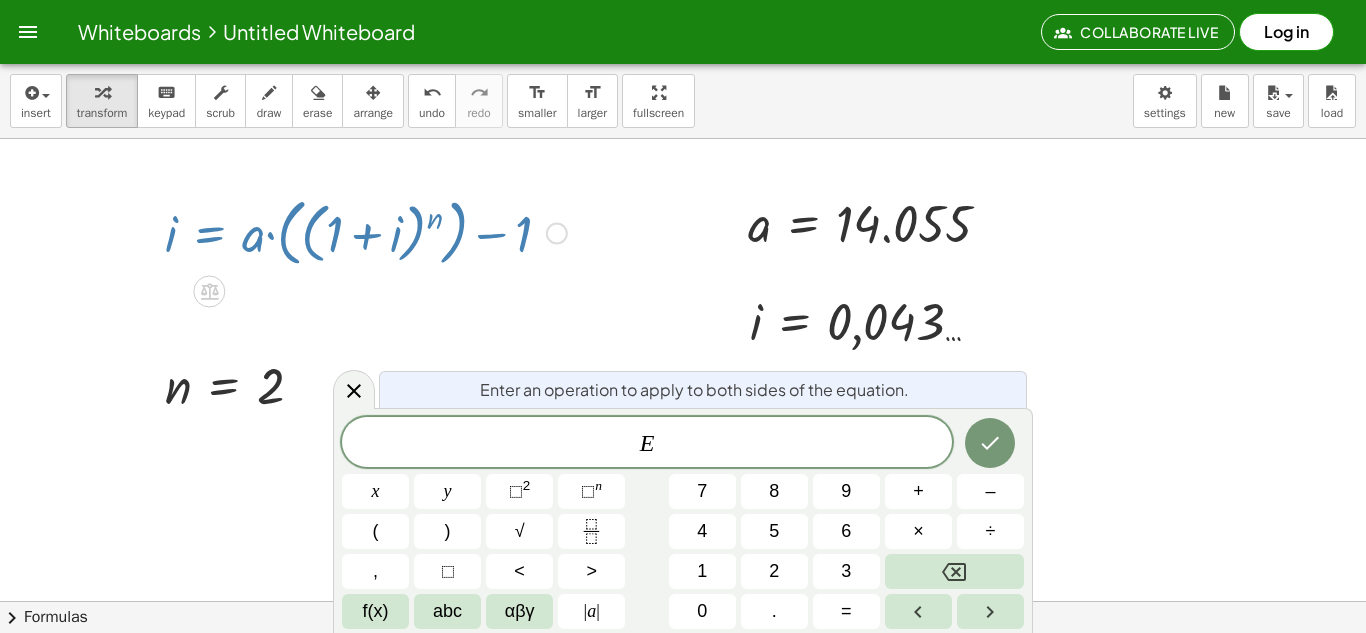 click 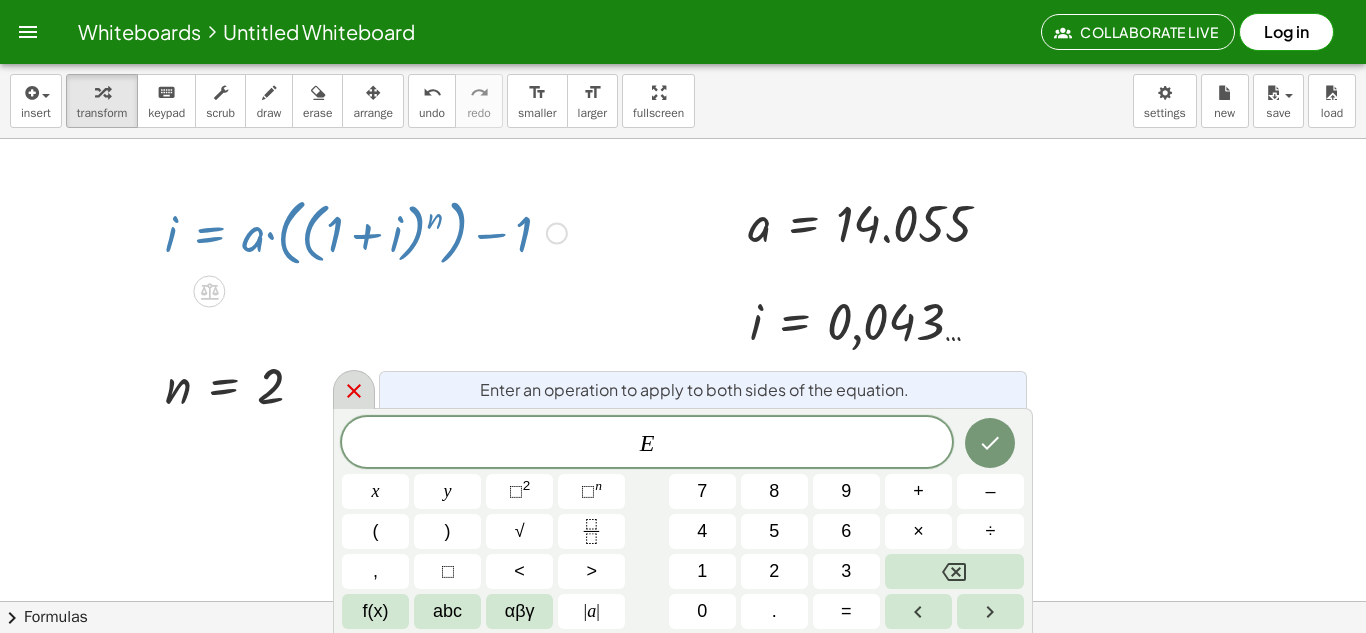 click 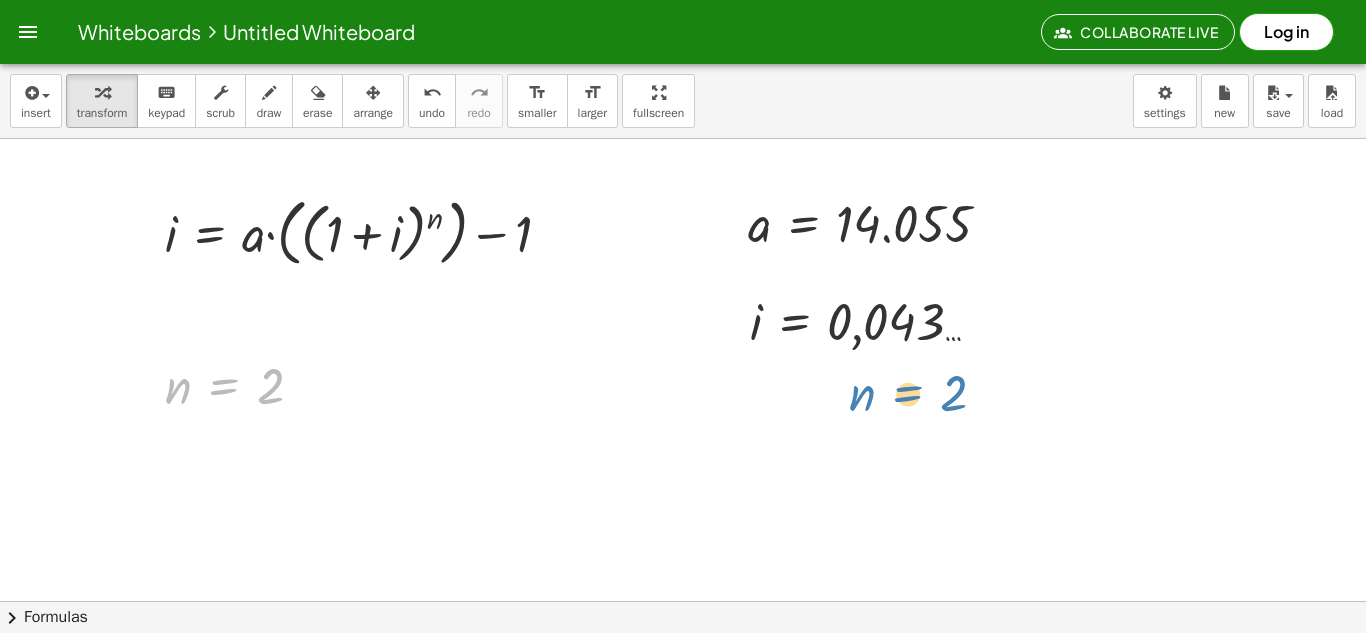 drag, startPoint x: 203, startPoint y: 391, endPoint x: 887, endPoint y: 399, distance: 684.04675 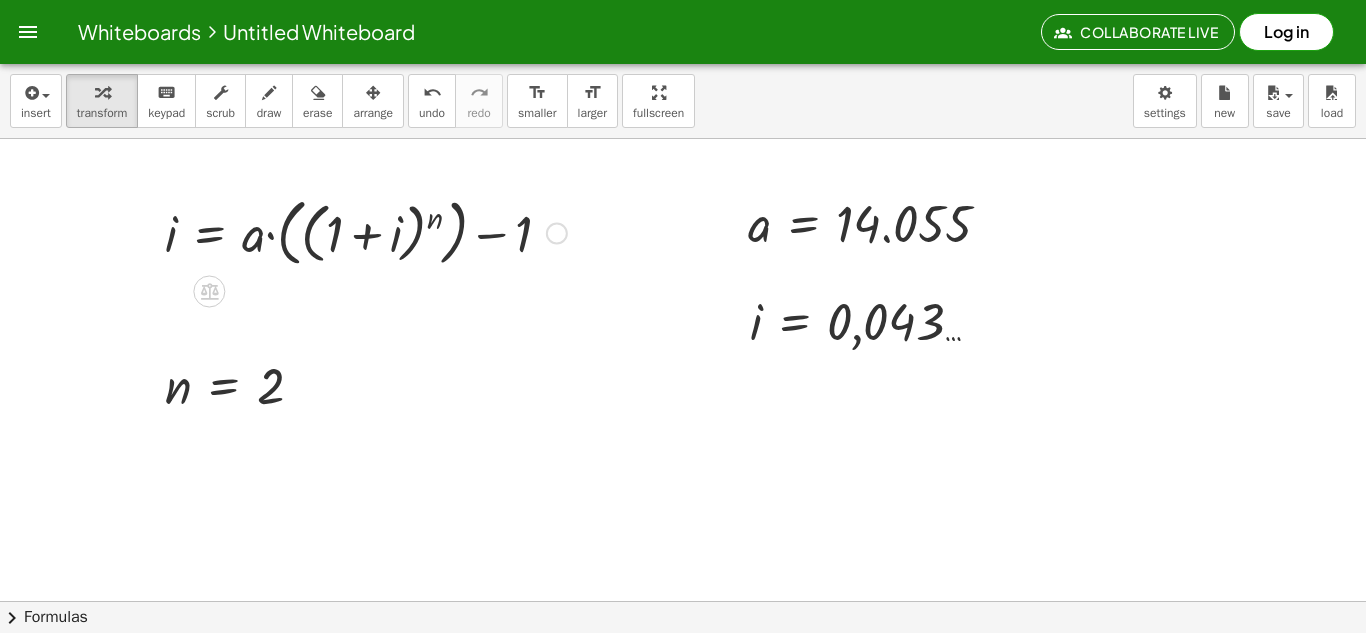drag, startPoint x: 448, startPoint y: 194, endPoint x: 439, endPoint y: 222, distance: 29.410883 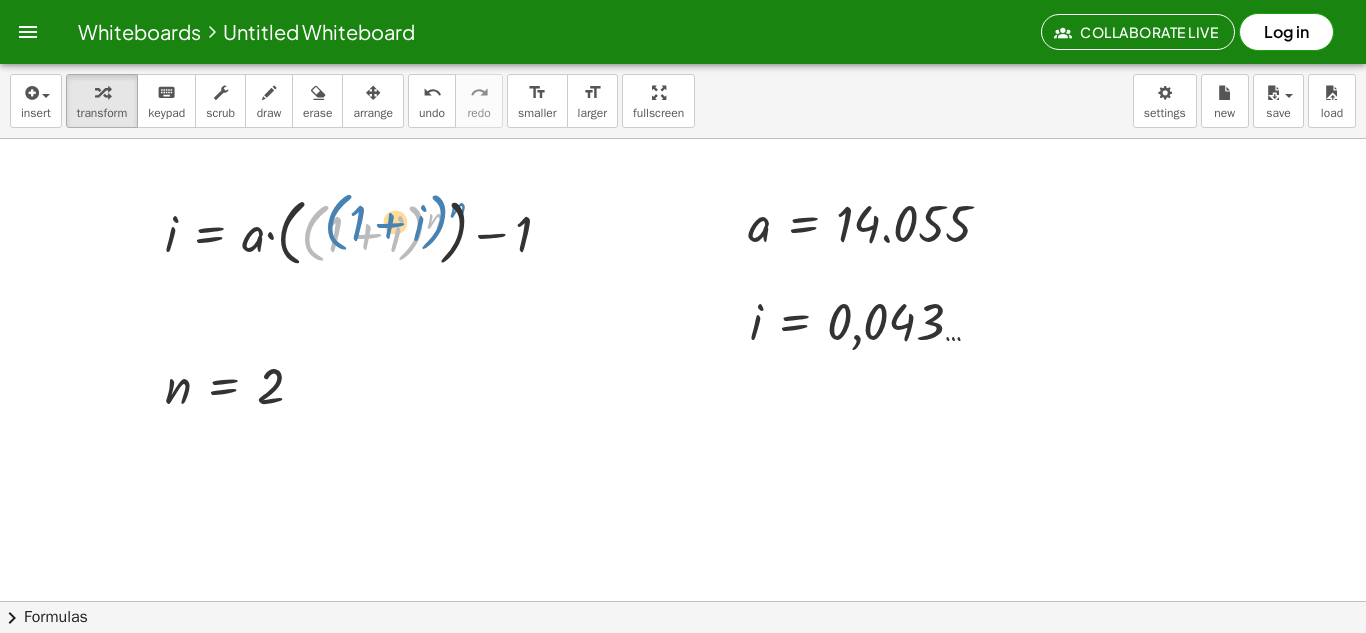 drag, startPoint x: 439, startPoint y: 222, endPoint x: 461, endPoint y: 212, distance: 24.166092 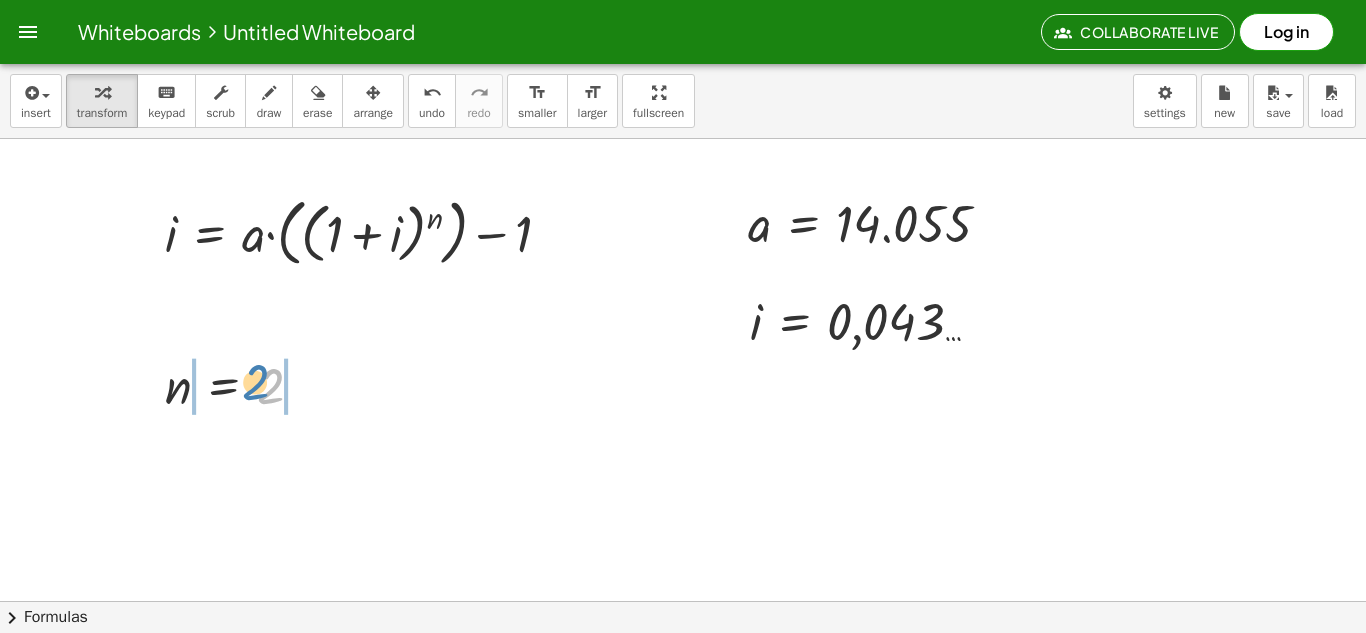 drag, startPoint x: 283, startPoint y: 380, endPoint x: 199, endPoint y: 414, distance: 90.62009 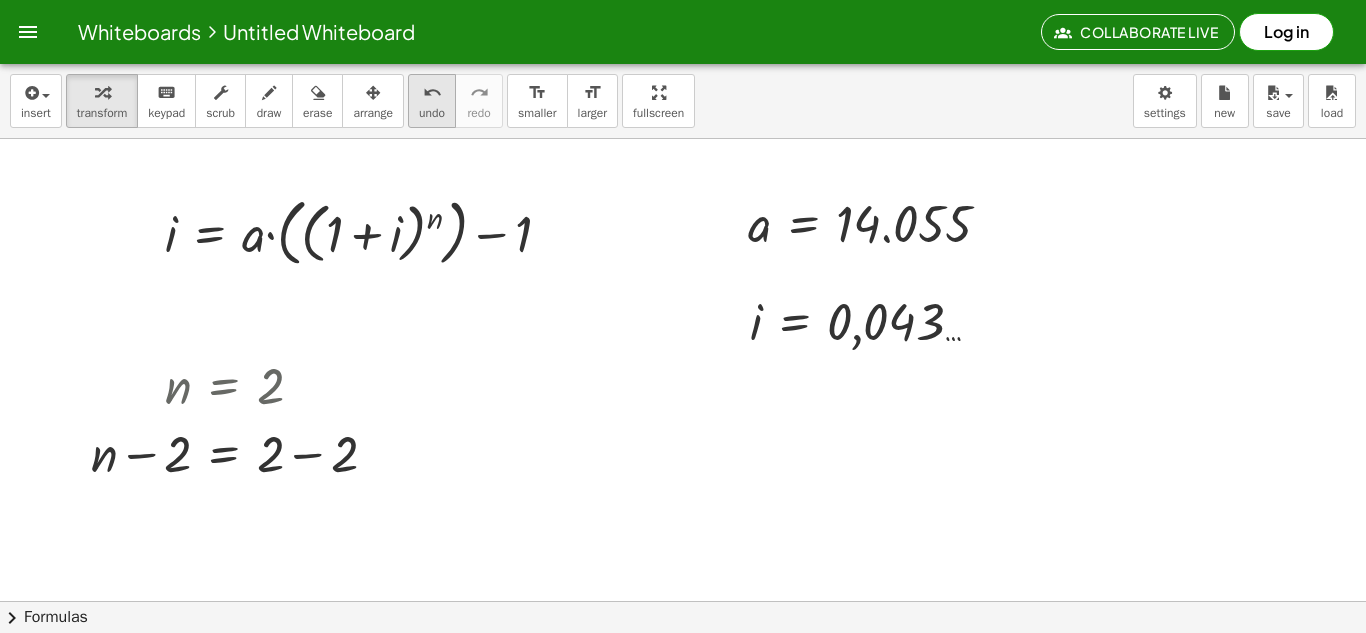 click on "undo" at bounding box center (432, 113) 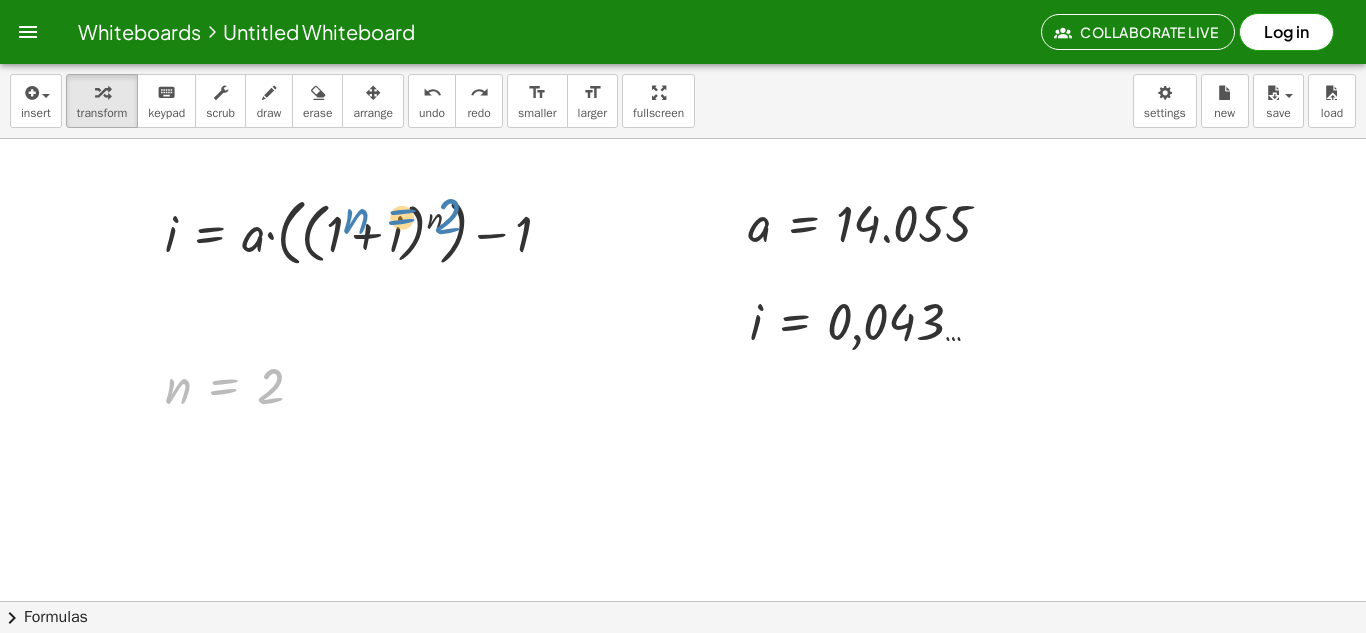 drag, startPoint x: 245, startPoint y: 391, endPoint x: 420, endPoint y: 223, distance: 242.58813 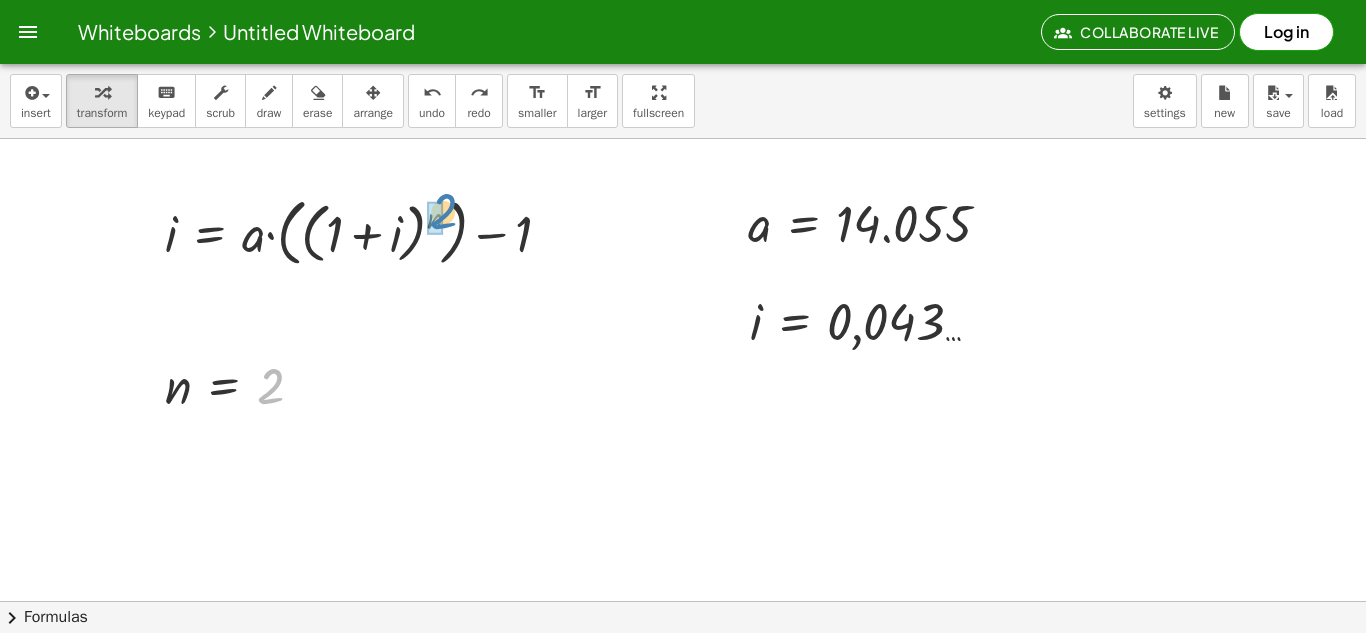 drag, startPoint x: 260, startPoint y: 392, endPoint x: 434, endPoint y: 221, distance: 243.96106 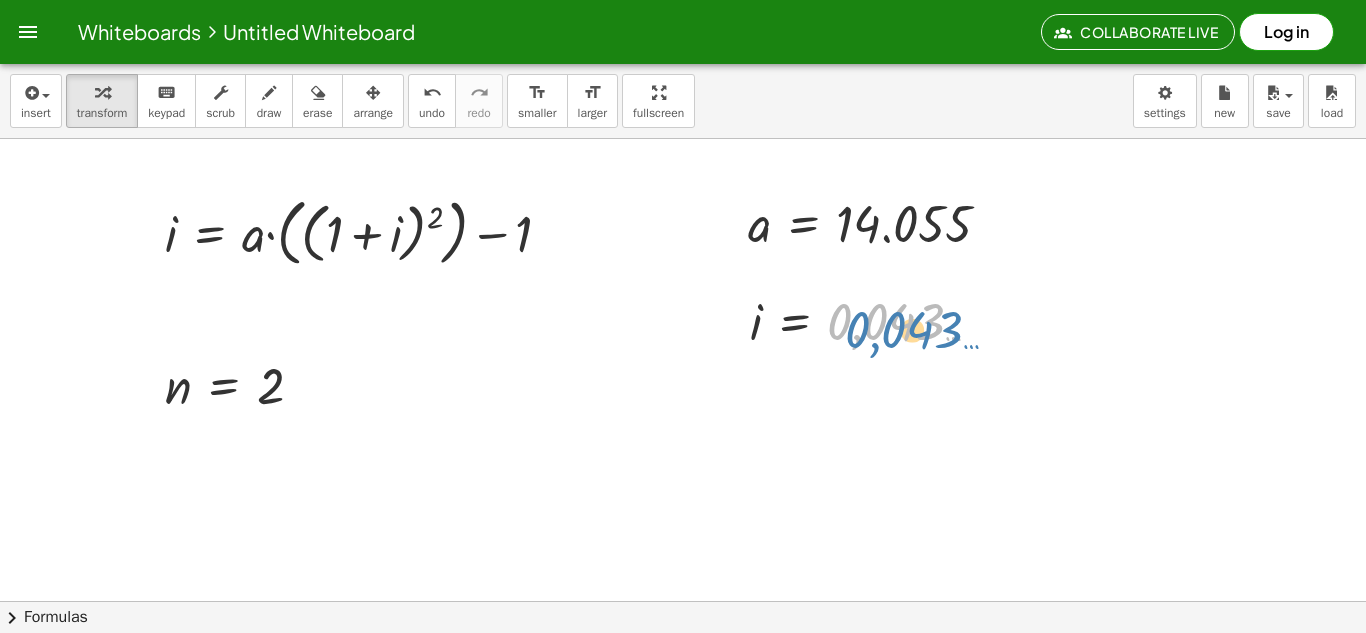 drag, startPoint x: 853, startPoint y: 302, endPoint x: 872, endPoint y: 311, distance: 21.023796 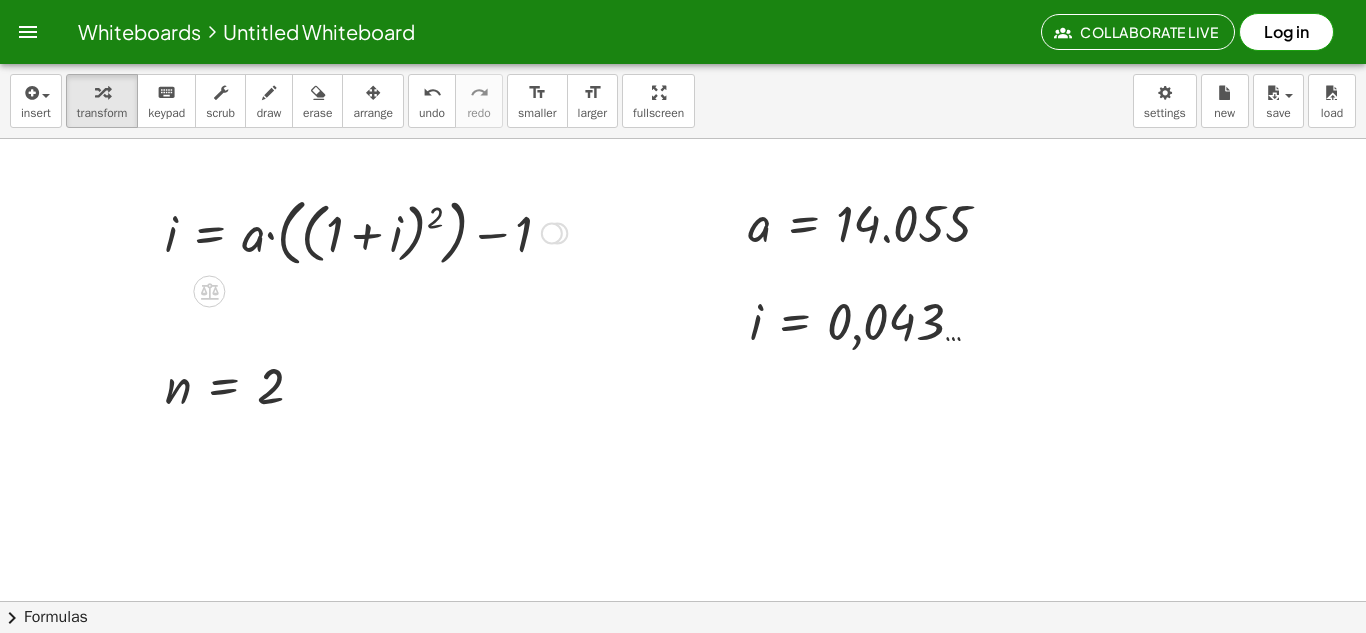 click at bounding box center (366, 231) 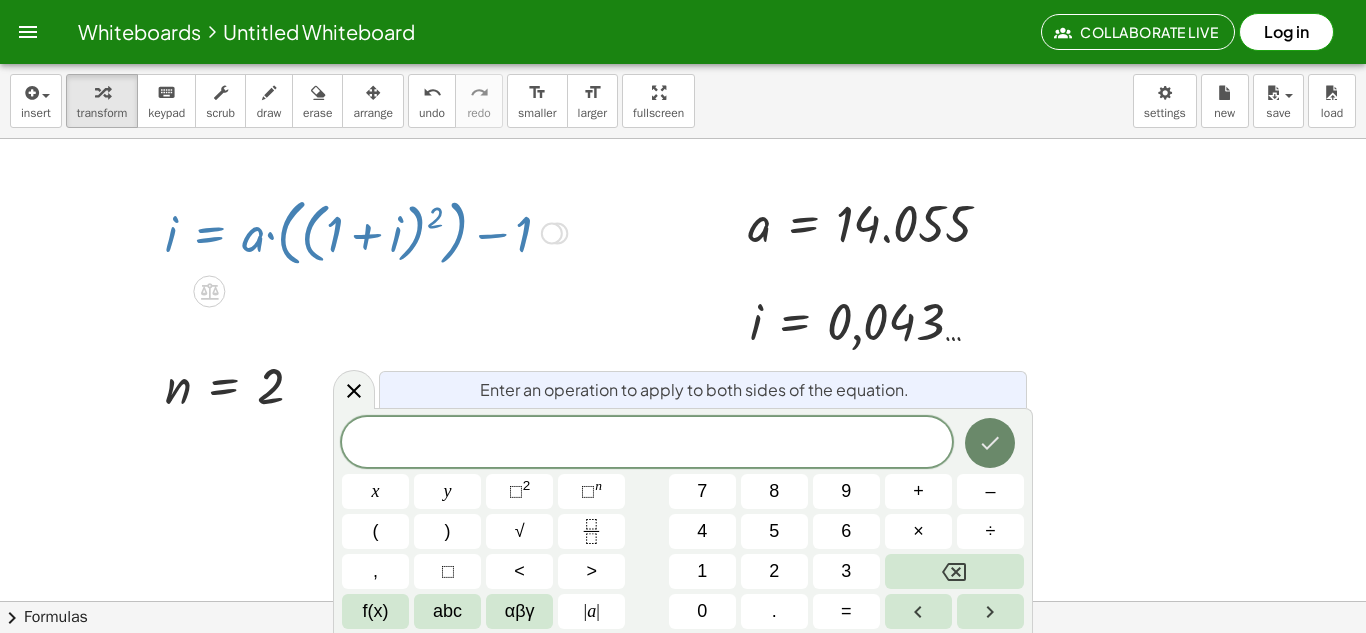 click 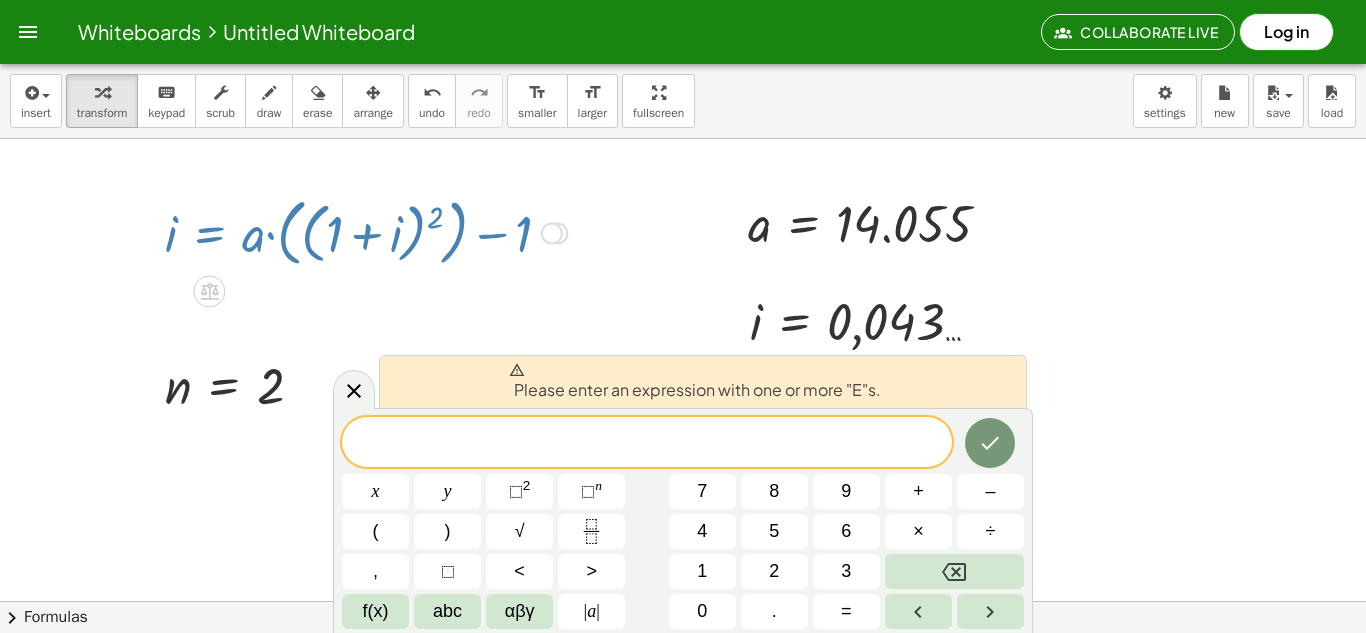 click on "i = + · a · ( ( + 1 + i ) n ) − 1 i = + · a · ( ( + 1 + i ) ) − 1 2" at bounding box center (358, 231) 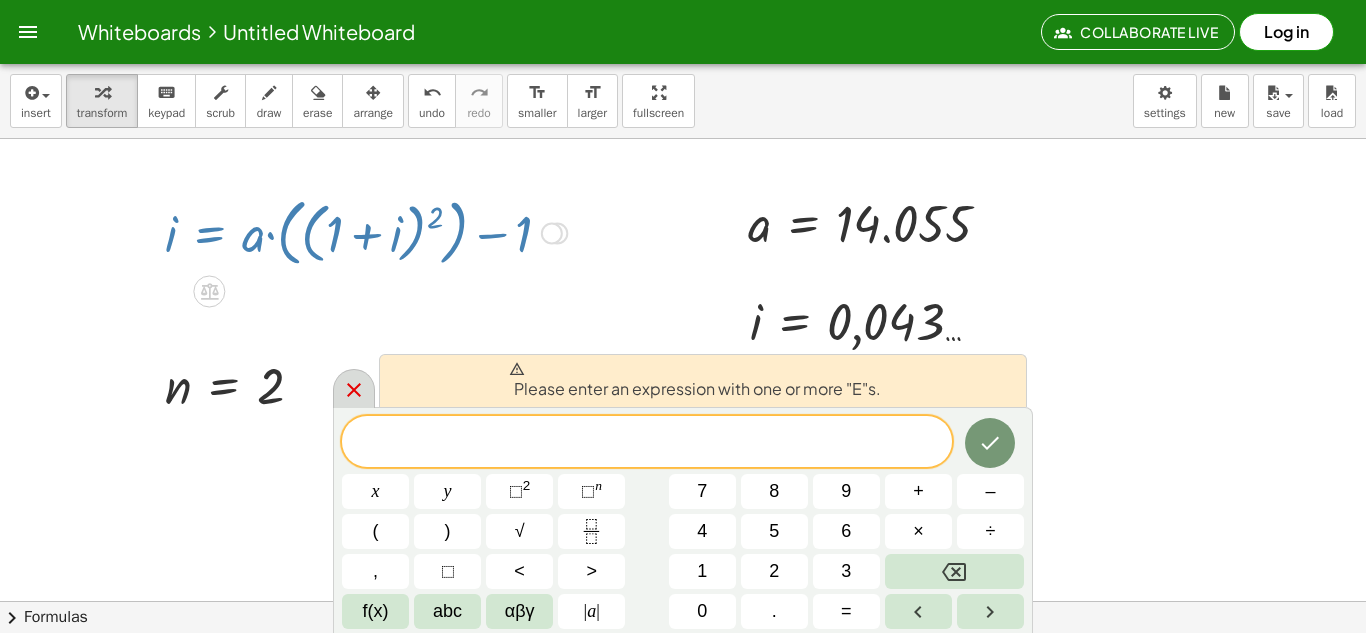 click 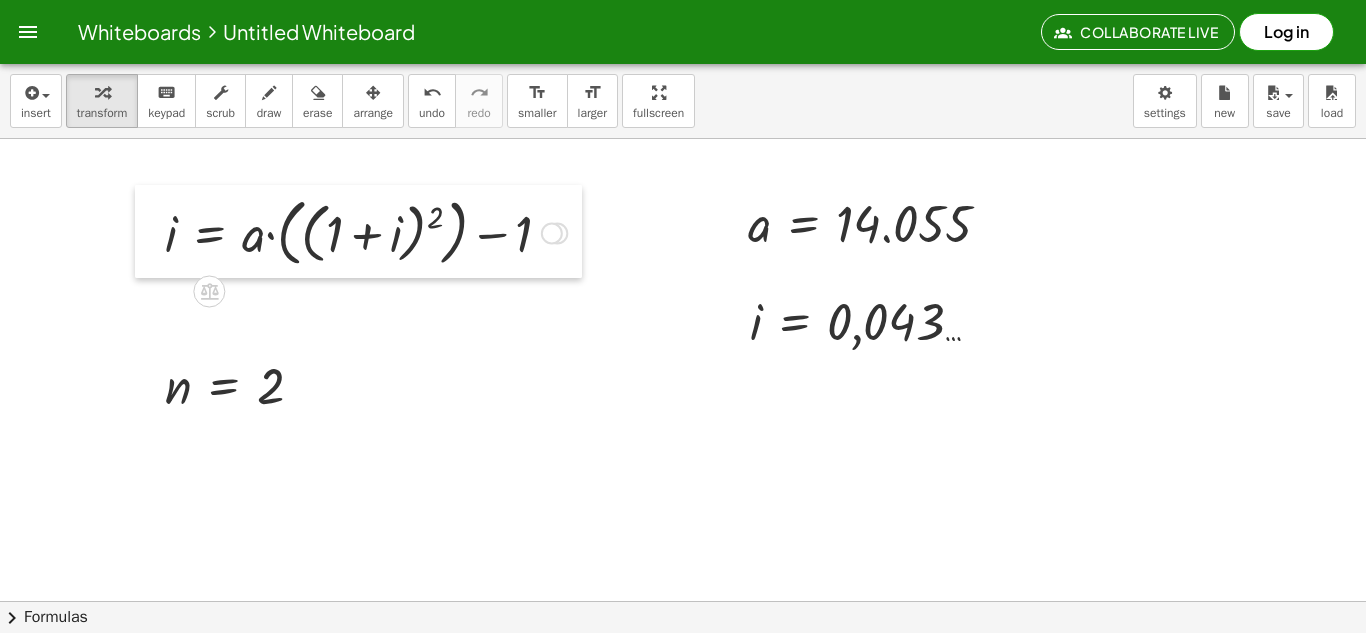 click at bounding box center [150, 231] 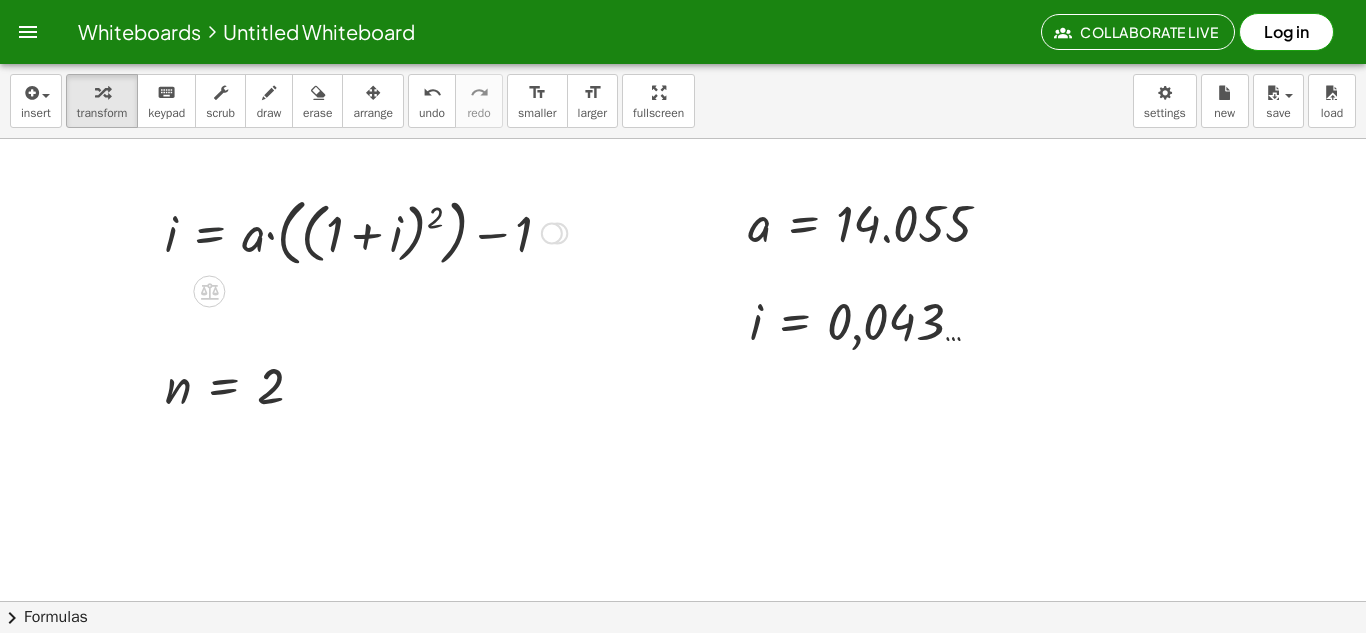 click at bounding box center [366, 231] 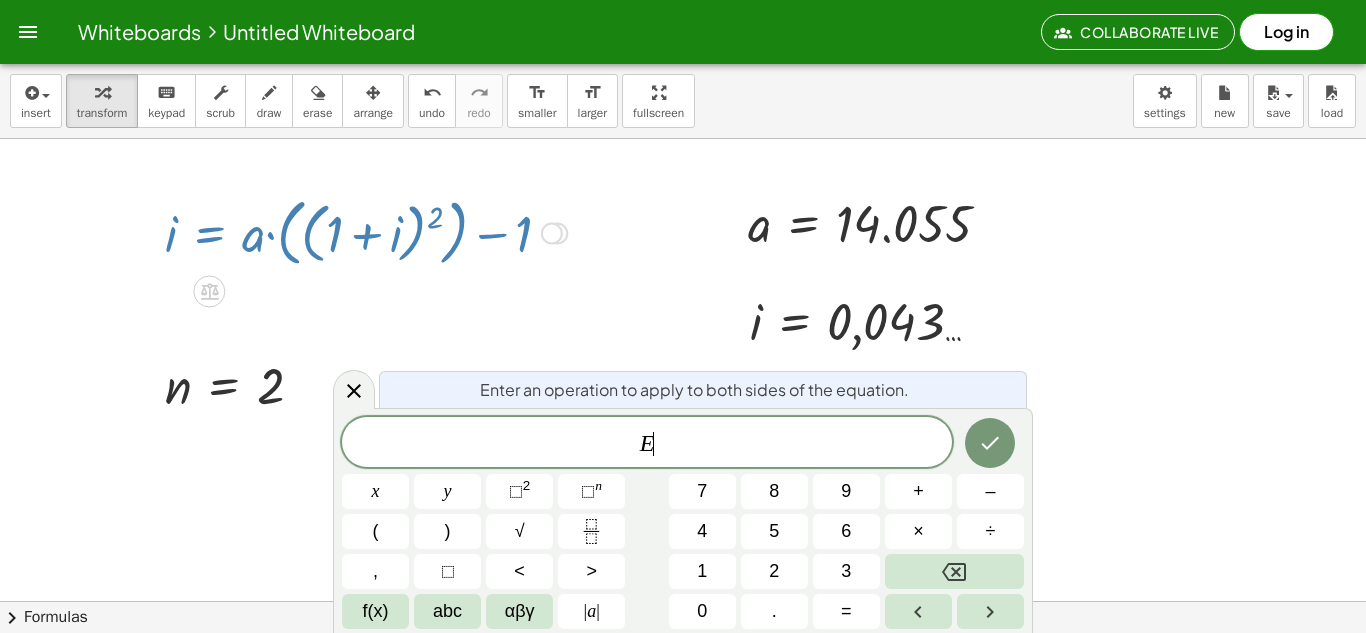 click at bounding box center (366, 231) 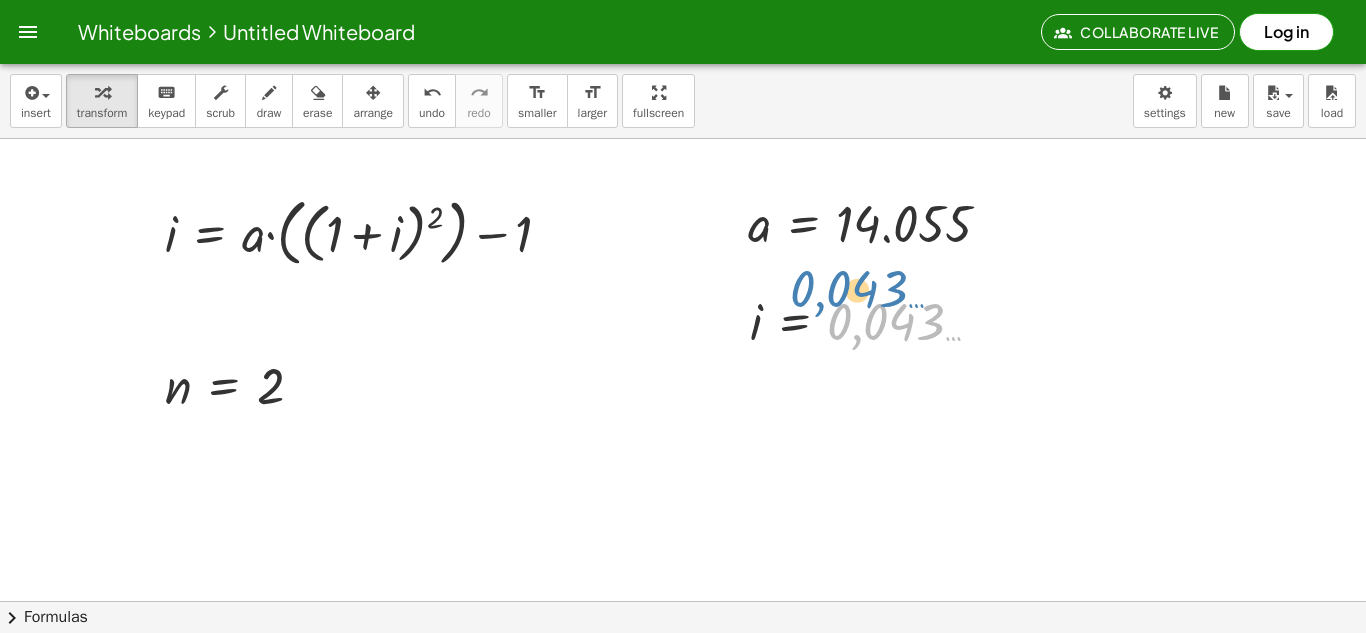 drag, startPoint x: 885, startPoint y: 323, endPoint x: 848, endPoint y: 291, distance: 48.9183 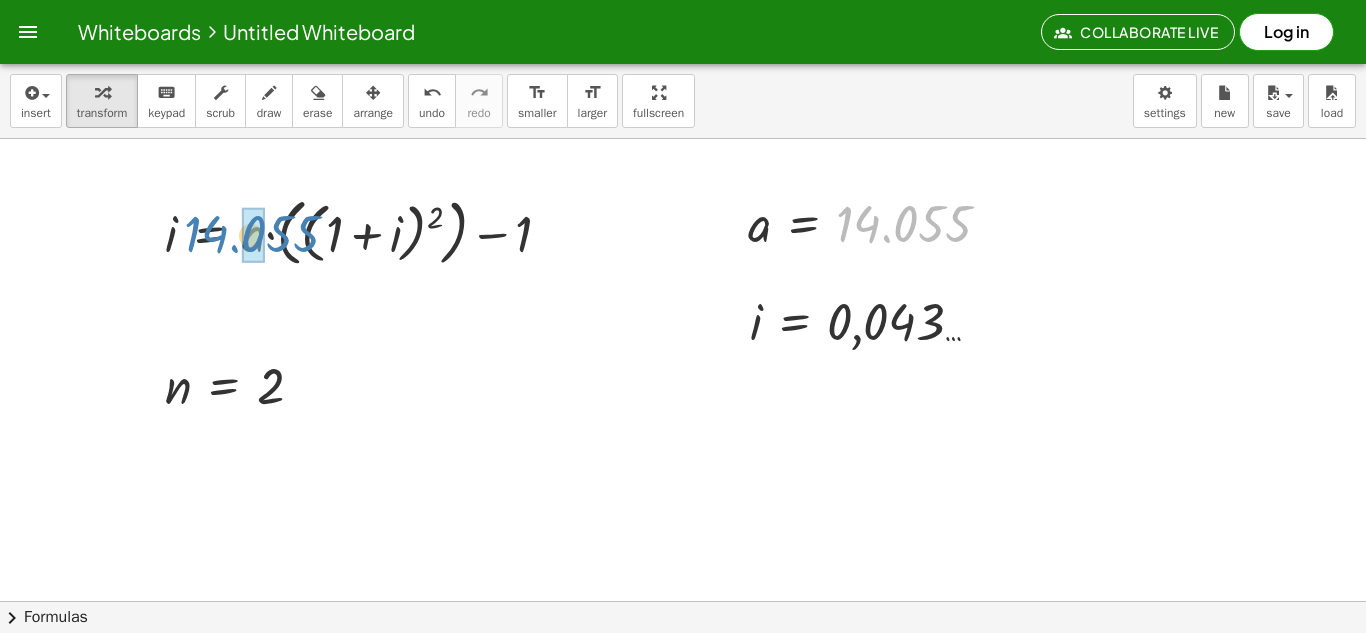 drag, startPoint x: 855, startPoint y: 207, endPoint x: 241, endPoint y: 223, distance: 614.20844 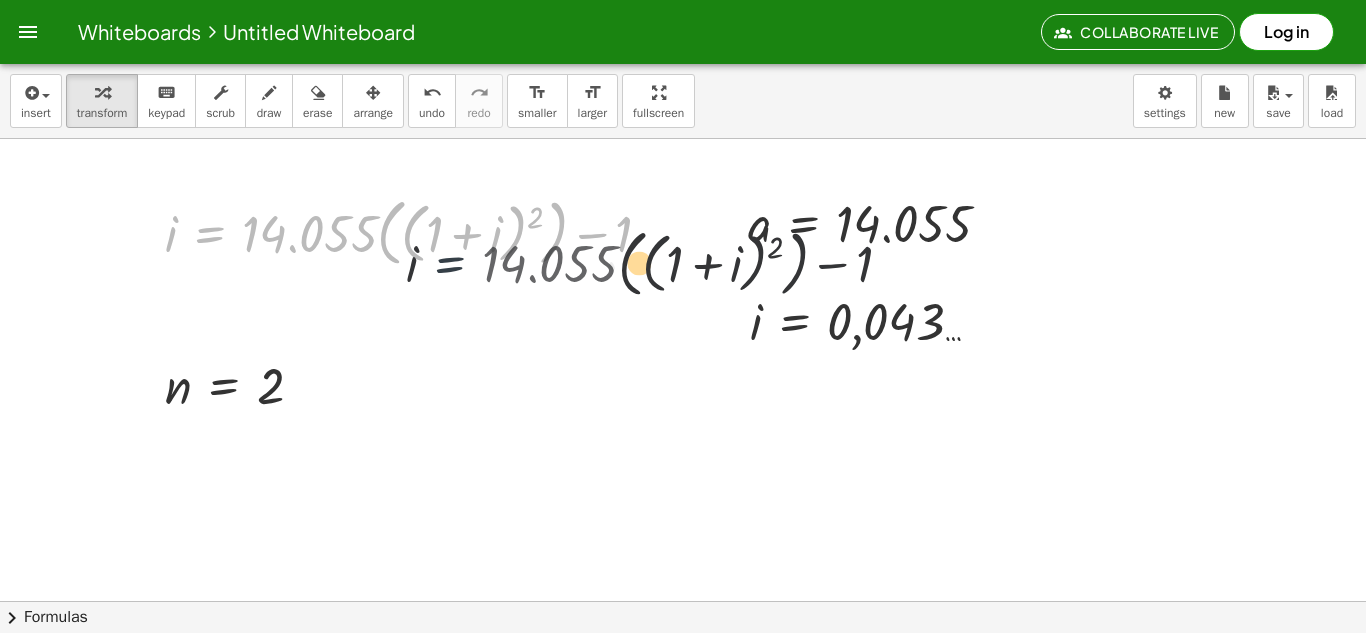 drag, startPoint x: 241, startPoint y: 223, endPoint x: 657, endPoint y: 382, distance: 445.35043 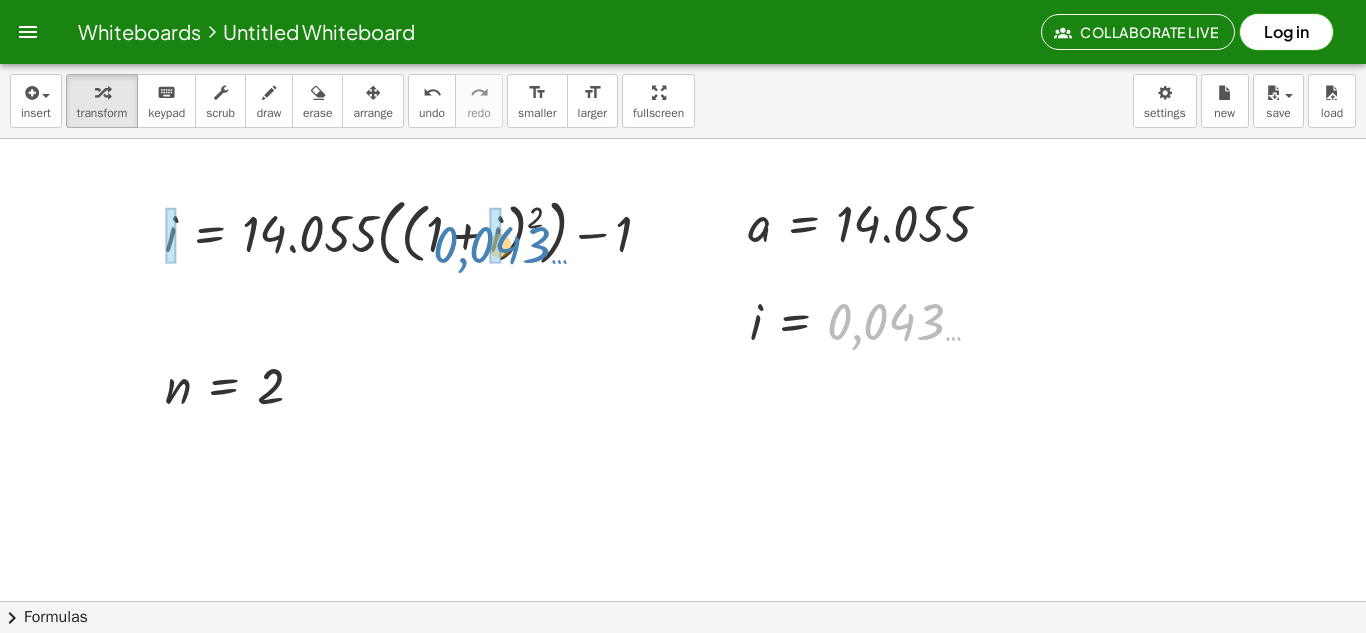 drag, startPoint x: 876, startPoint y: 329, endPoint x: 482, endPoint y: 252, distance: 401.4536 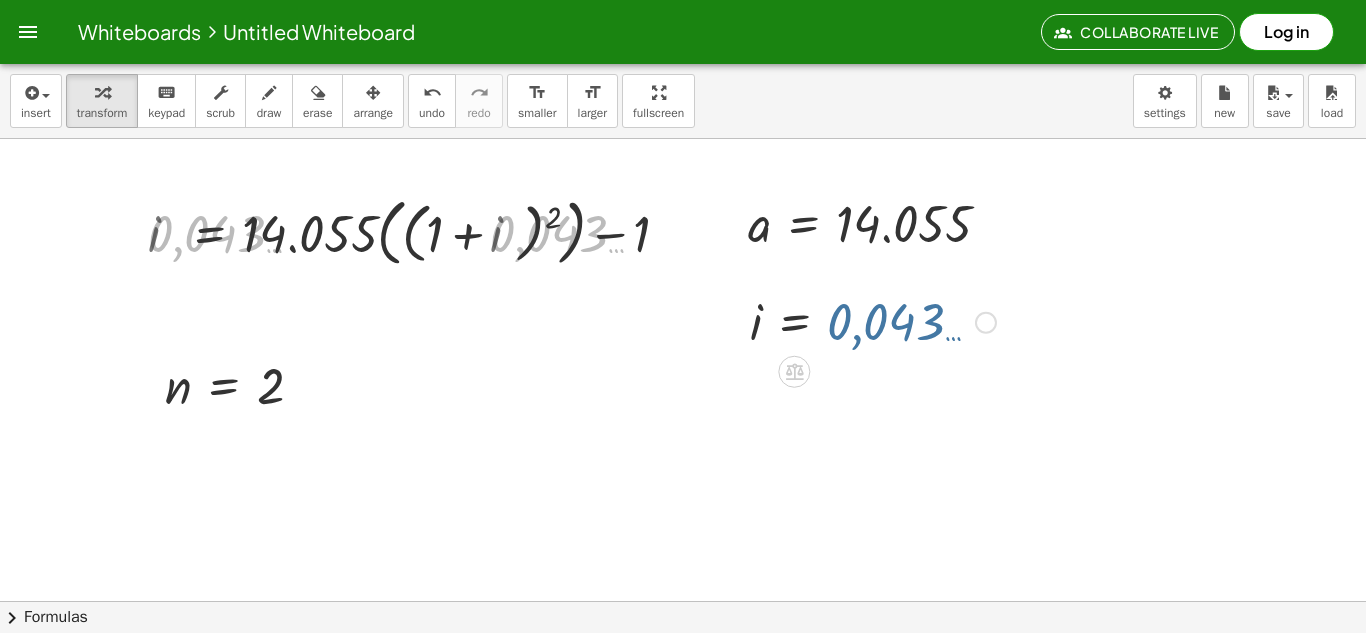 click at bounding box center [416, 231] 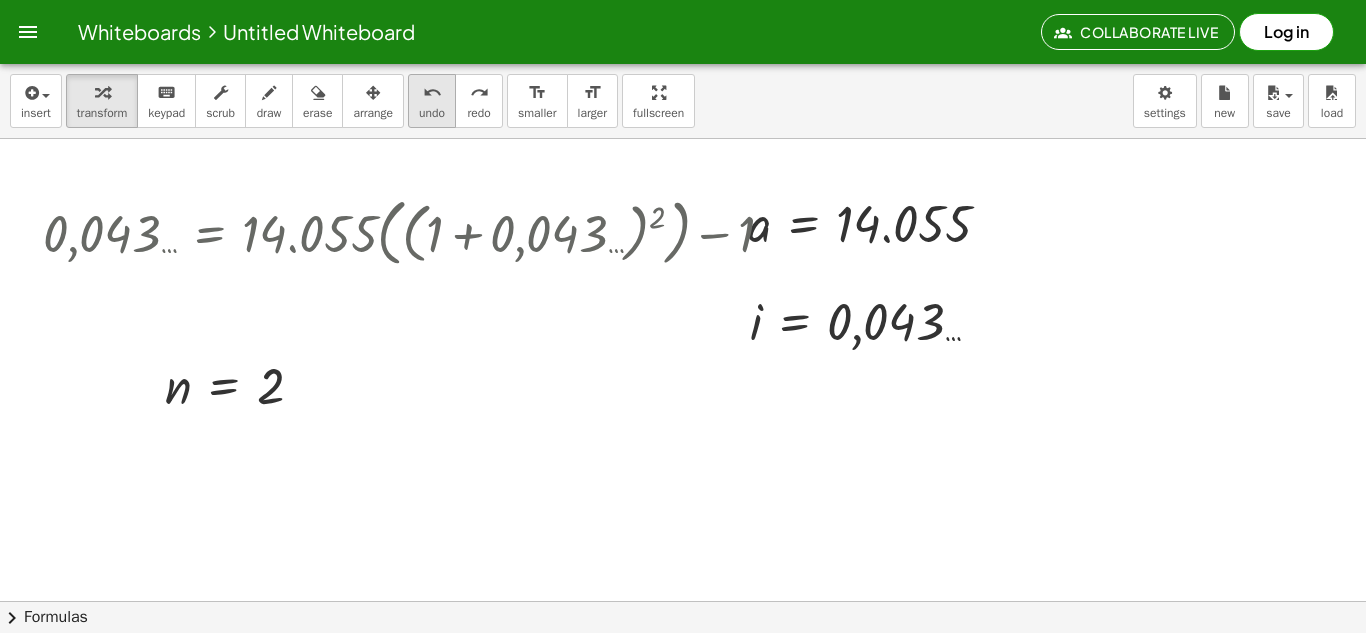 click on "undo" at bounding box center [432, 113] 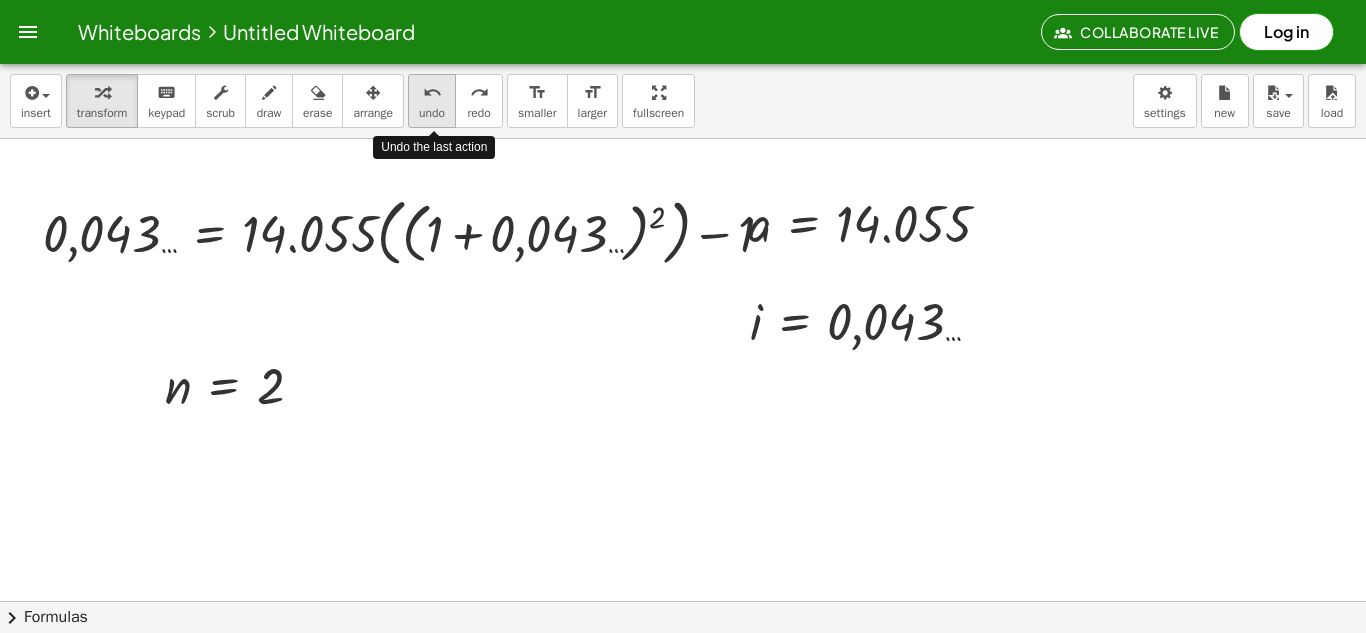 click on "undo" at bounding box center (432, 113) 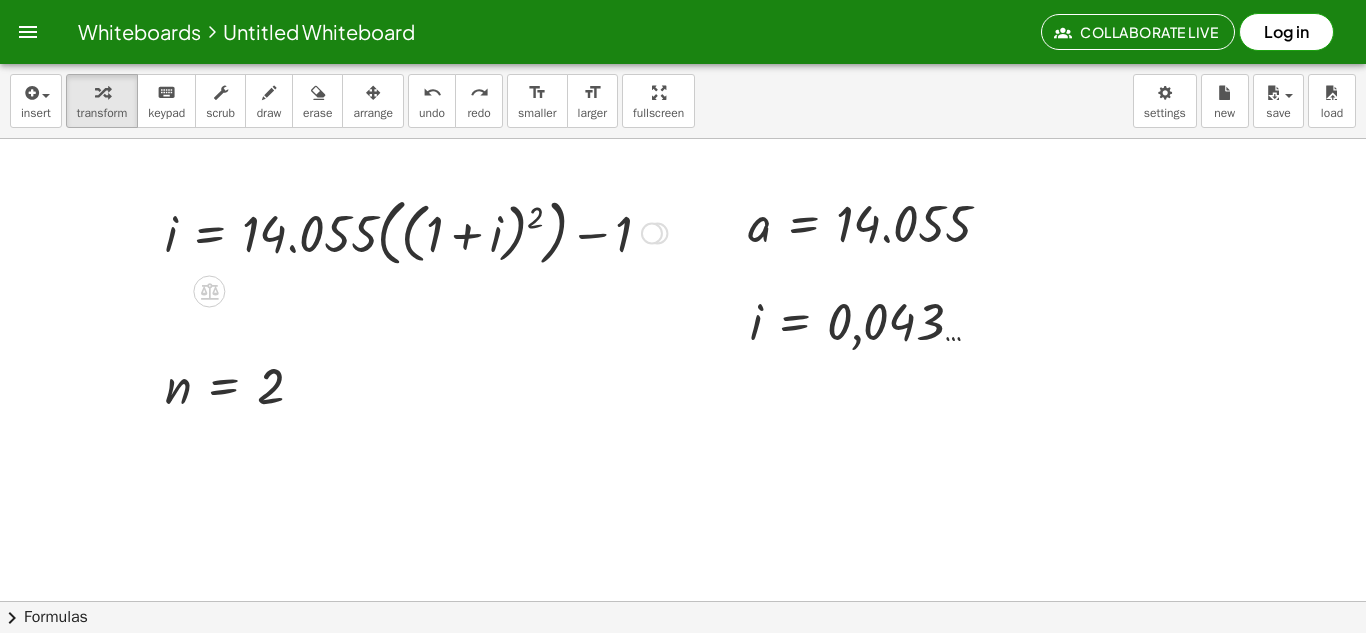 click at bounding box center (416, 231) 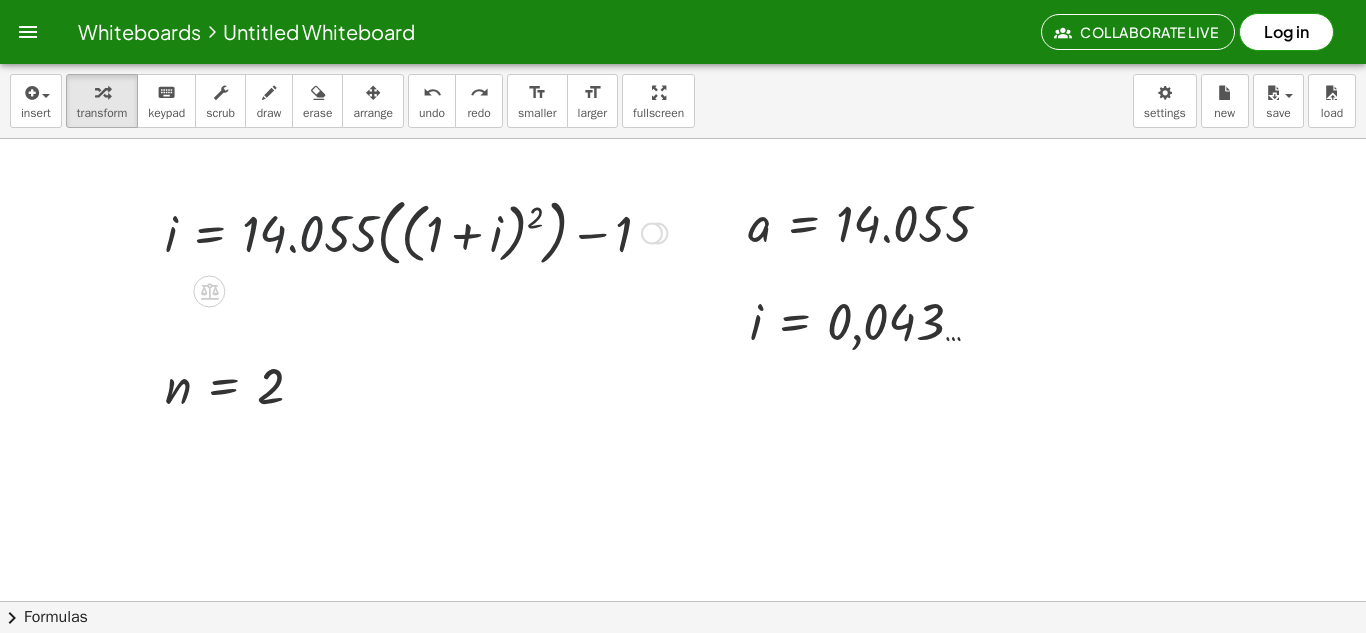click at bounding box center (416, 231) 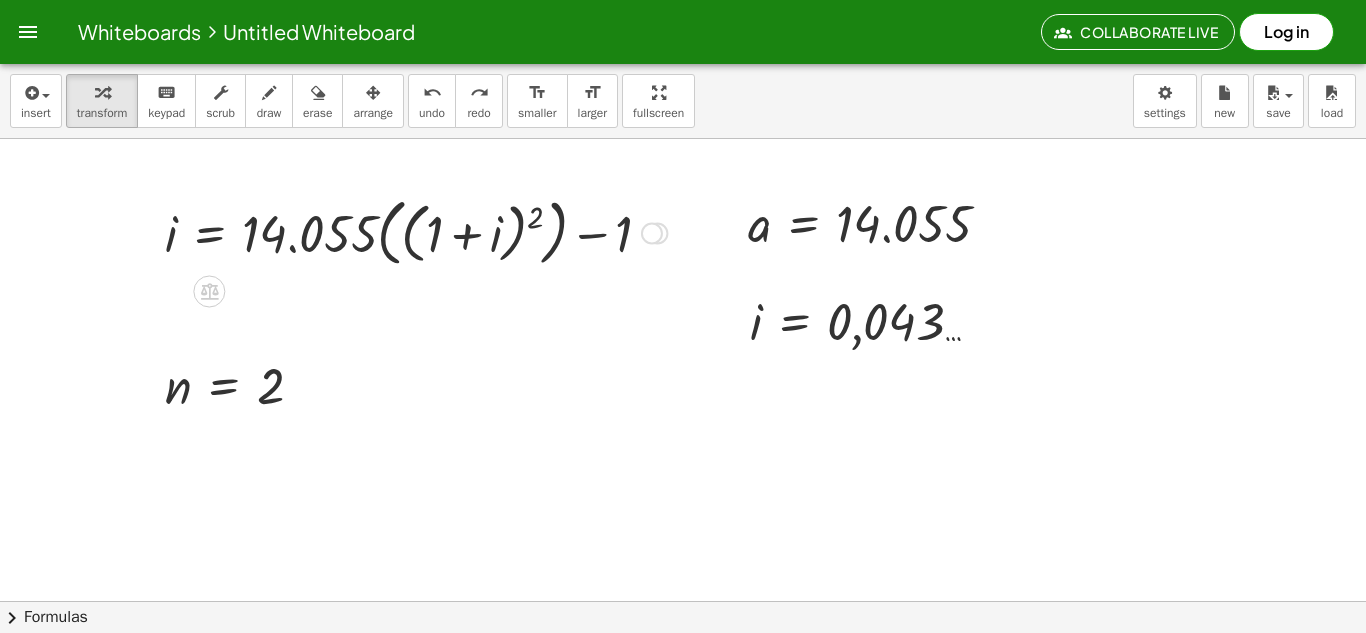 click at bounding box center [416, 231] 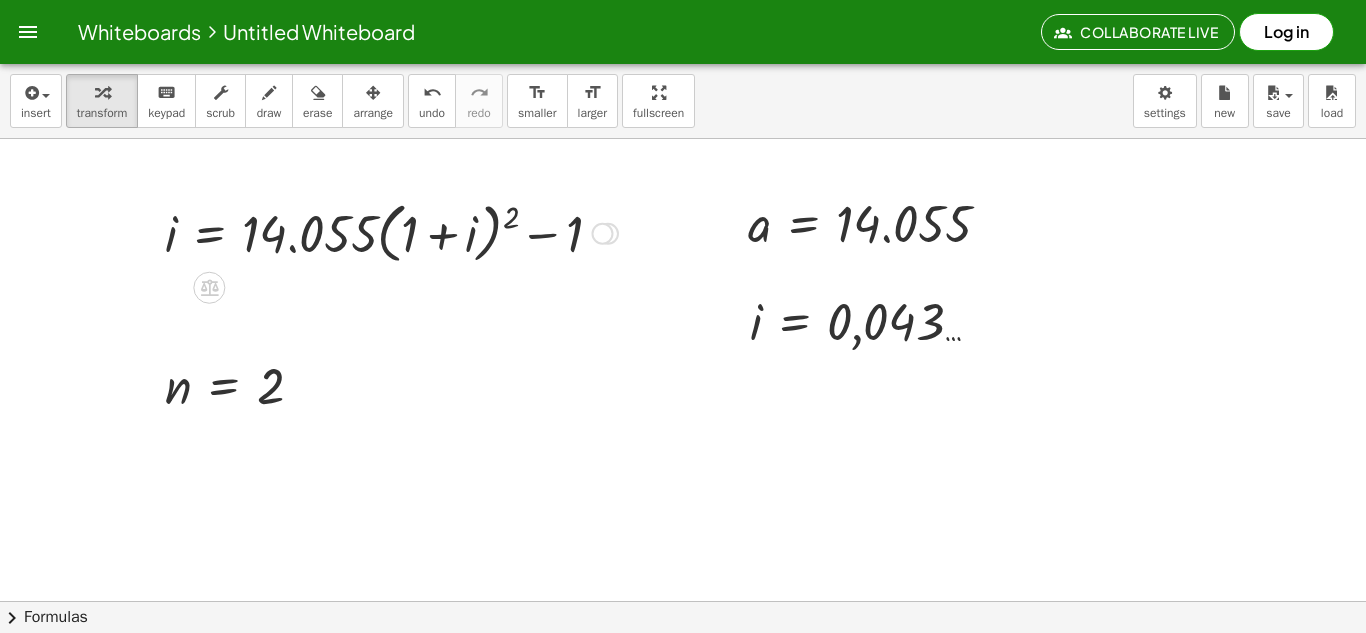 click at bounding box center (391, 232) 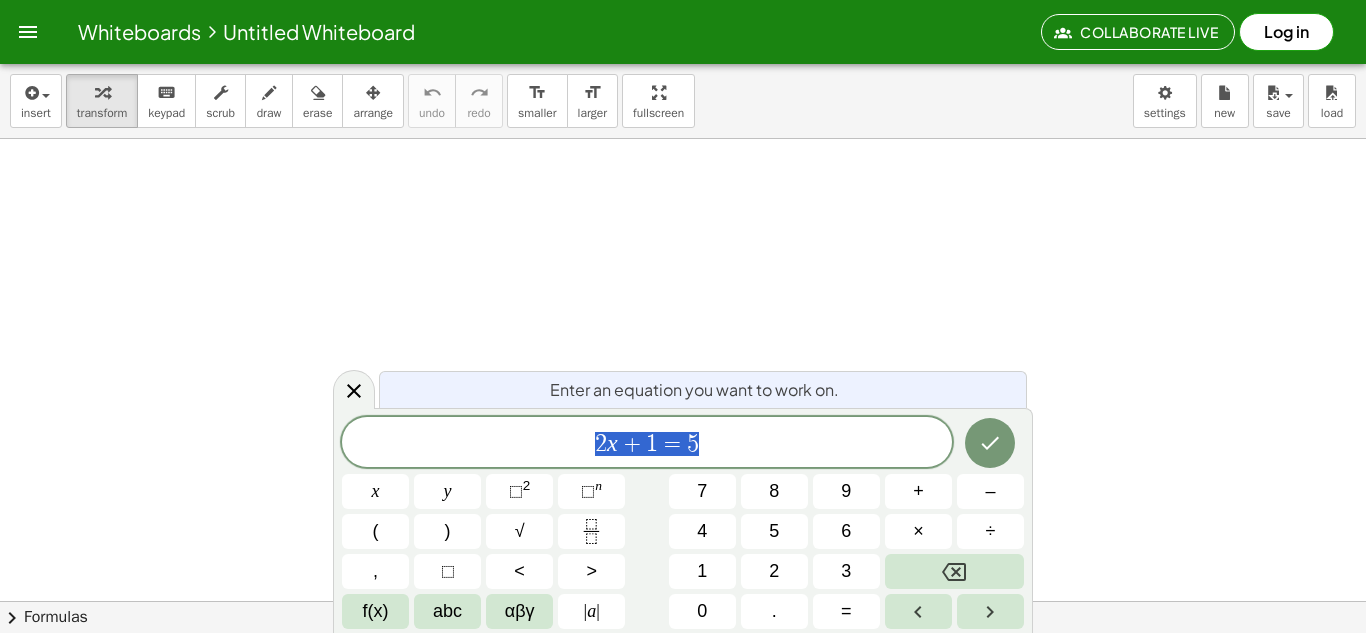 scroll, scrollTop: 0, scrollLeft: 0, axis: both 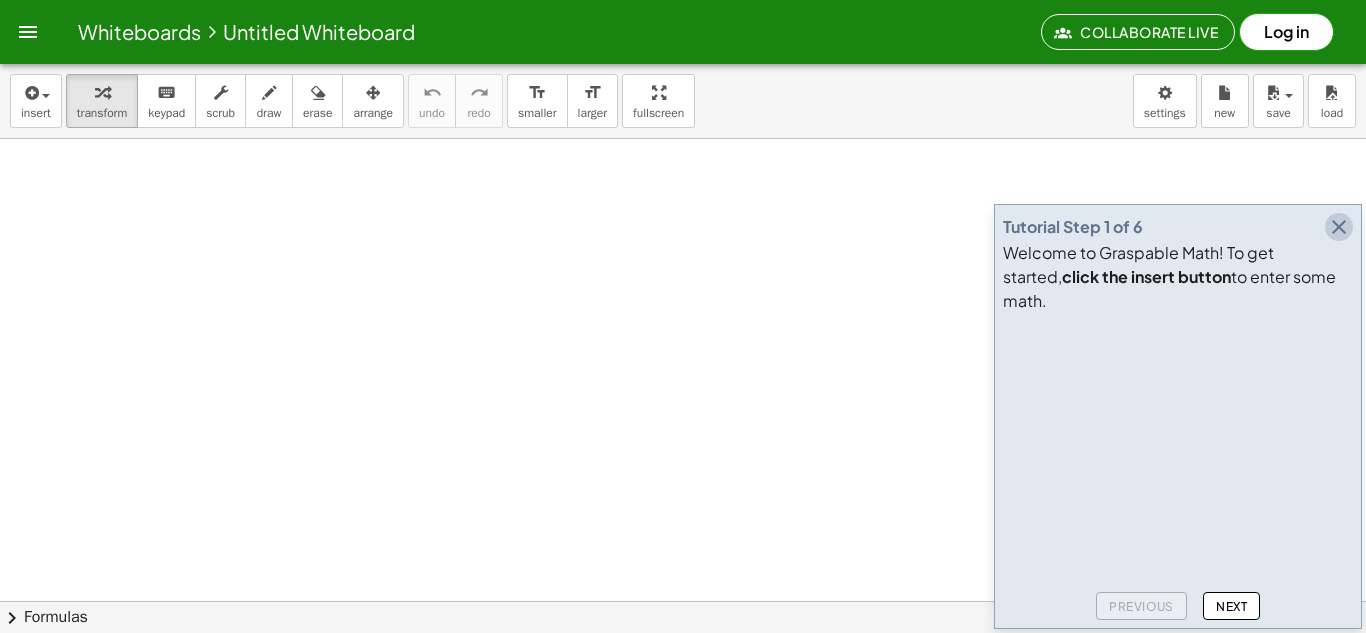 click at bounding box center (1339, 227) 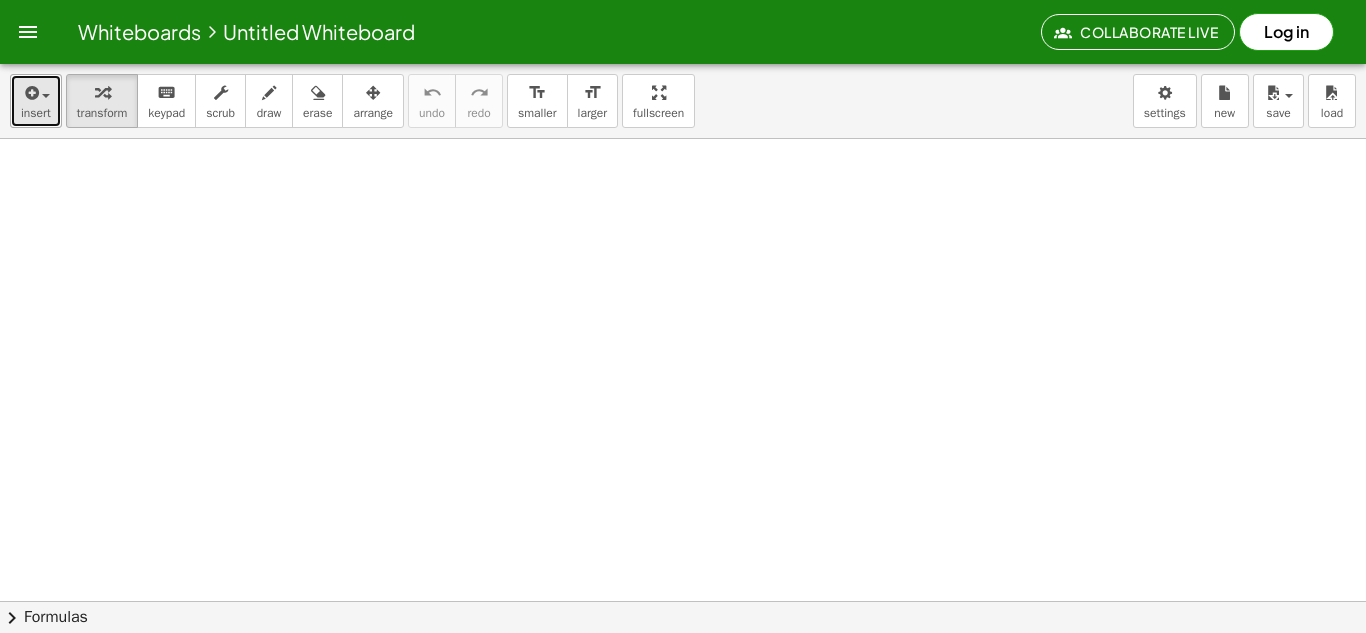 click at bounding box center [30, 93] 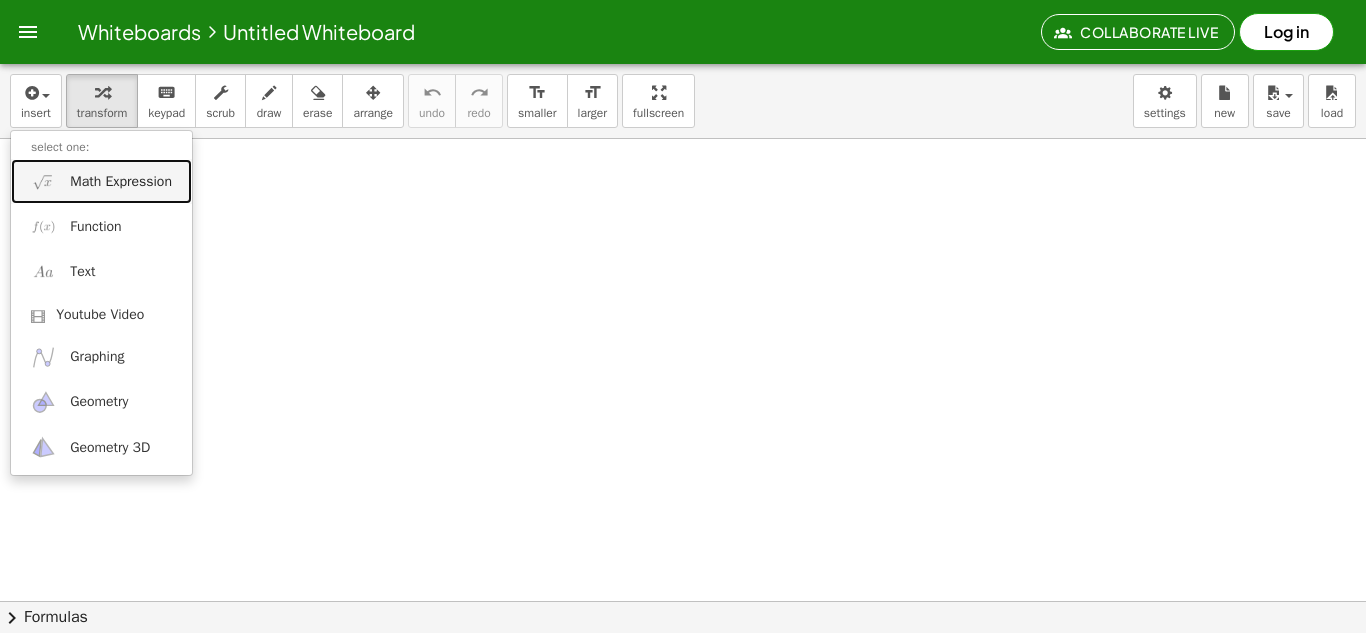 click on "Math Expression" at bounding box center (101, 181) 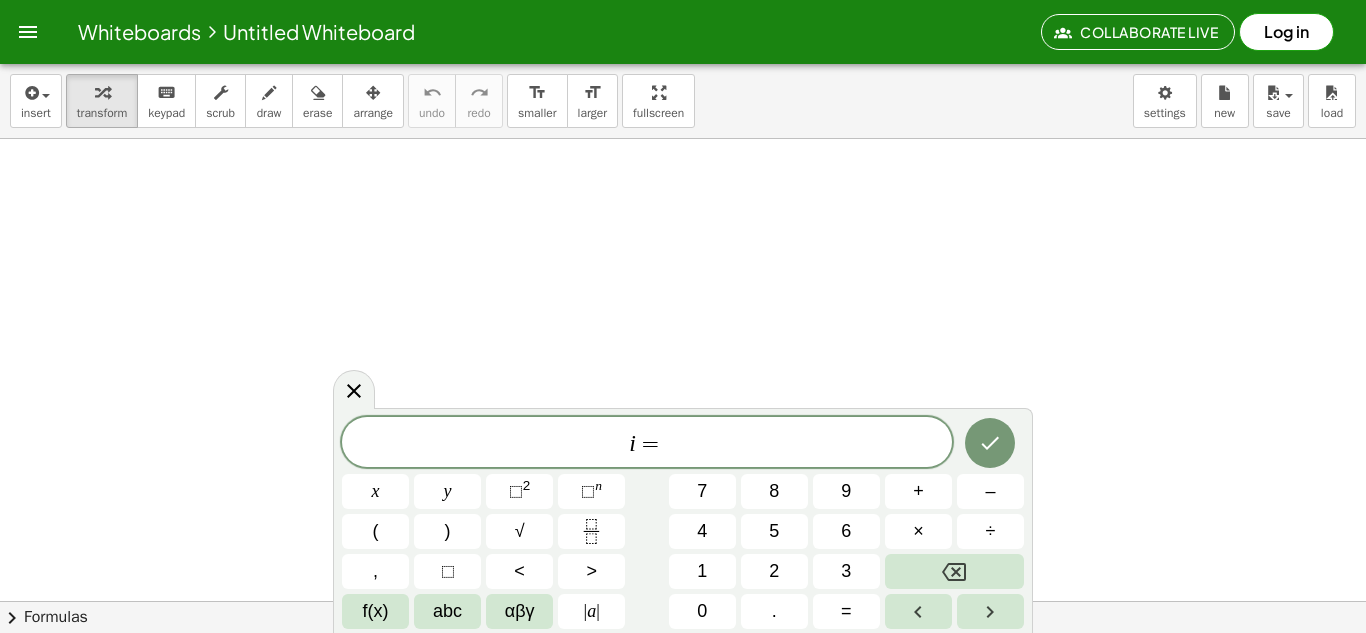 click on "i = ​ x y ⬚ 2 ⬚ n 7 8 9 + – ( ) √ 4 5 6 × ÷ , ⬚ < > 1 2 3 f(x) abc αβγ | a | 0 . =" at bounding box center (683, 520) 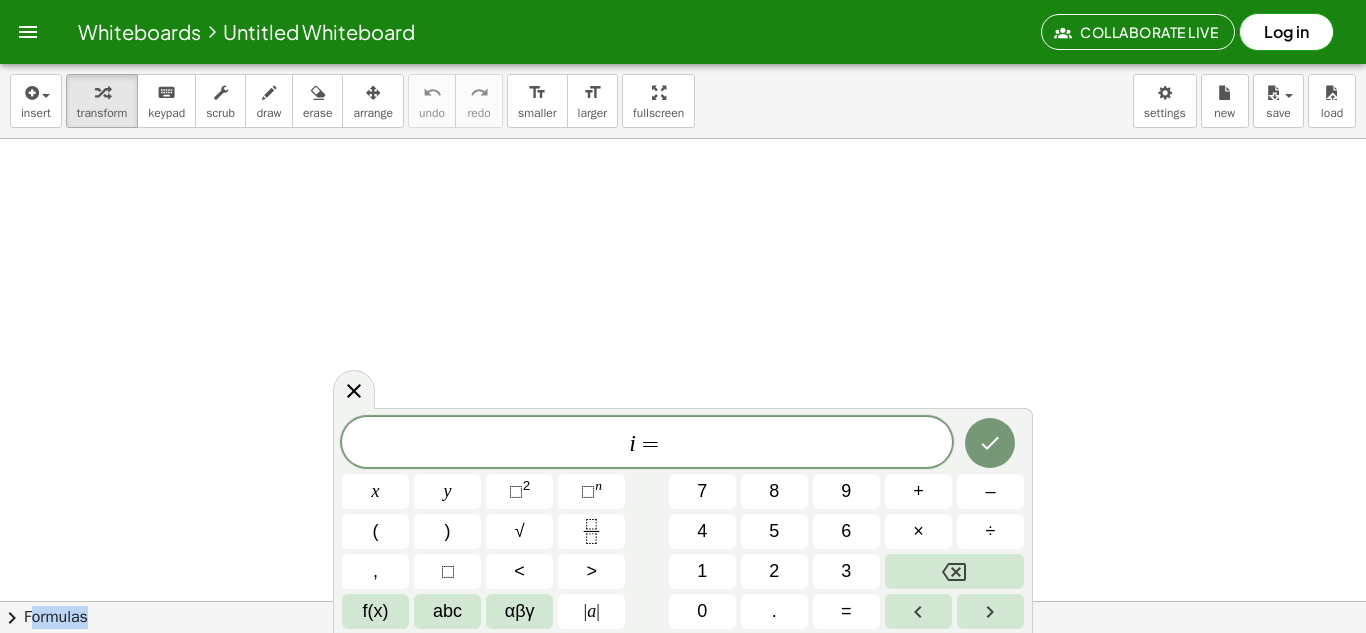 click on "i = x y ⬚ 2 ⬚ n 7 8 9 + – ( ) √ 4 5 6 × ÷ , ⬚ < > 1 2 3 f(x) abc αβγ | a | 0 . =" at bounding box center [683, 520] 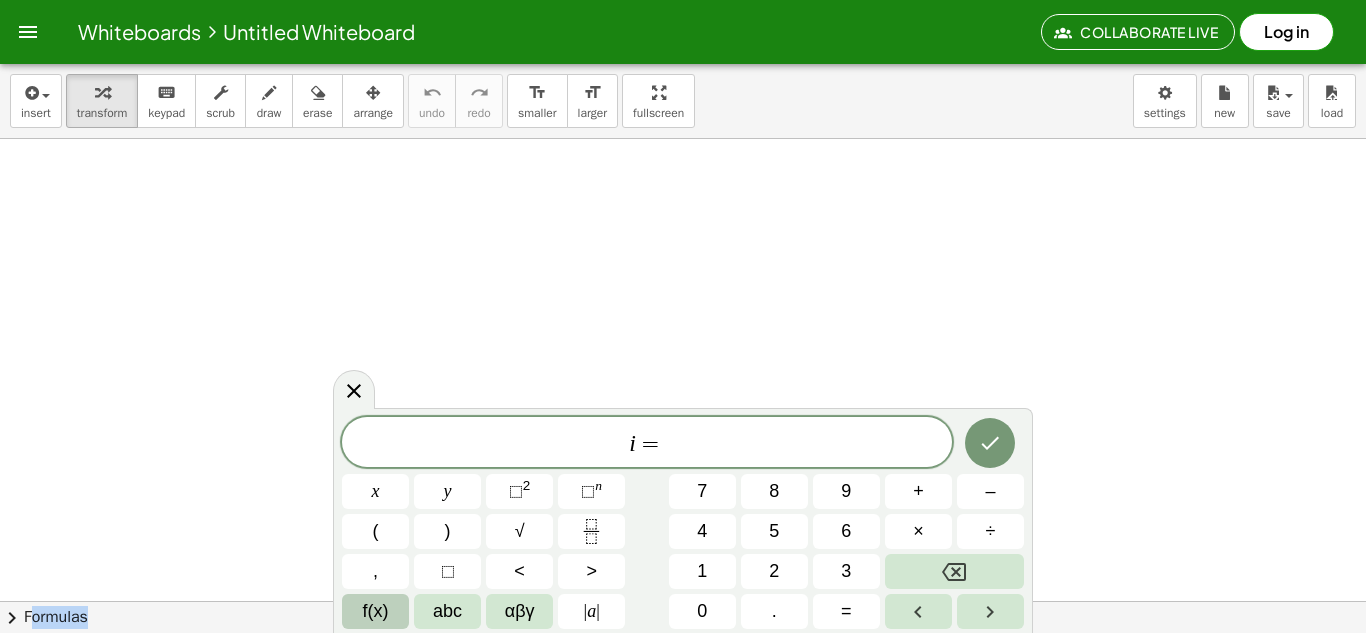 click on "f(x)" at bounding box center [376, 611] 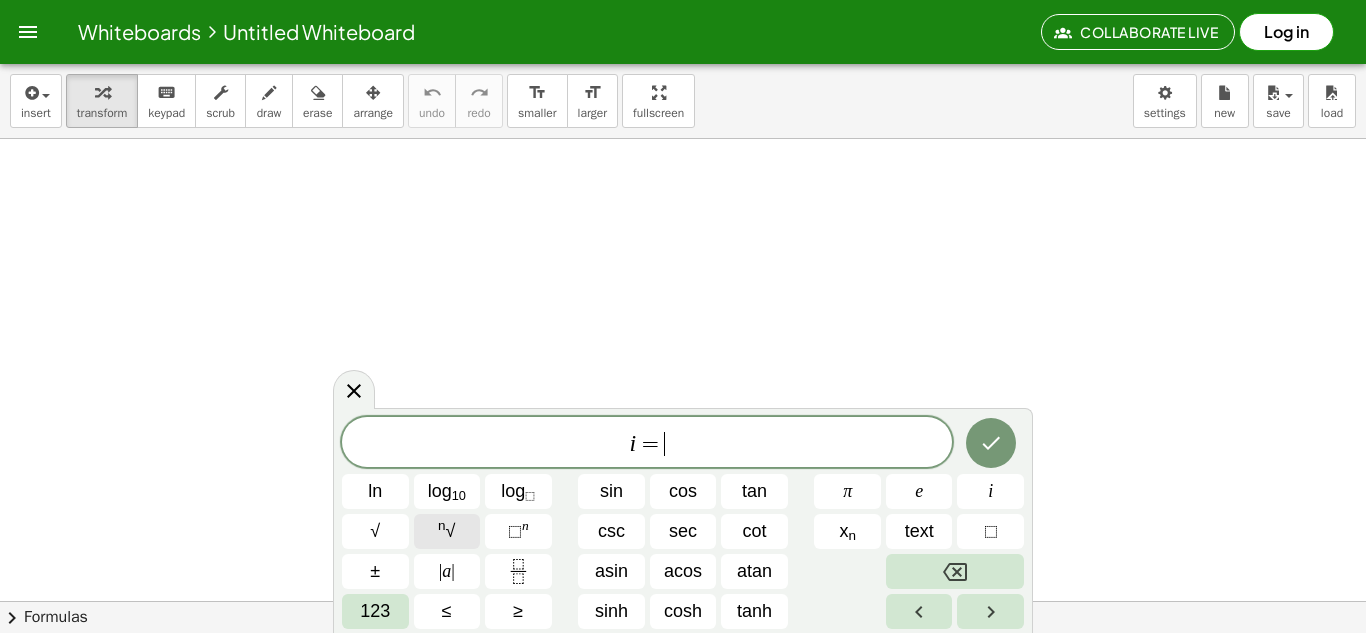click on "n √" at bounding box center (447, 531) 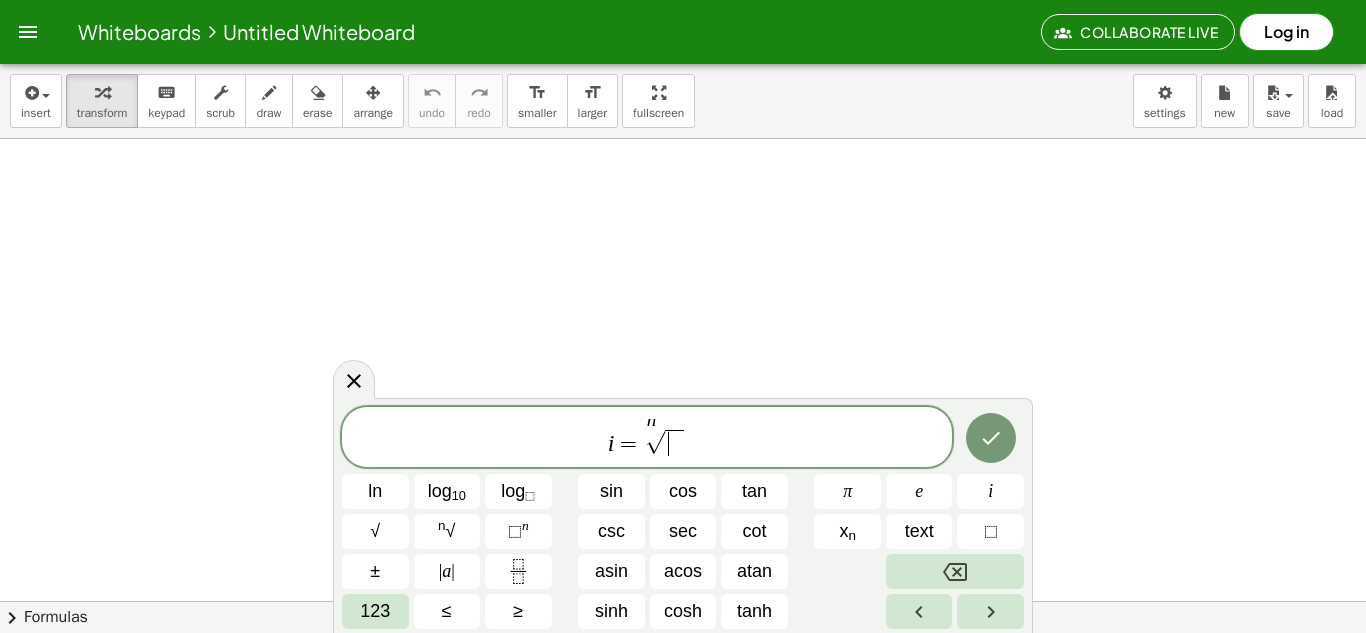 click on "​" at bounding box center [674, 443] 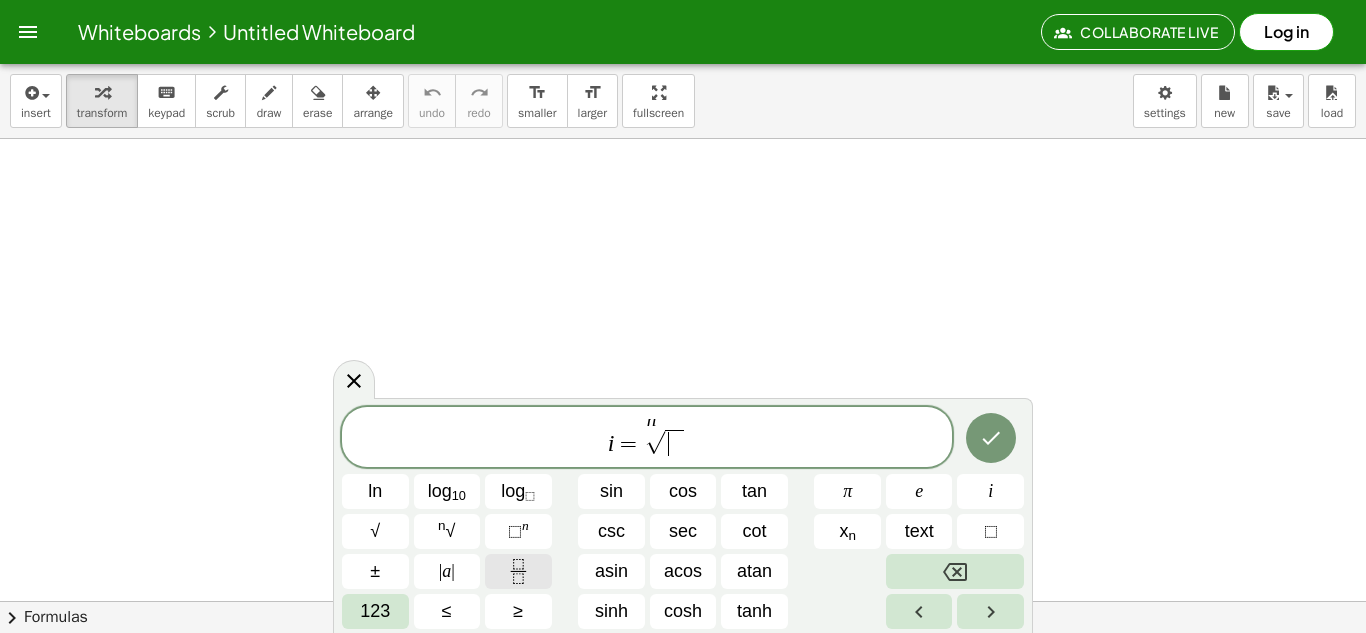 click at bounding box center (518, 571) 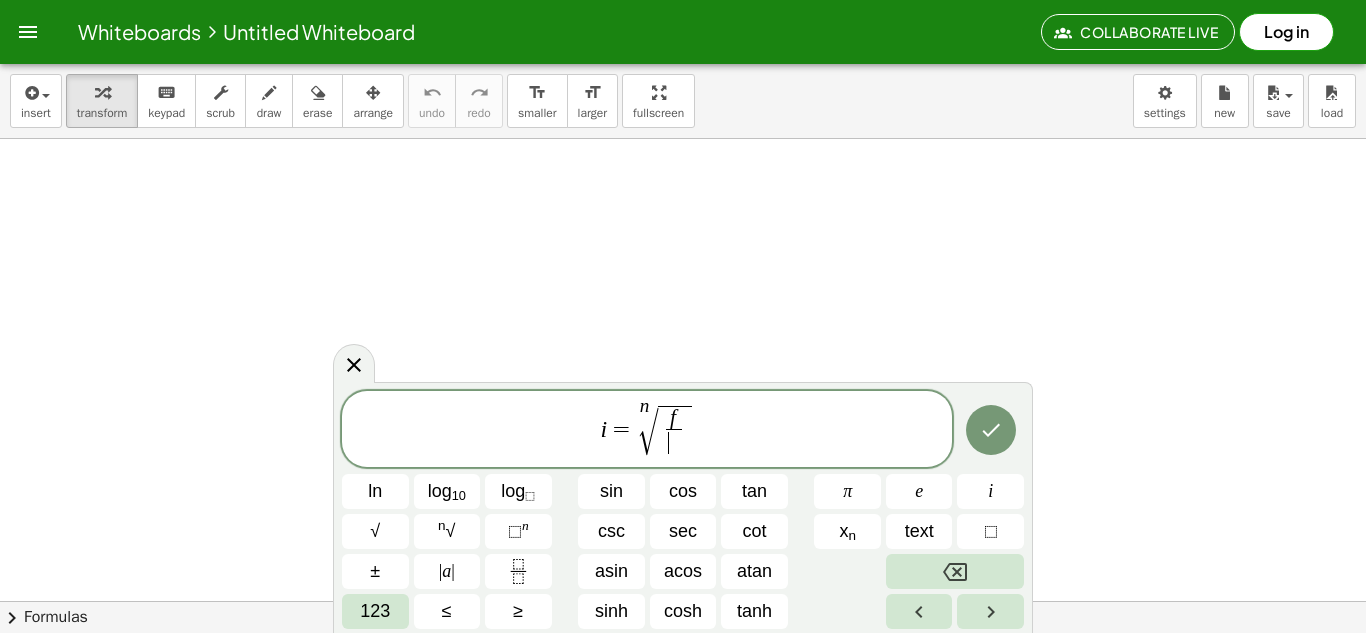 click on "​" at bounding box center [674, 442] 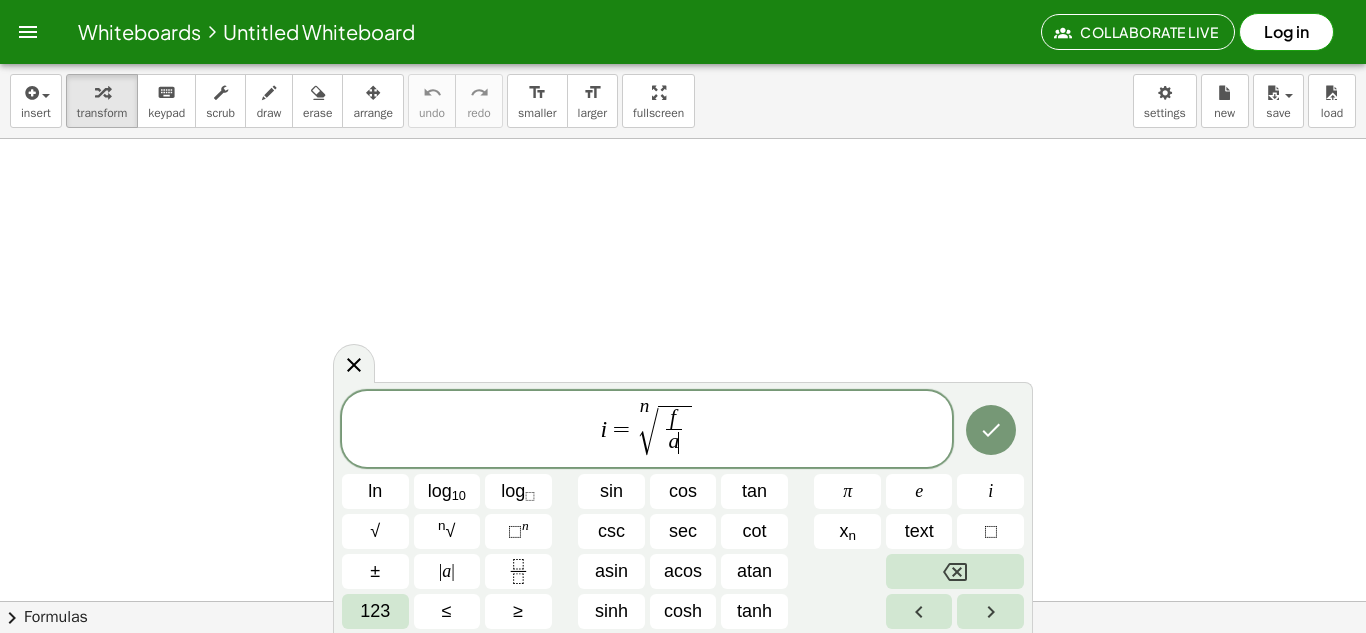 click on "i = n √ f a ​ ​" at bounding box center [647, 431] 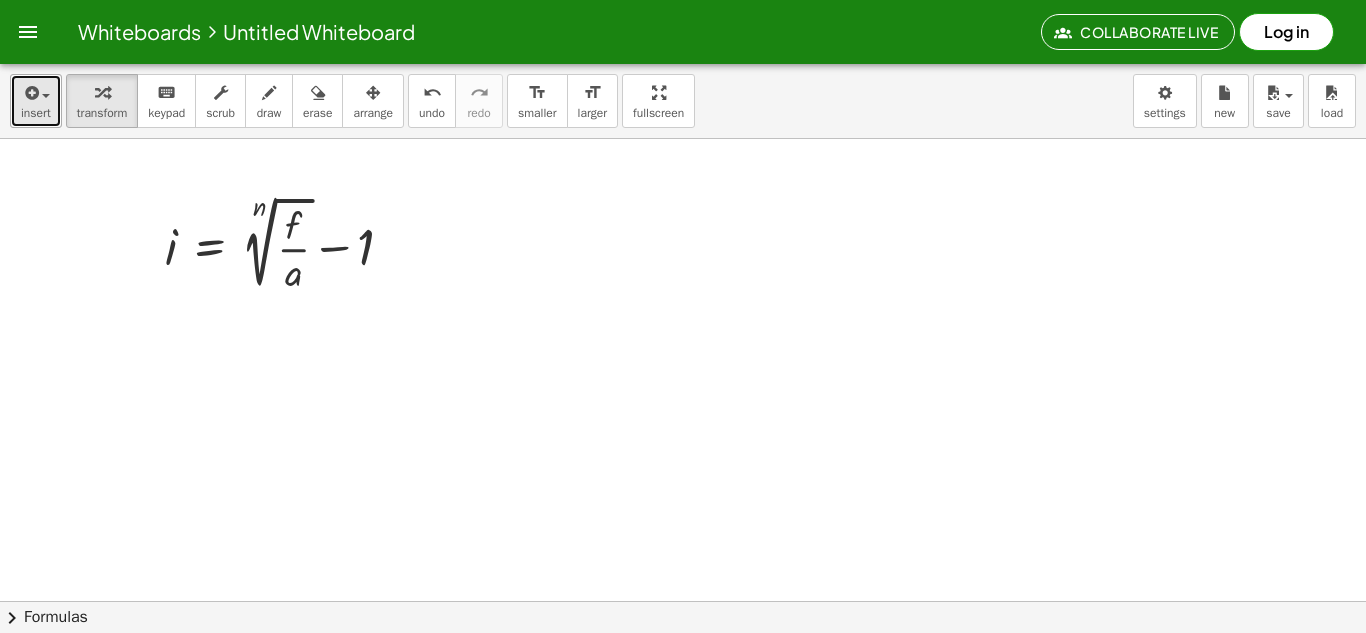 click at bounding box center [30, 93] 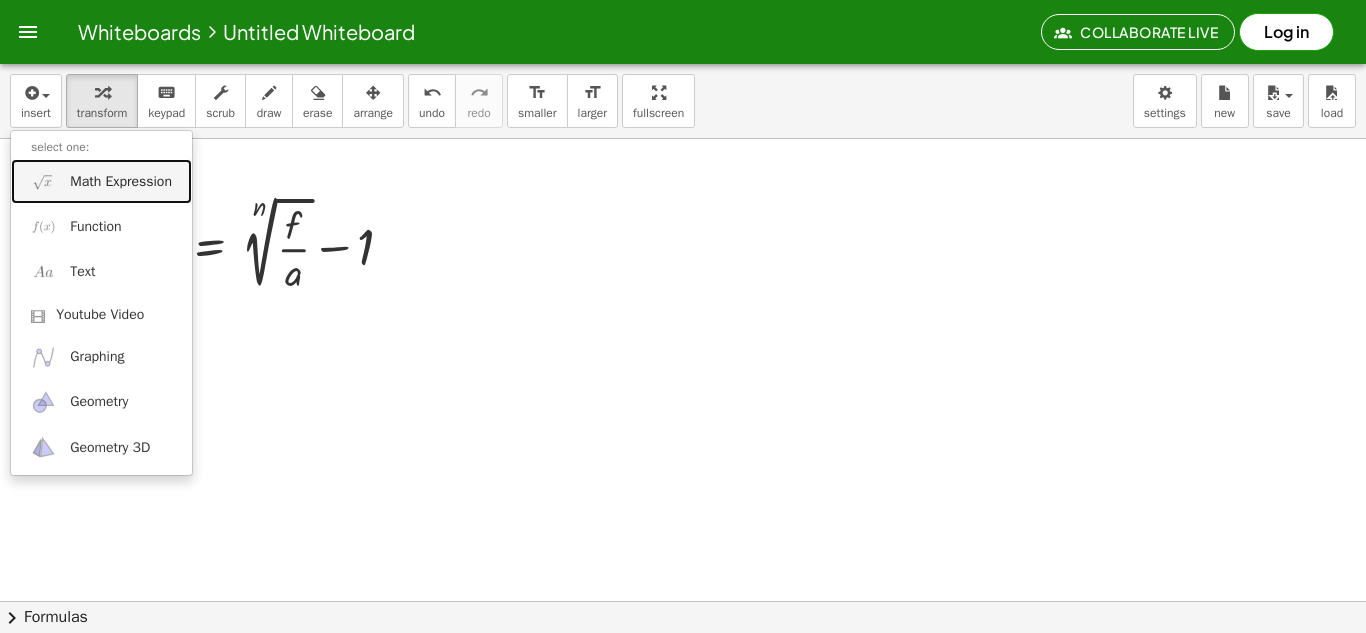 click on "Math Expression" at bounding box center [121, 182] 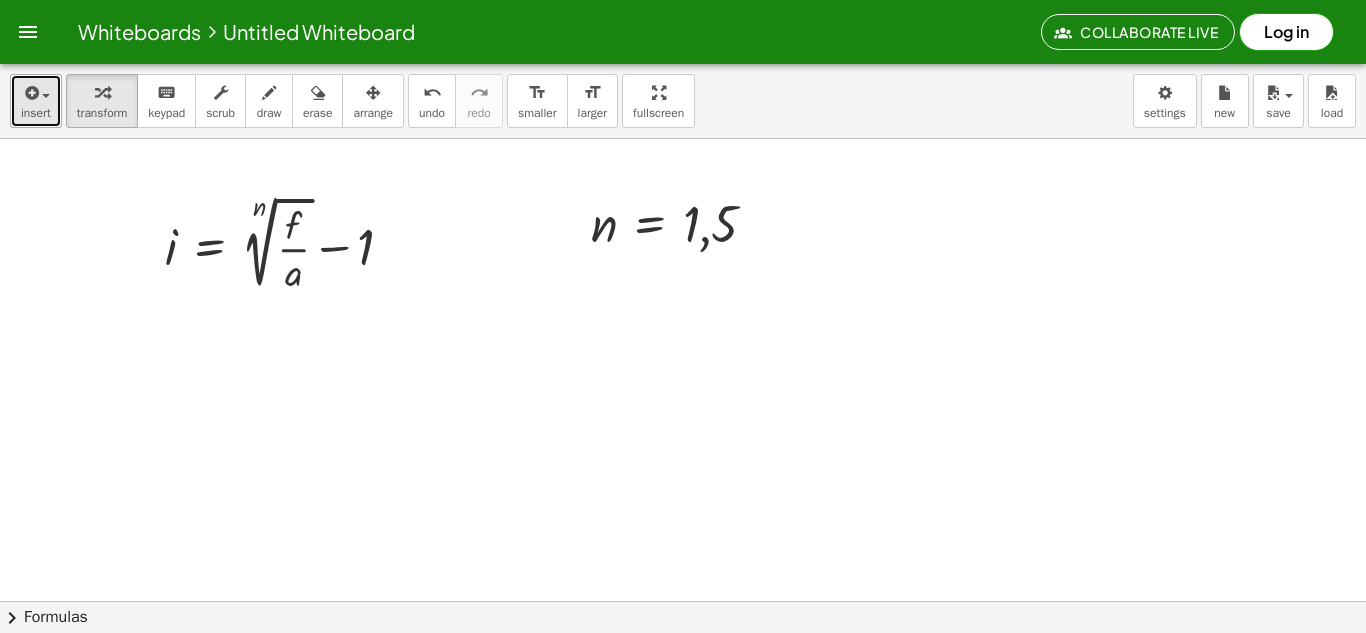 click at bounding box center [30, 93] 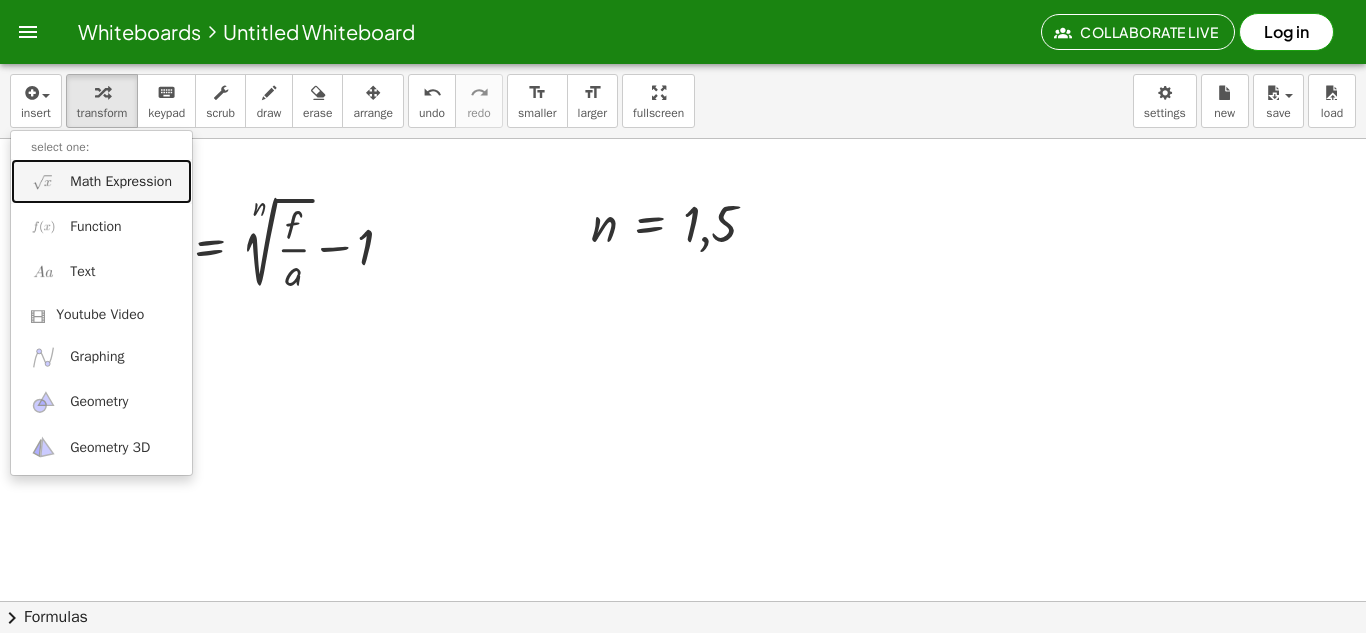 click on "Math Expression" at bounding box center [121, 182] 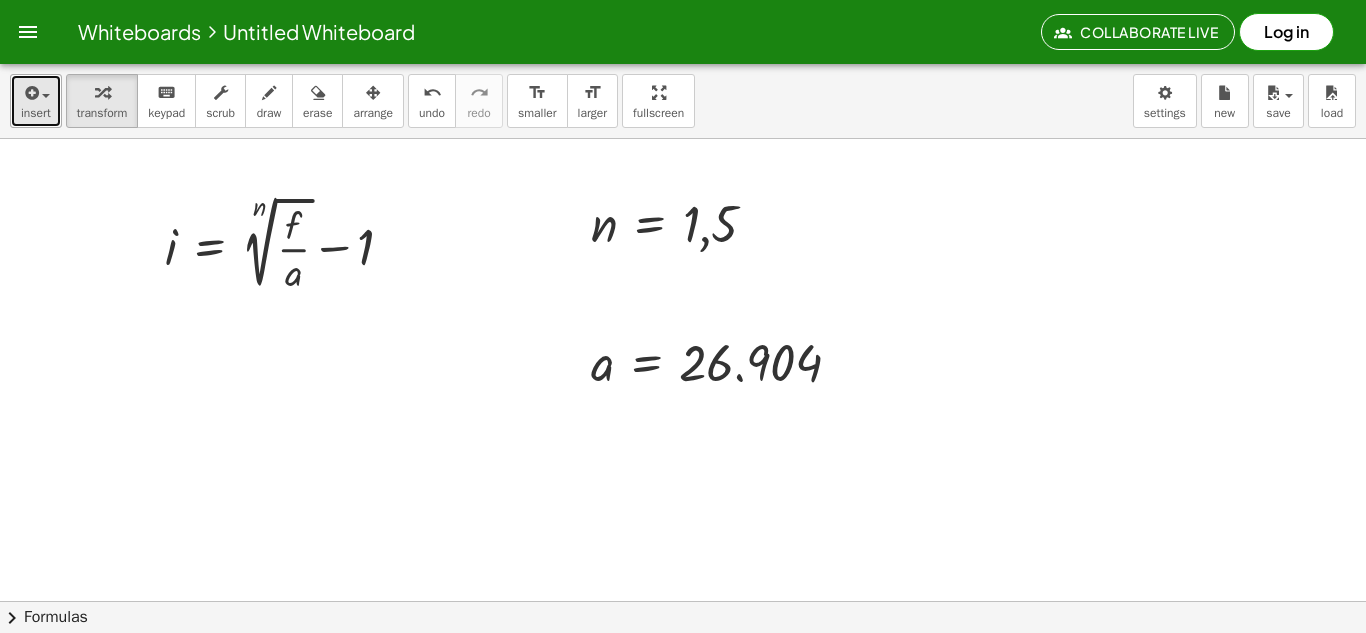click at bounding box center (30, 93) 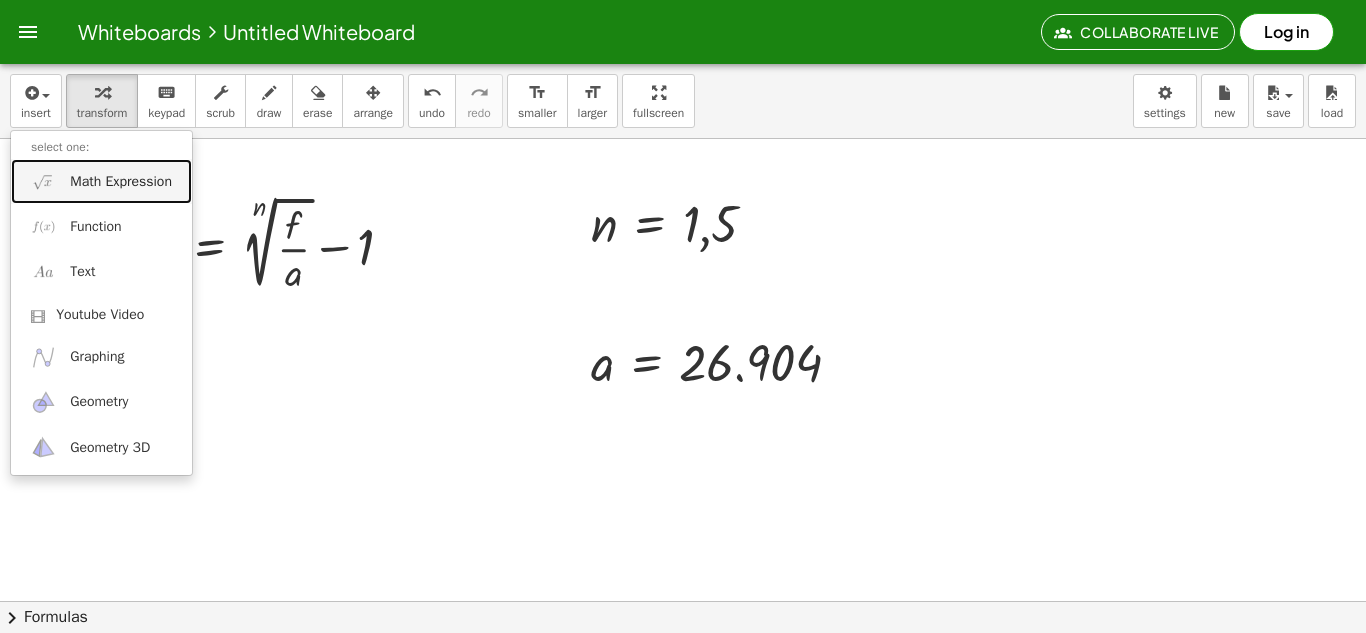 click on "Math Expression" at bounding box center [121, 182] 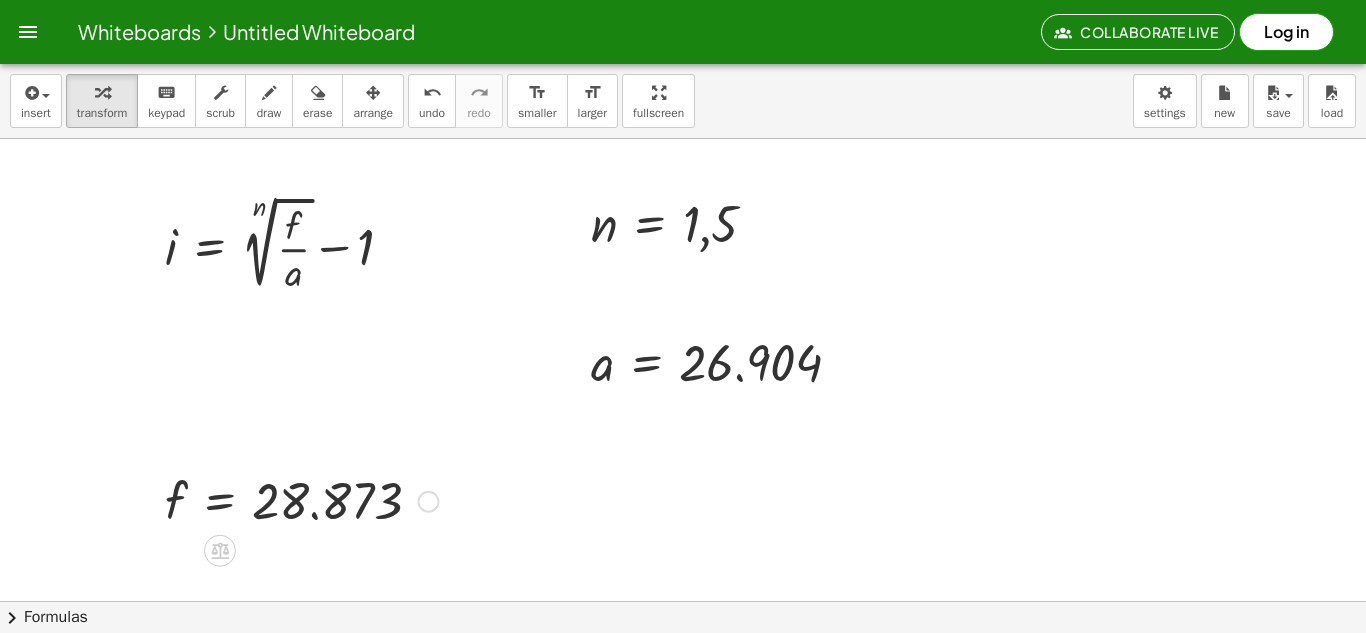 click at bounding box center [302, 500] 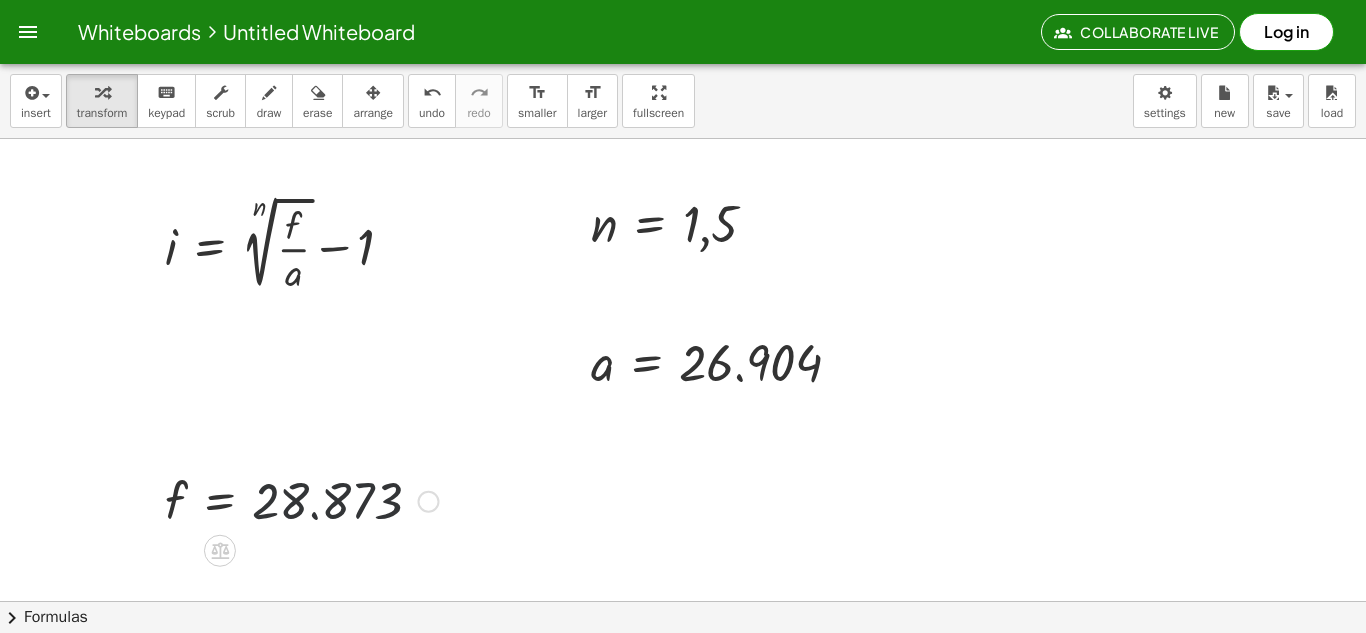 click at bounding box center (302, 500) 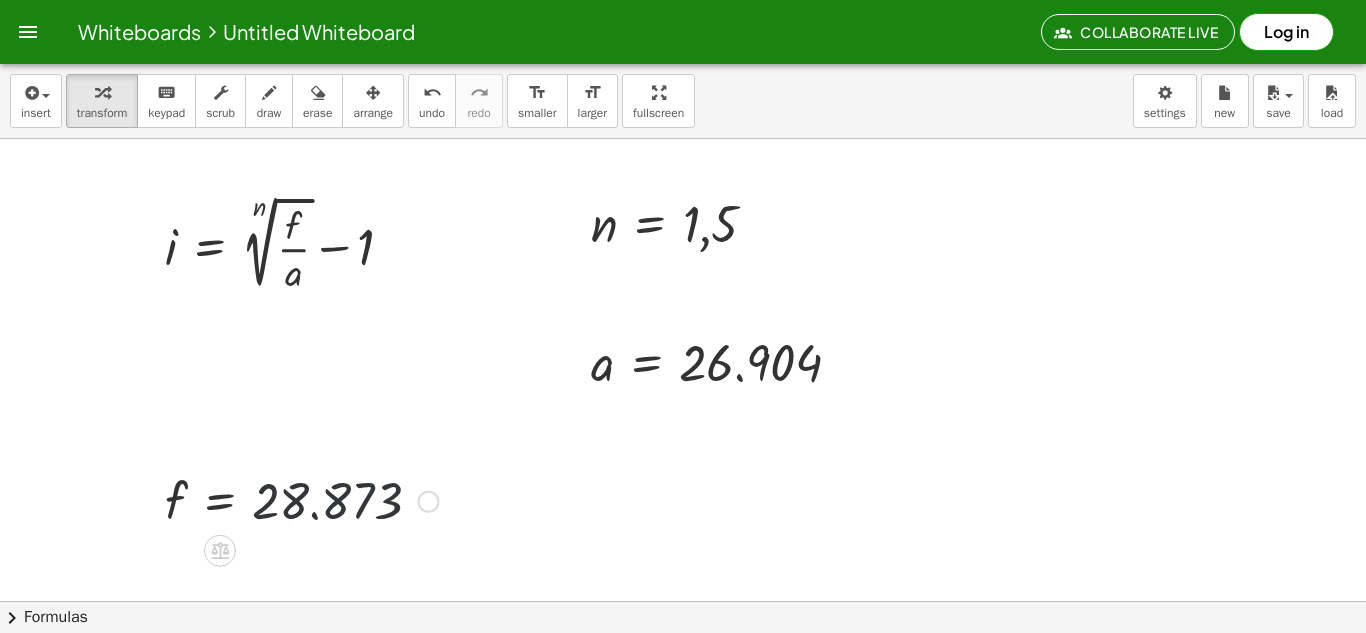 click at bounding box center [302, 500] 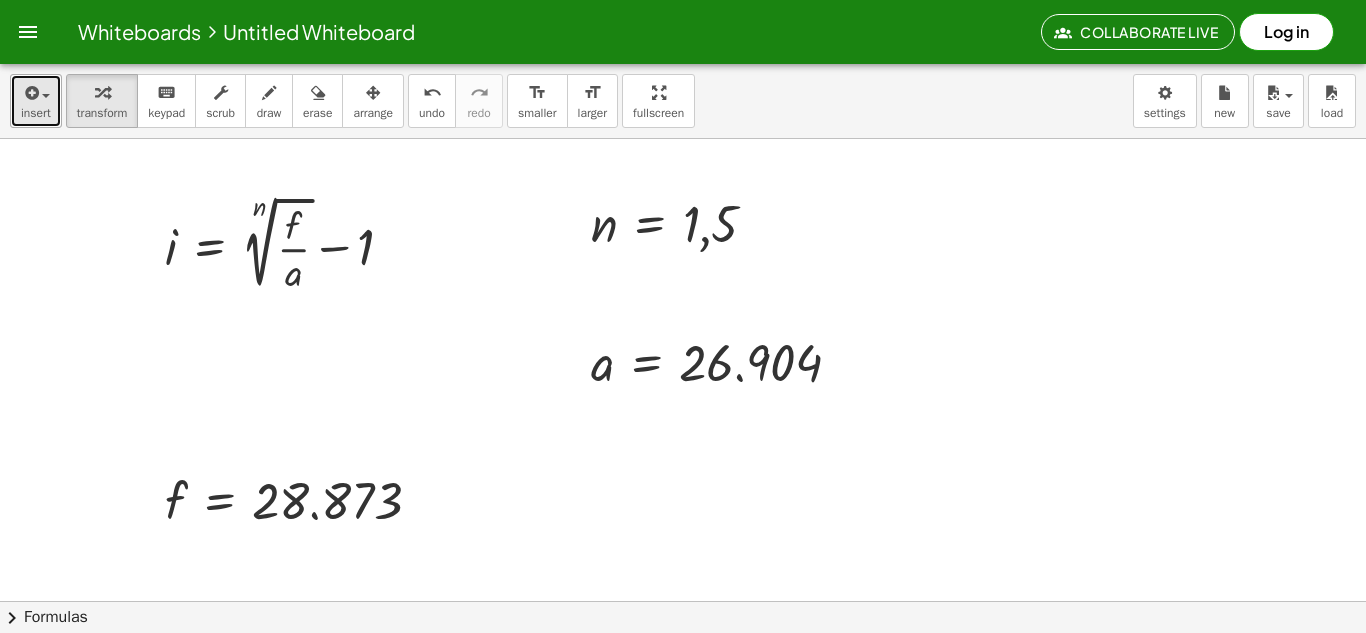 click at bounding box center [30, 93] 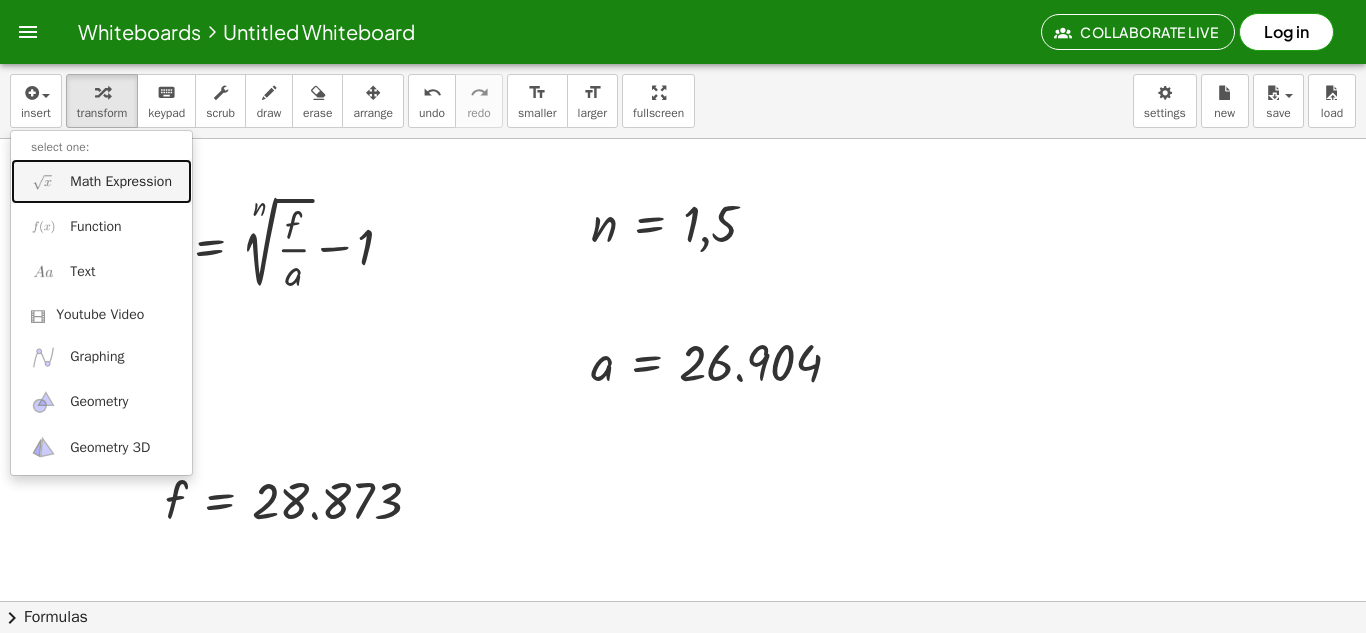 click on "Math Expression" at bounding box center [121, 182] 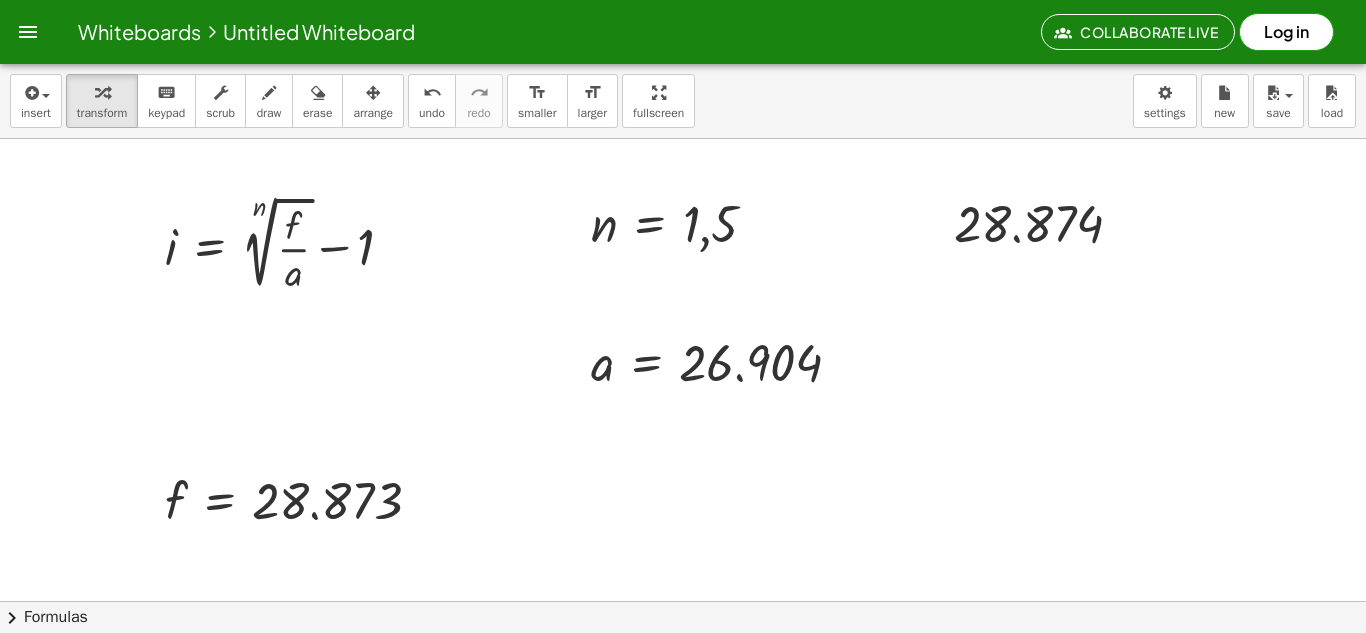 click at bounding box center [683, 665] 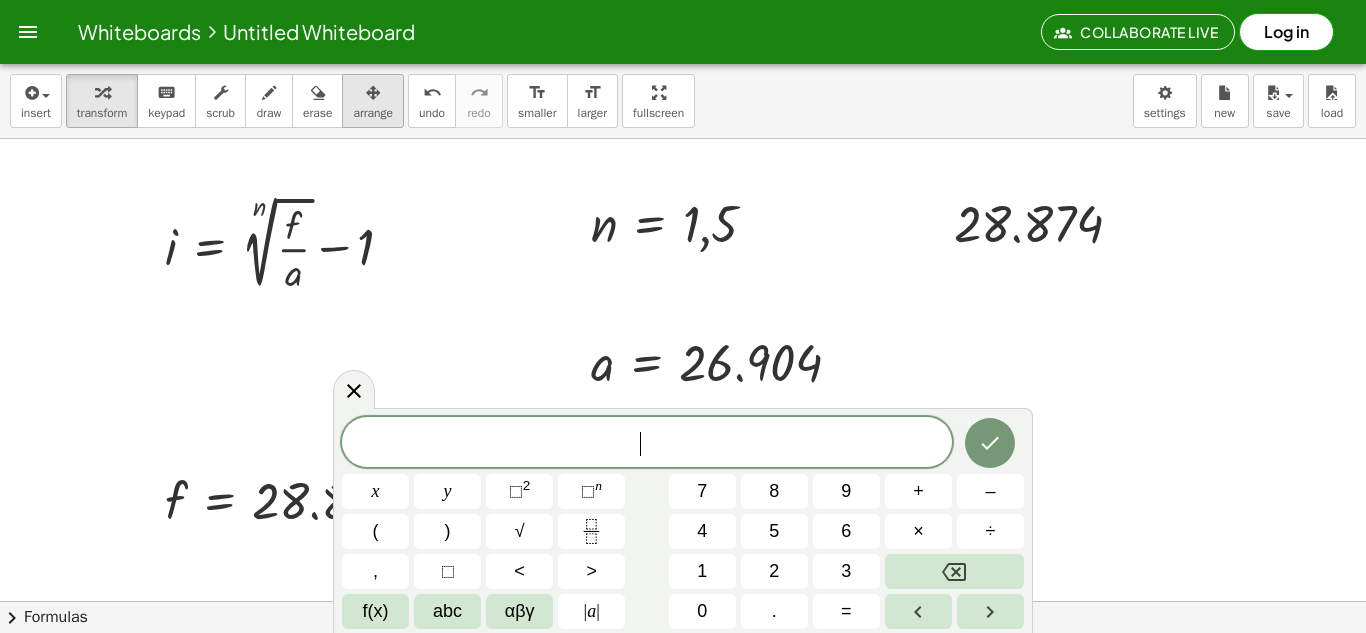 click at bounding box center [373, 92] 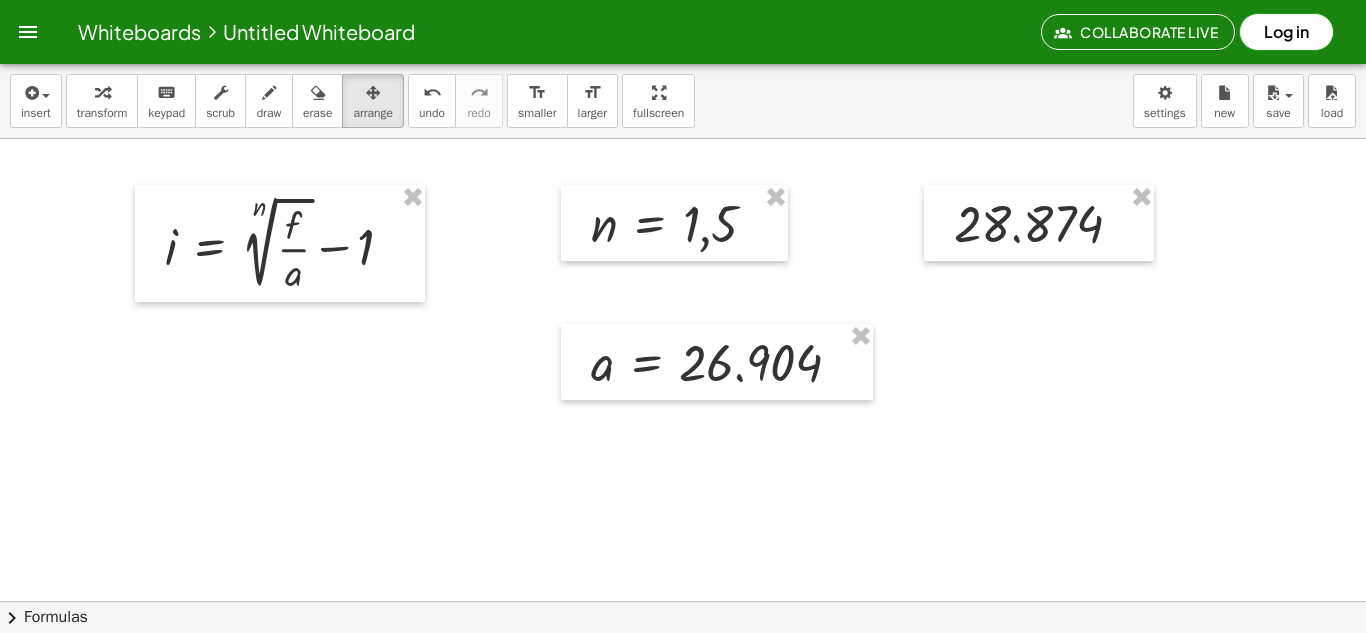 click at bounding box center (683, 665) 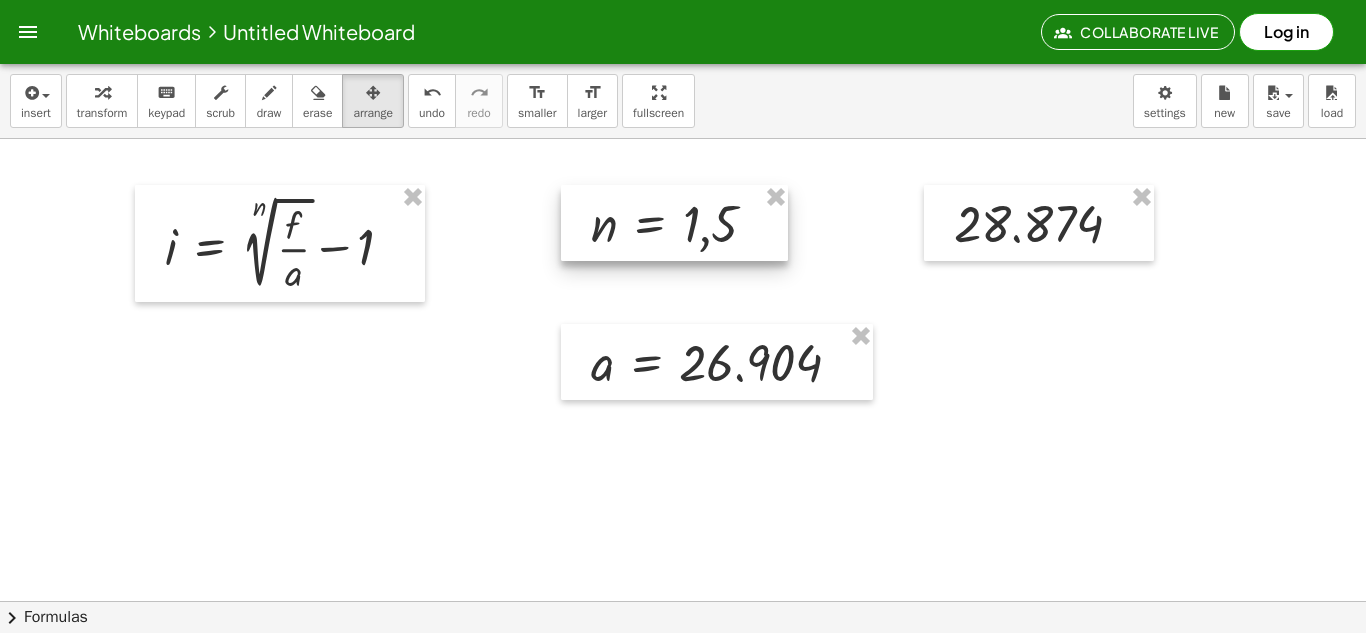 click at bounding box center (674, 223) 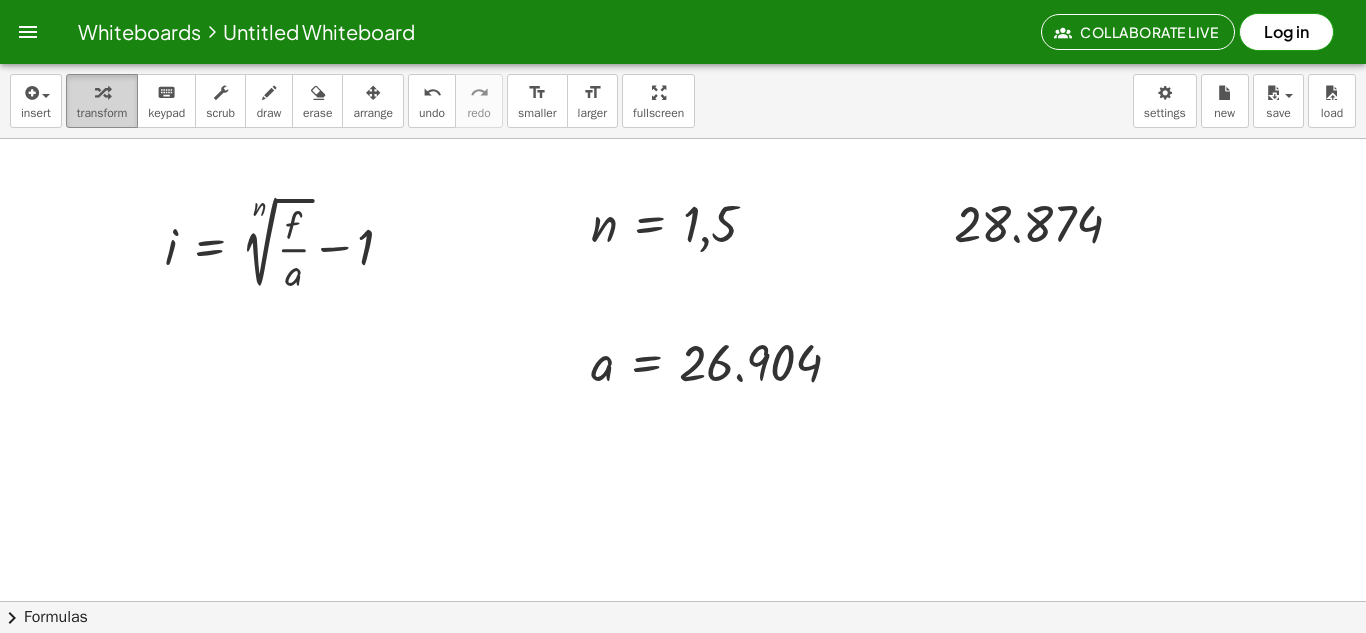 click at bounding box center (102, 93) 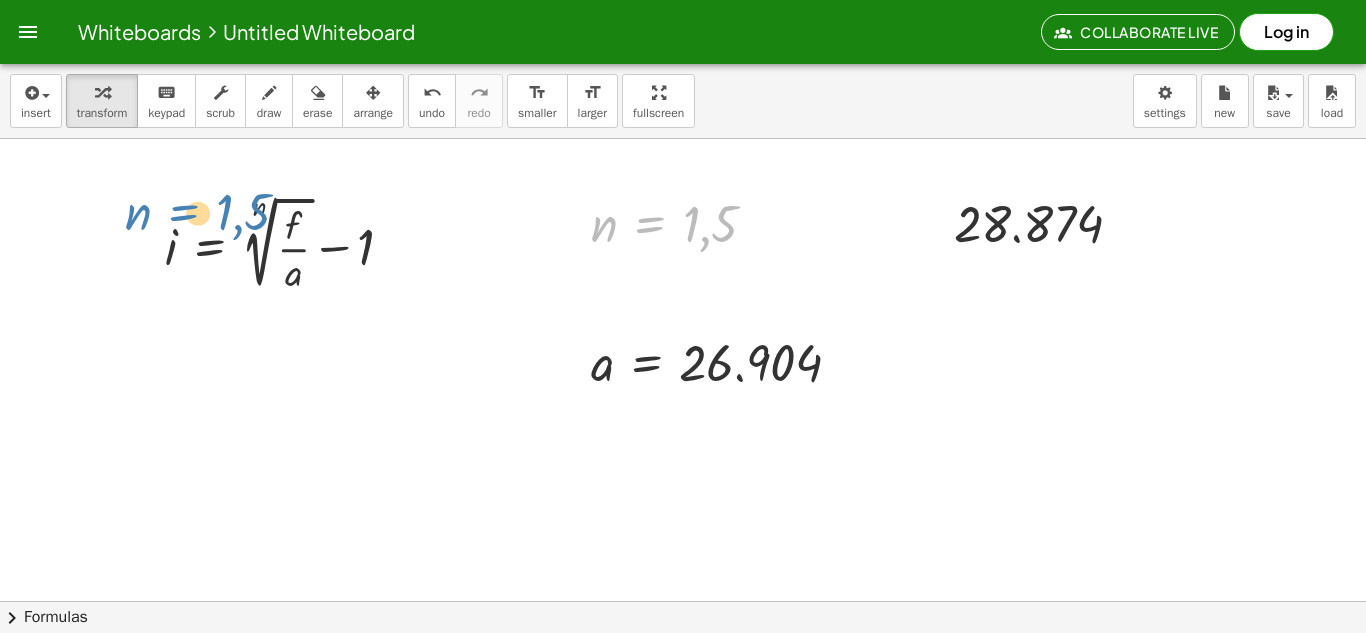 drag, startPoint x: 644, startPoint y: 223, endPoint x: 570, endPoint y: 248, distance: 78.1089 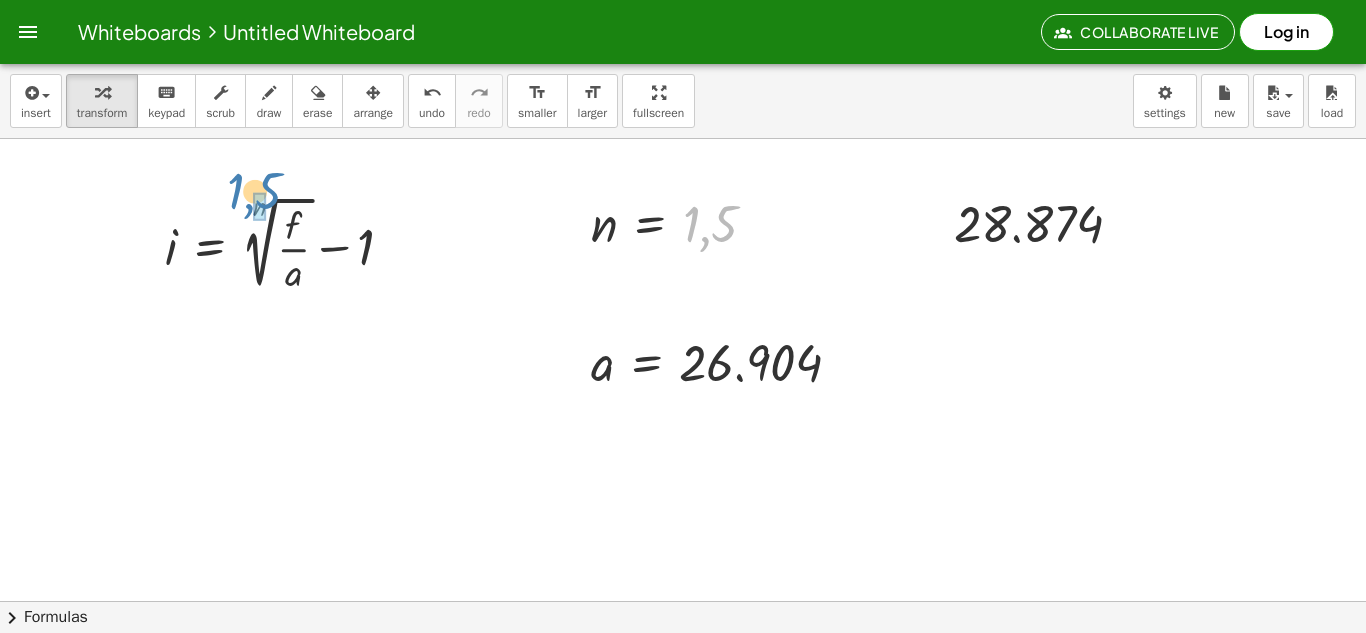 drag, startPoint x: 703, startPoint y: 223, endPoint x: 248, endPoint y: 193, distance: 455.98795 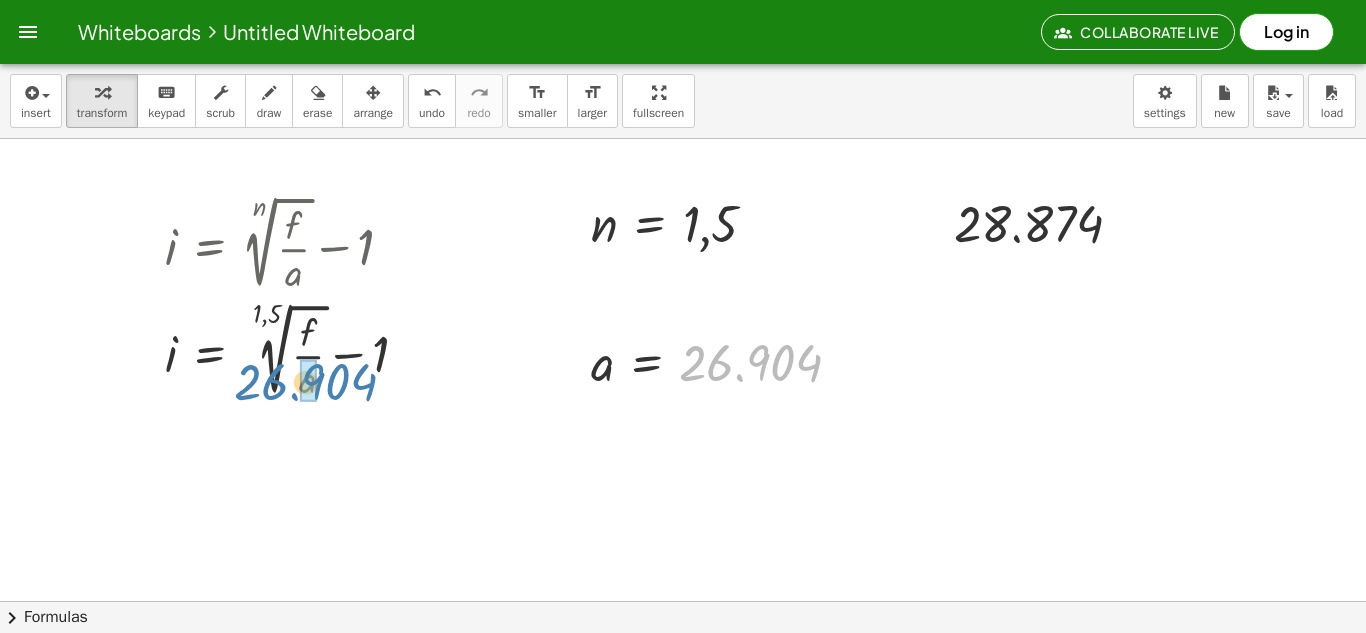 drag, startPoint x: 732, startPoint y: 349, endPoint x: 287, endPoint y: 368, distance: 445.40543 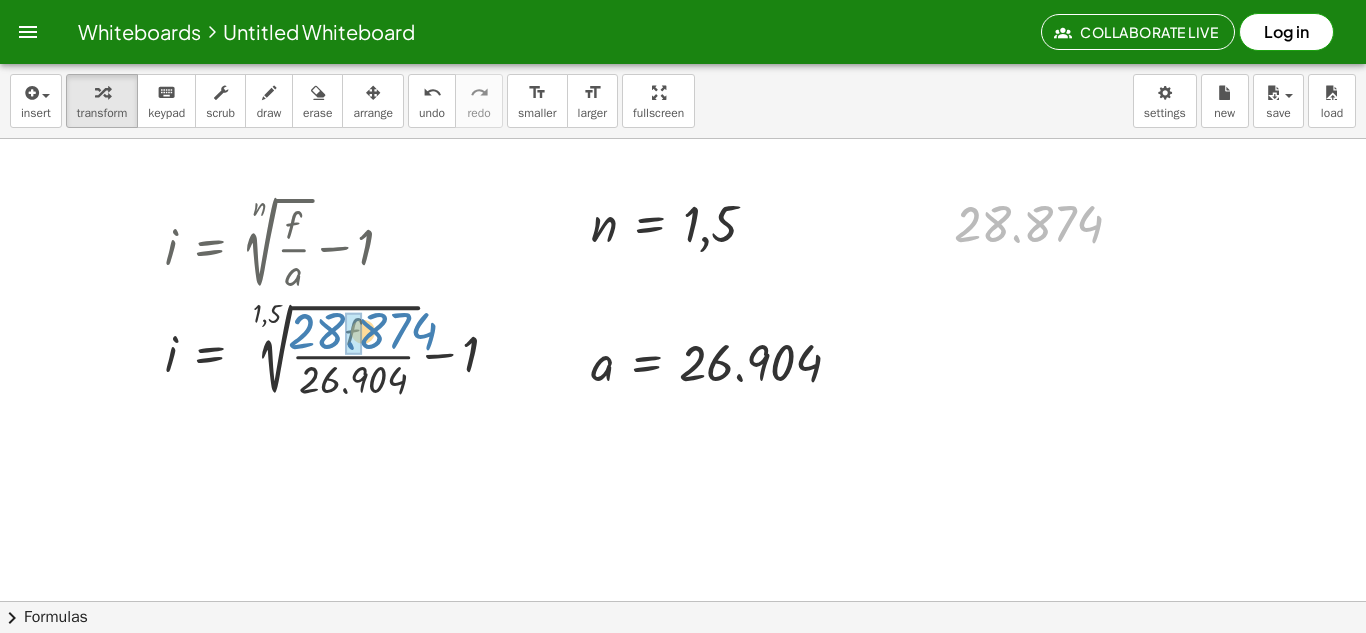 drag, startPoint x: 1091, startPoint y: 204, endPoint x: 425, endPoint y: 311, distance: 674.5406 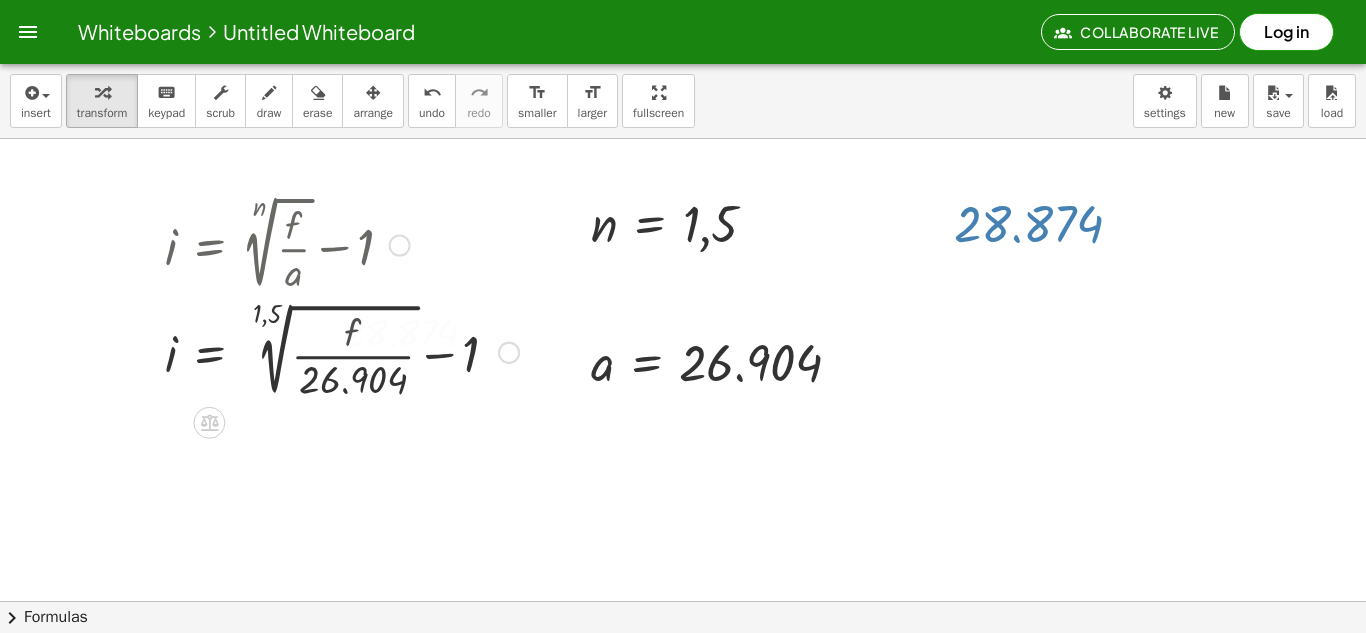click at bounding box center [342, 350] 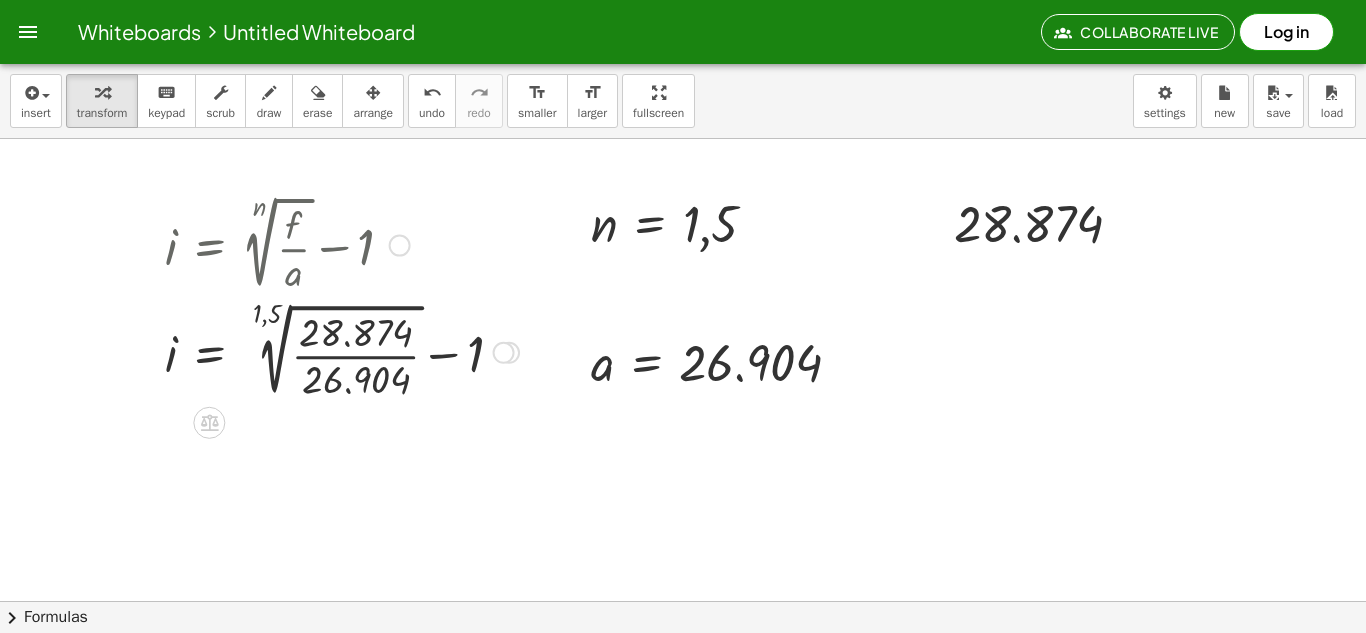 click at bounding box center [342, 350] 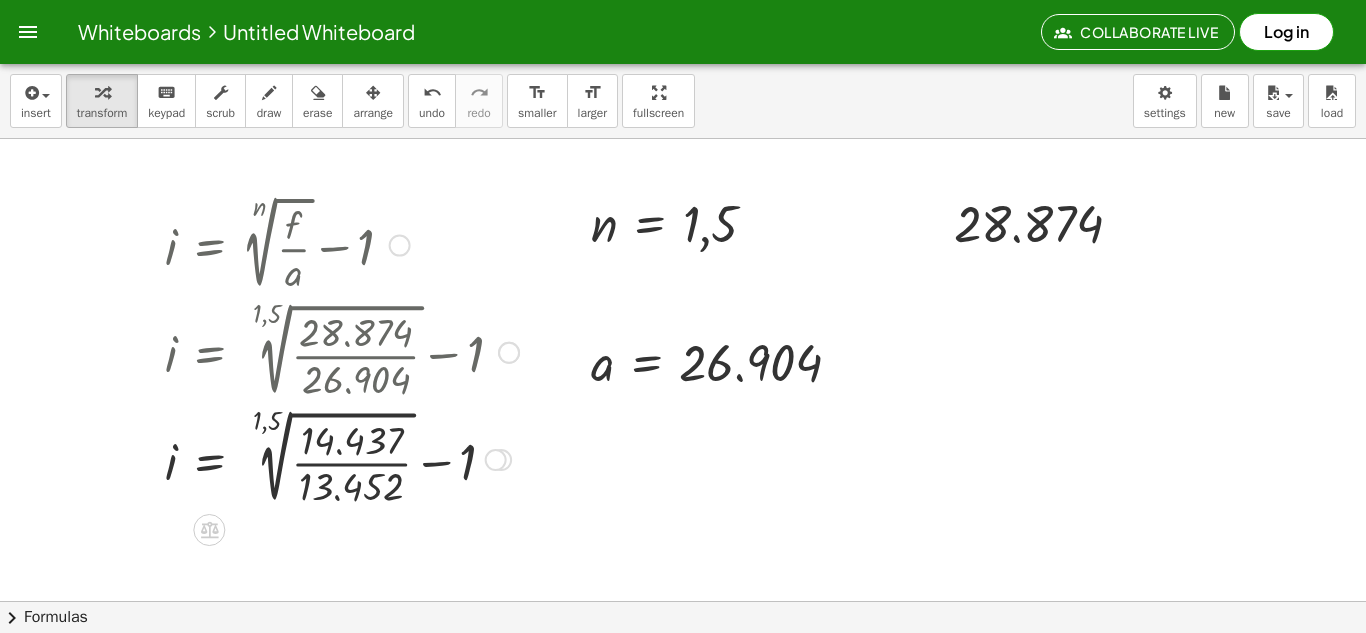 click at bounding box center [342, 457] 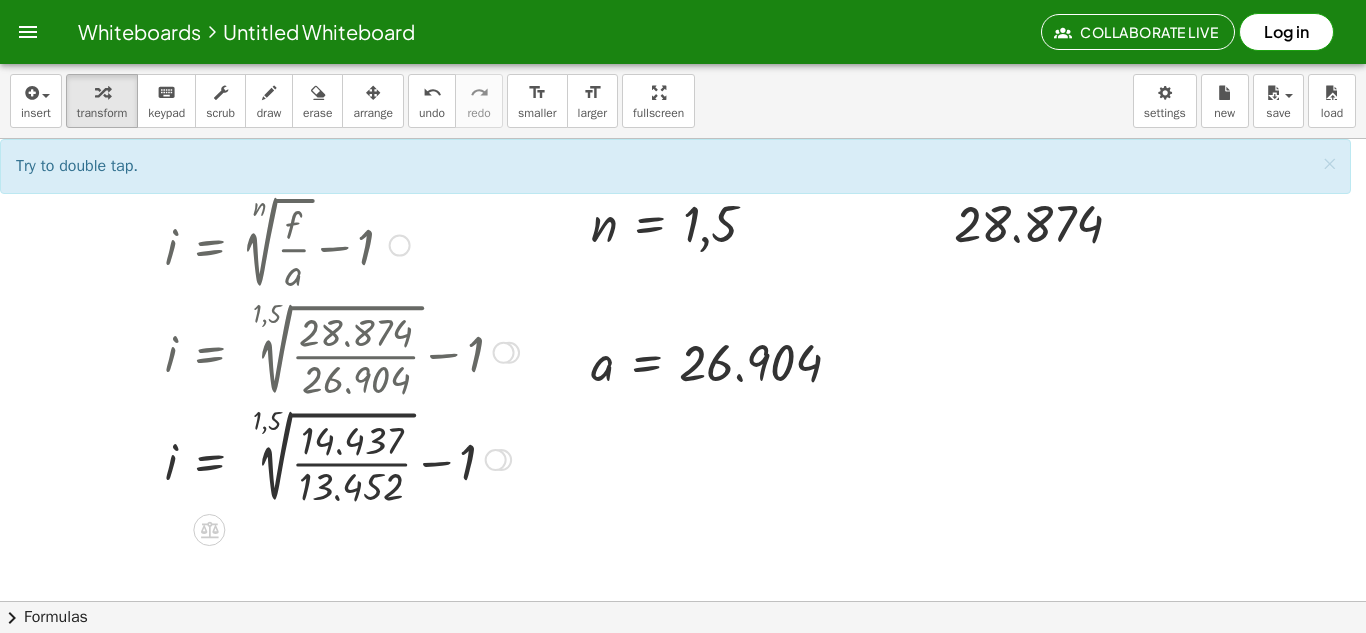 click at bounding box center (342, 457) 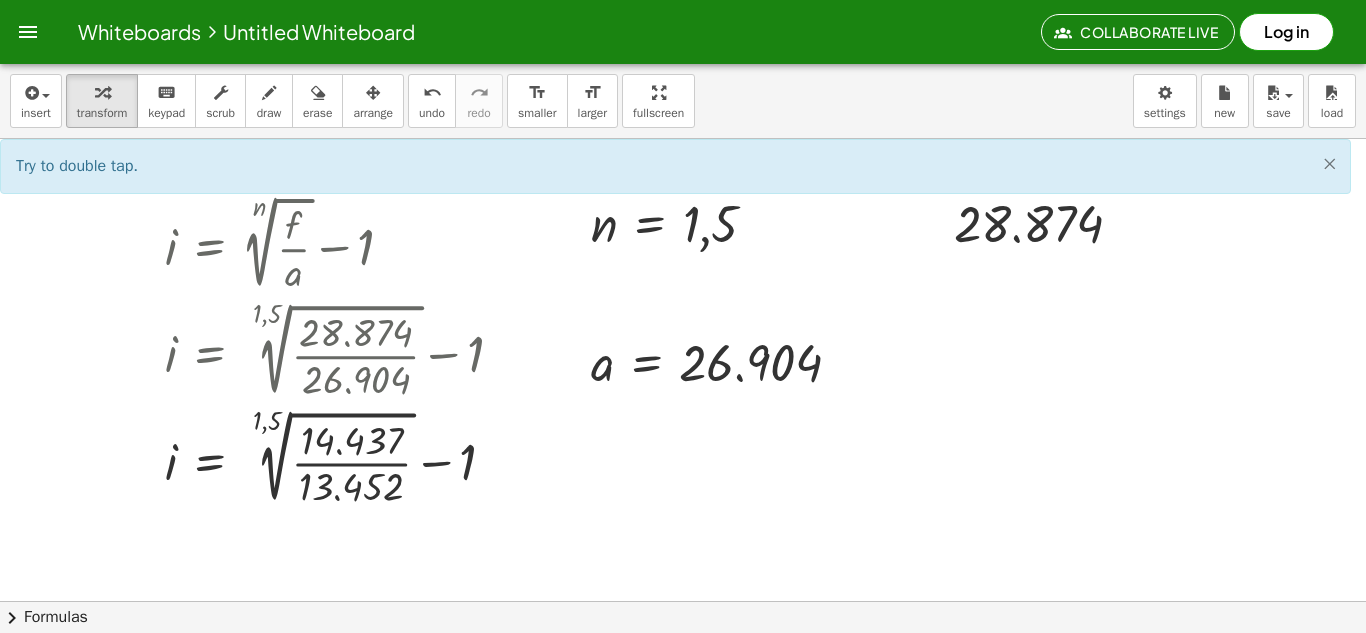 click on "×" at bounding box center [1329, 163] 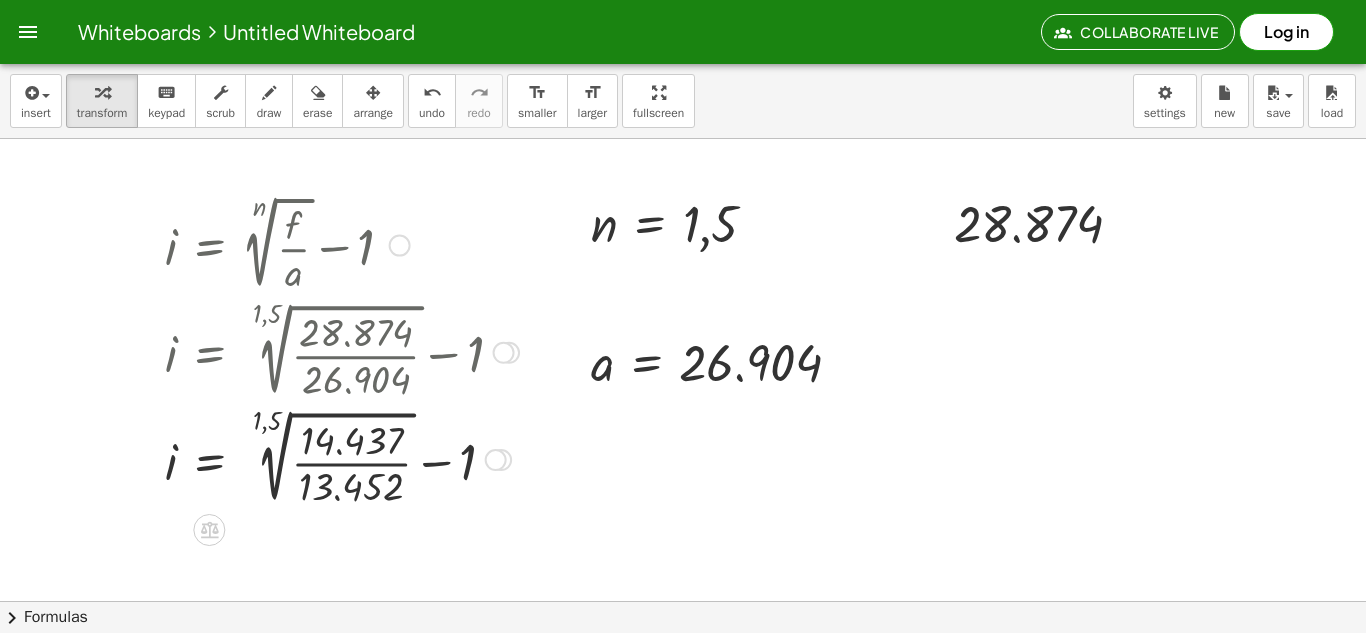 click at bounding box center [342, 457] 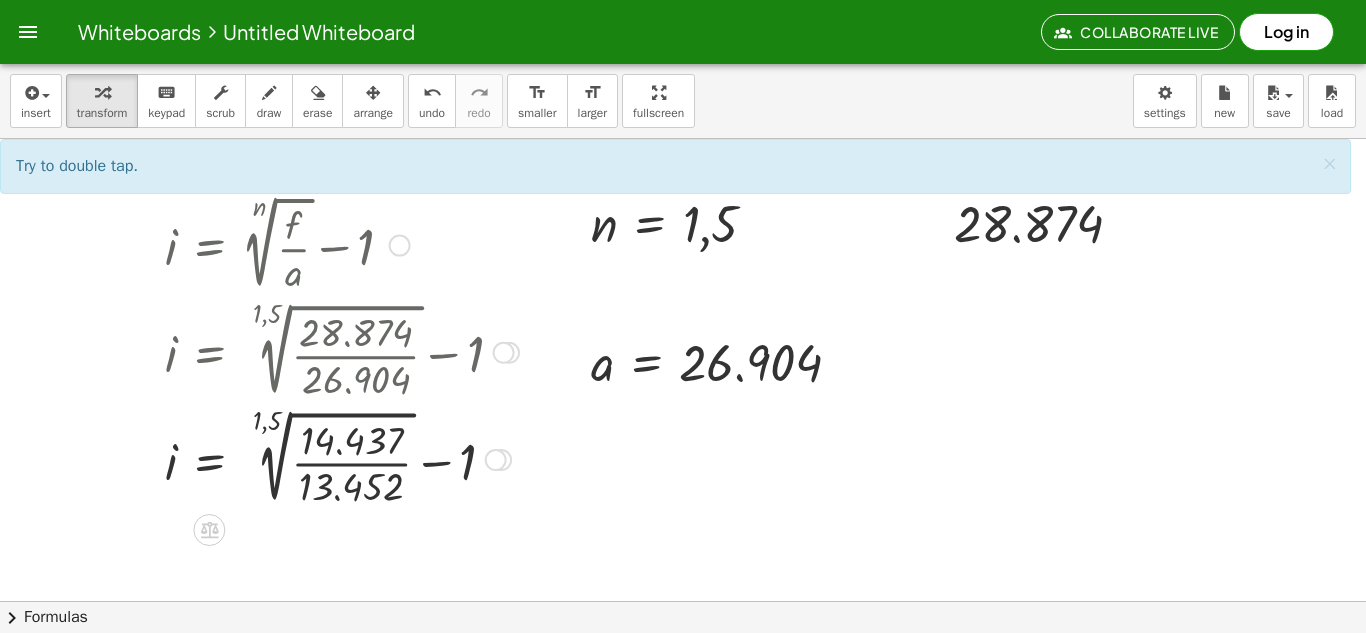 click at bounding box center [342, 457] 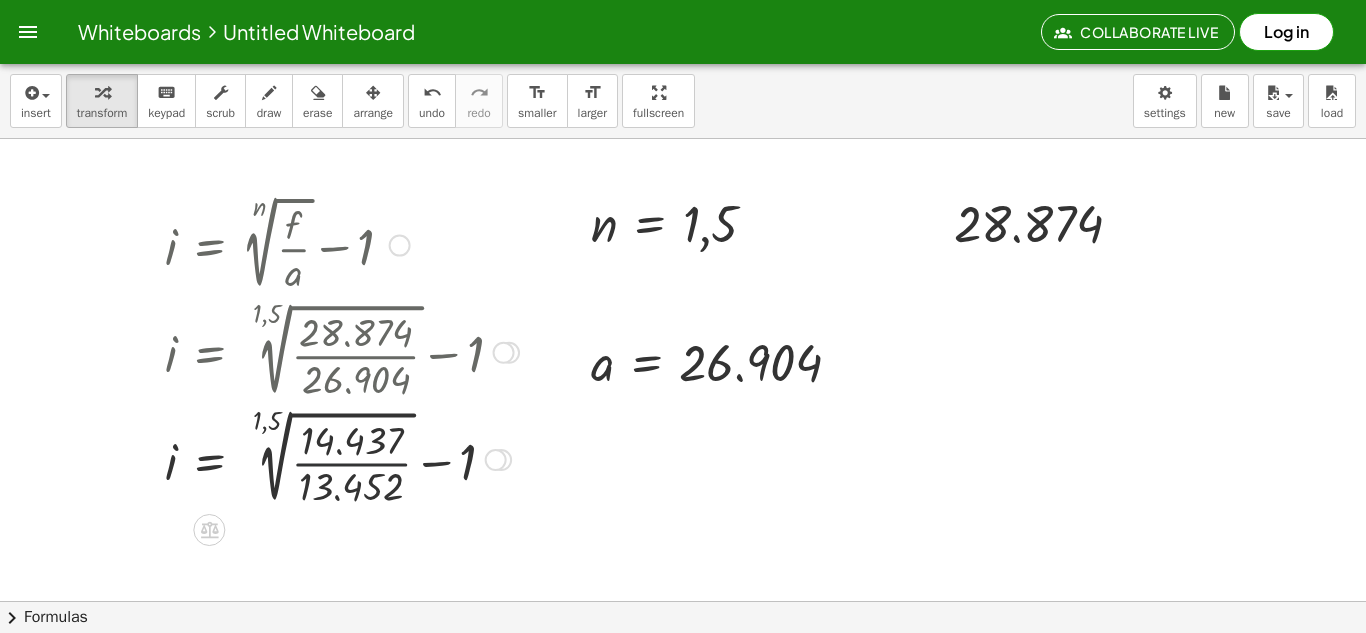 click at bounding box center (342, 457) 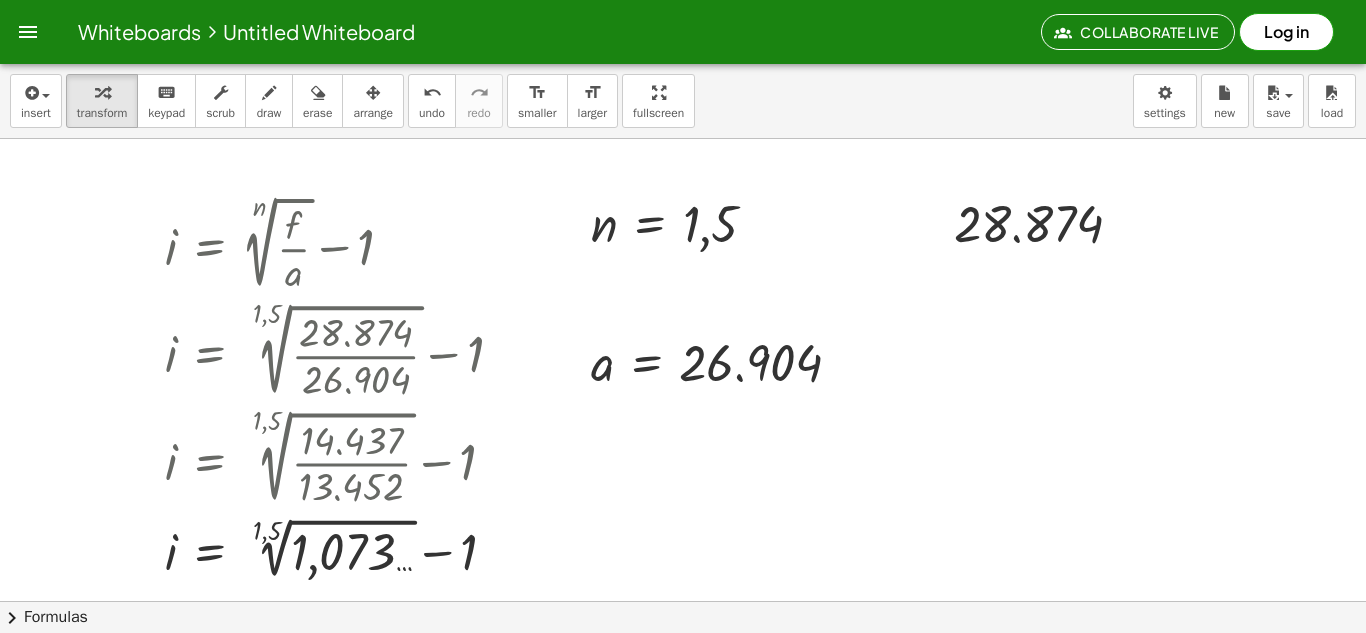 drag, startPoint x: 1296, startPoint y: 208, endPoint x: 827, endPoint y: 286, distance: 475.4419 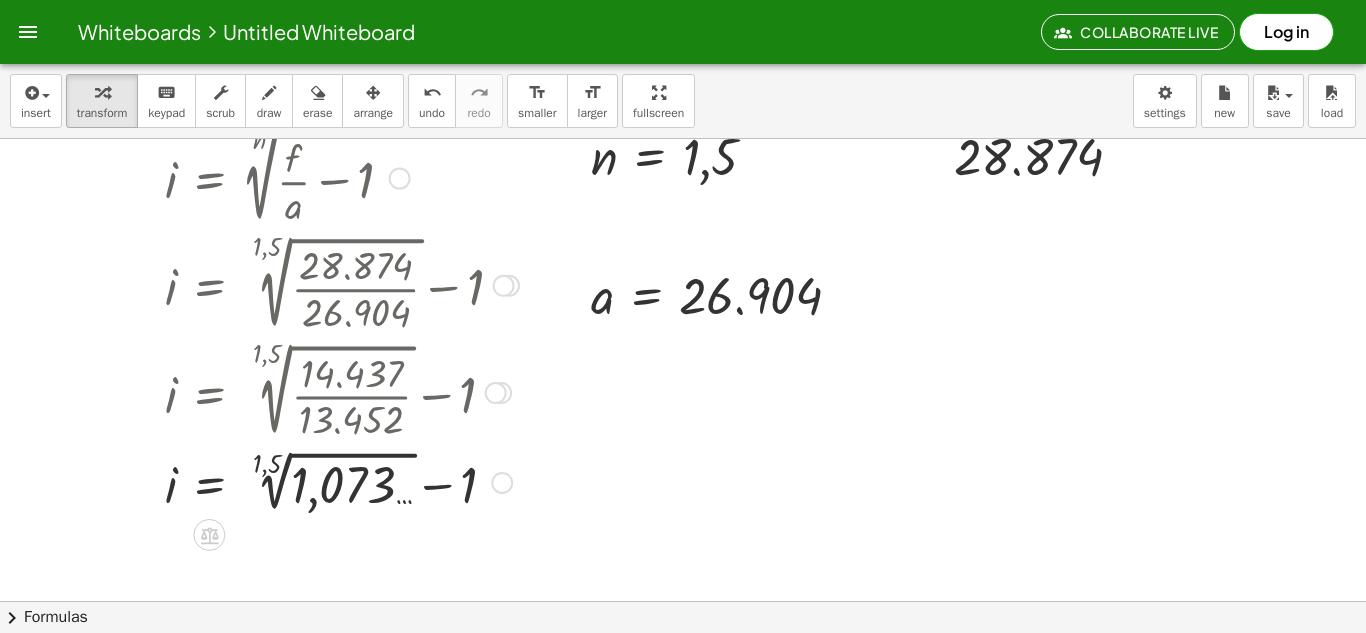 click at bounding box center [342, 481] 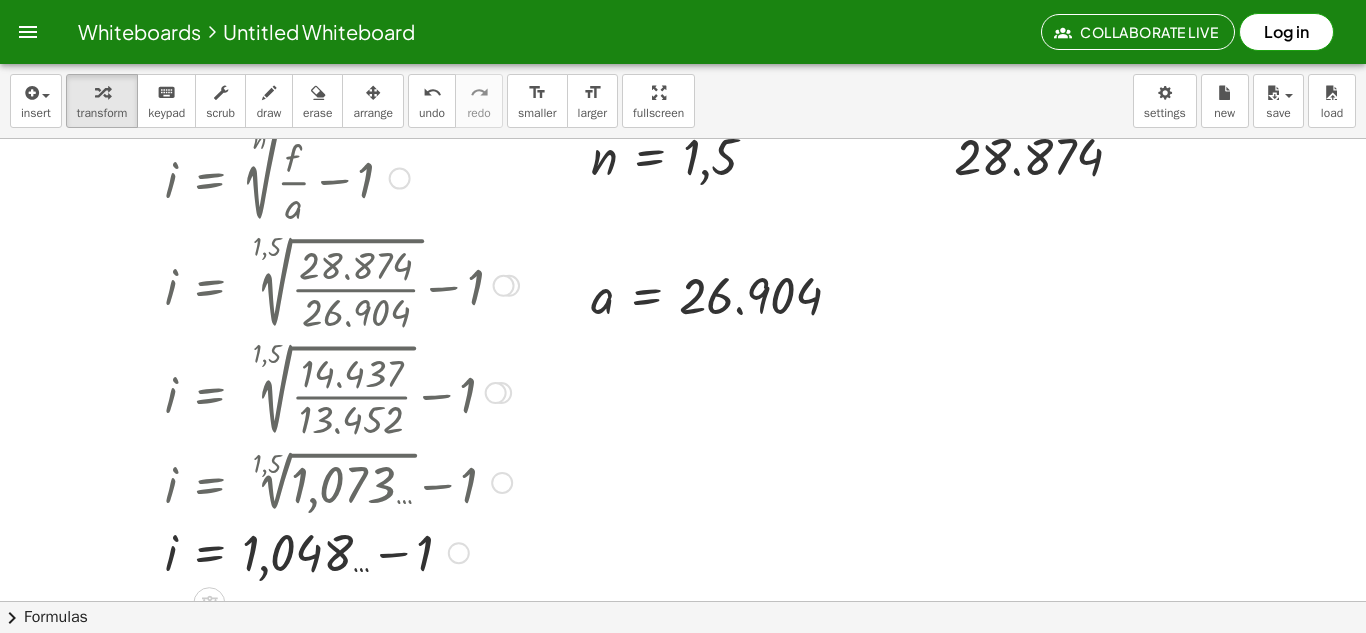 click at bounding box center (342, 481) 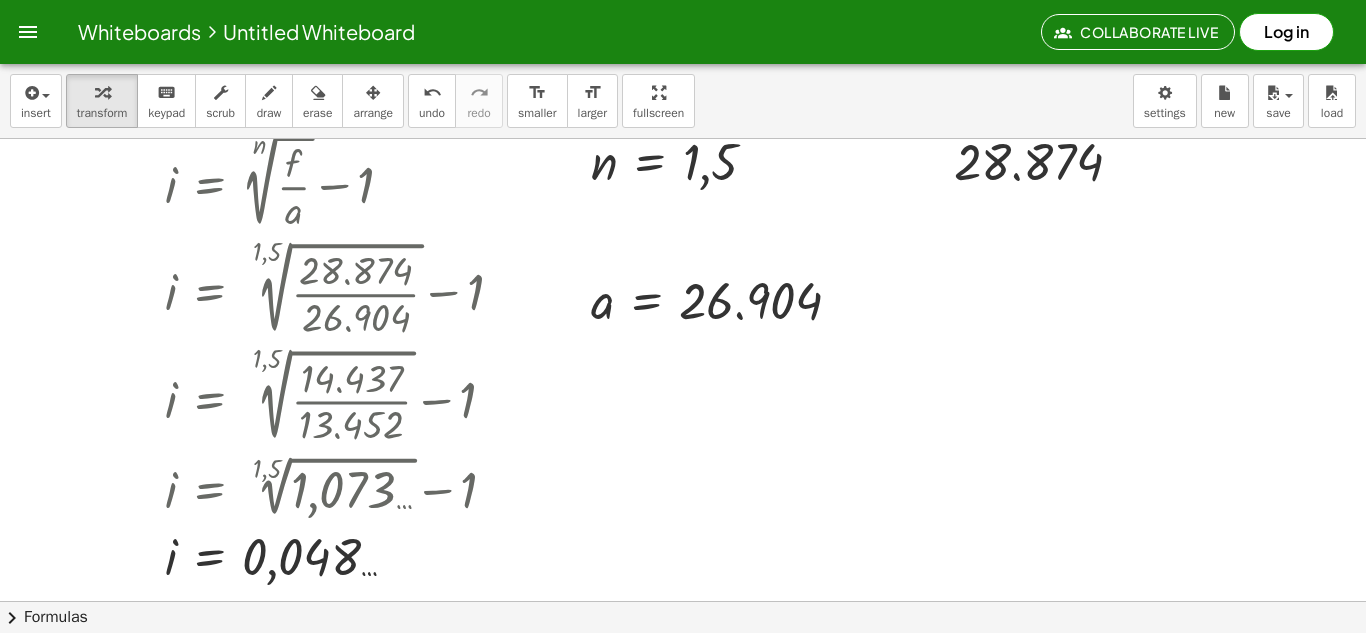 scroll, scrollTop: 64, scrollLeft: 0, axis: vertical 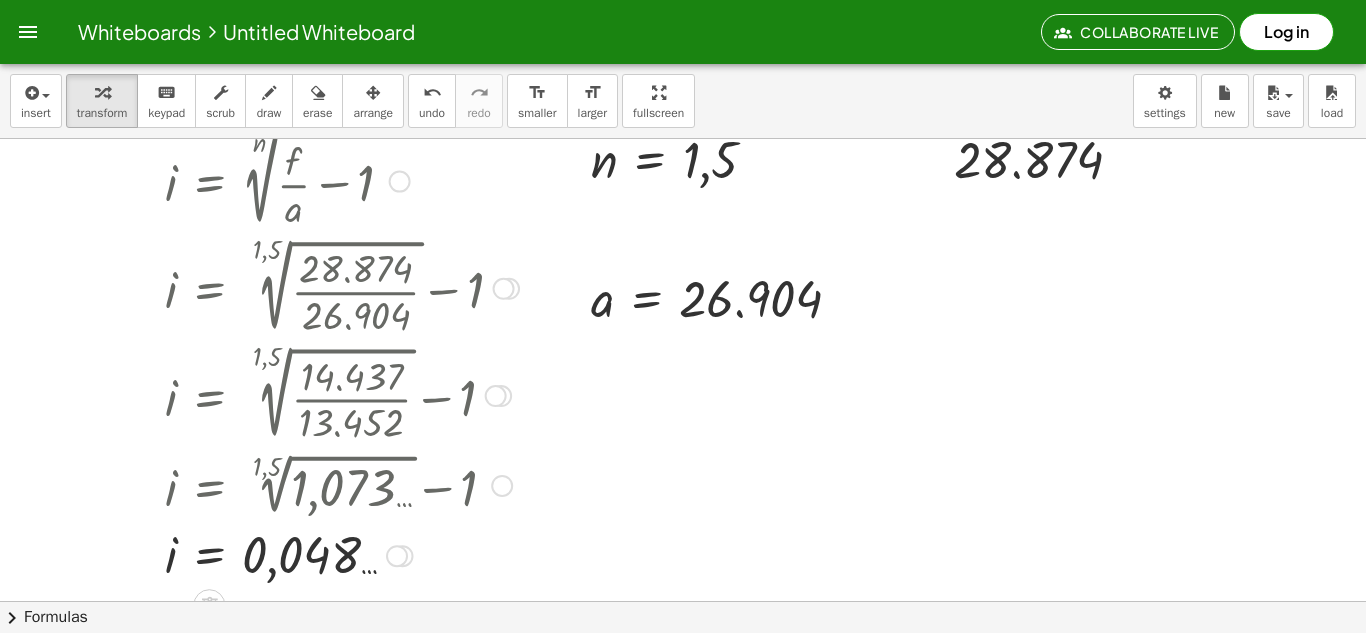 click at bounding box center (342, 554) 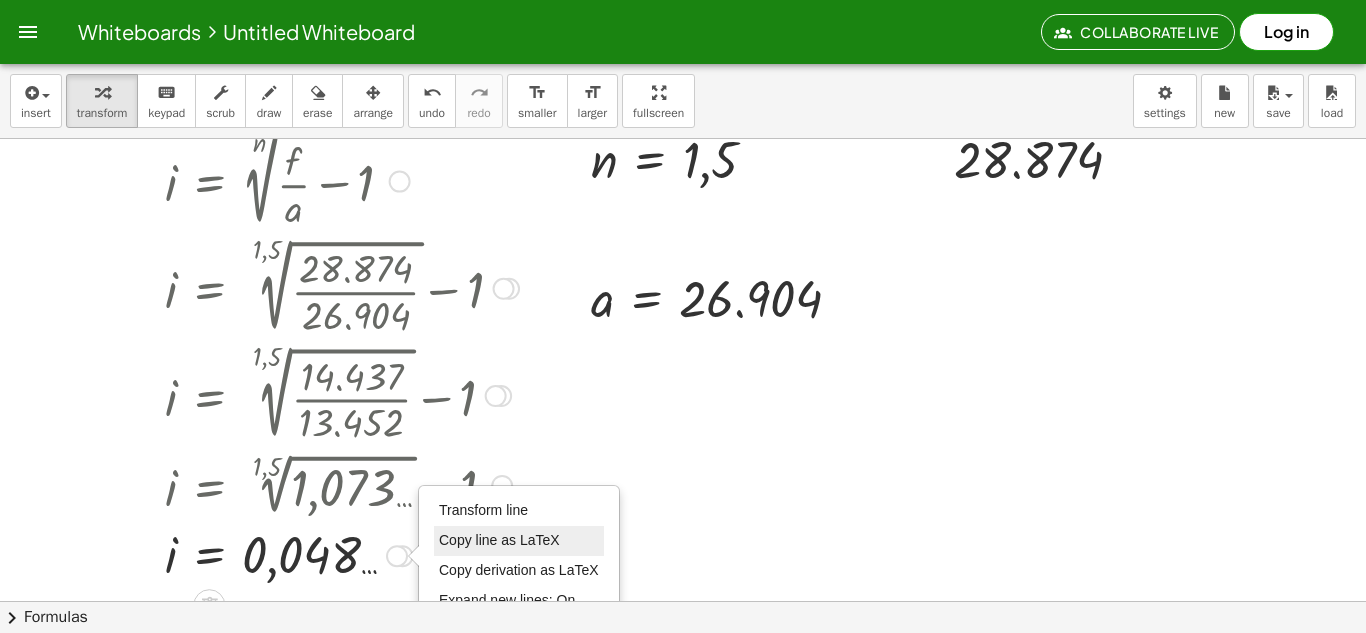 click on "Copy line as LaTeX" at bounding box center [519, 541] 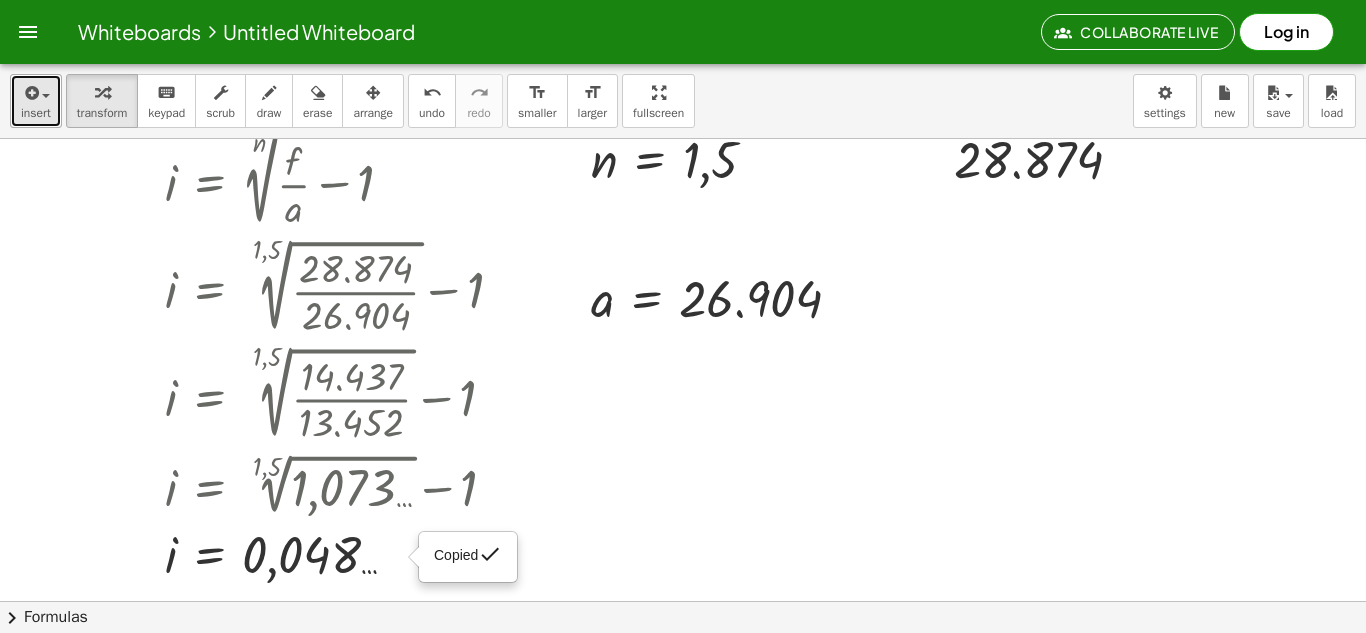 click at bounding box center [46, 96] 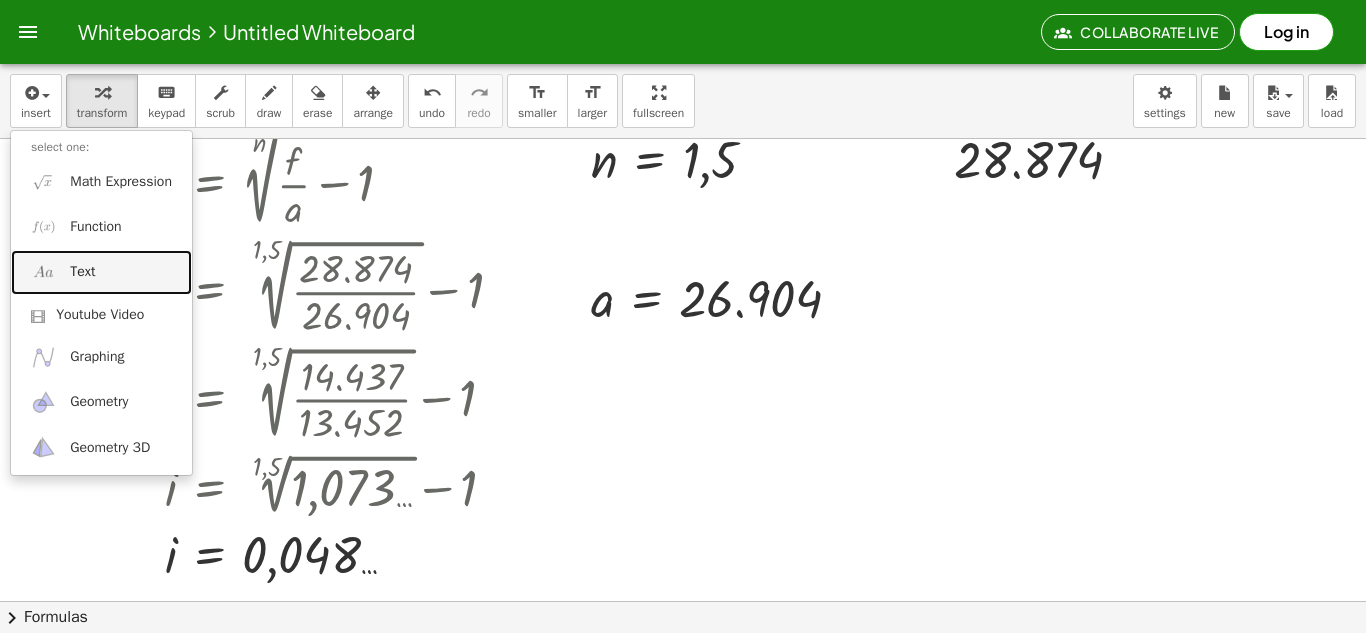 click on "Text" at bounding box center (82, 272) 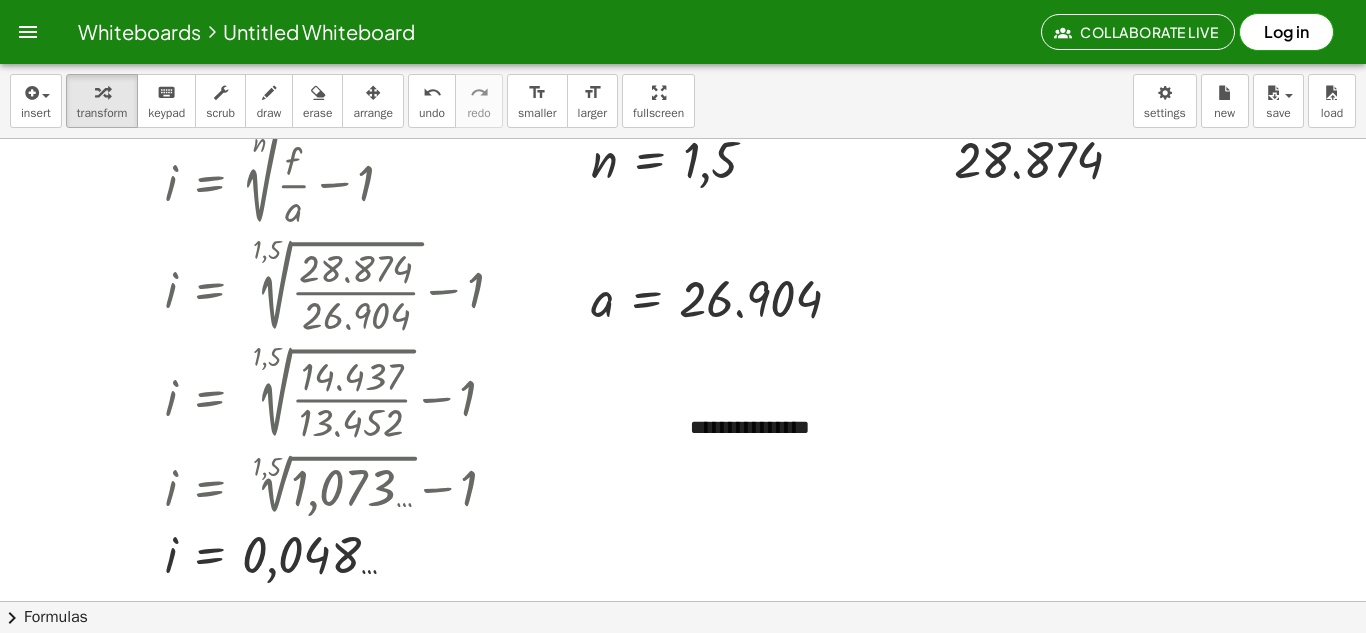 type 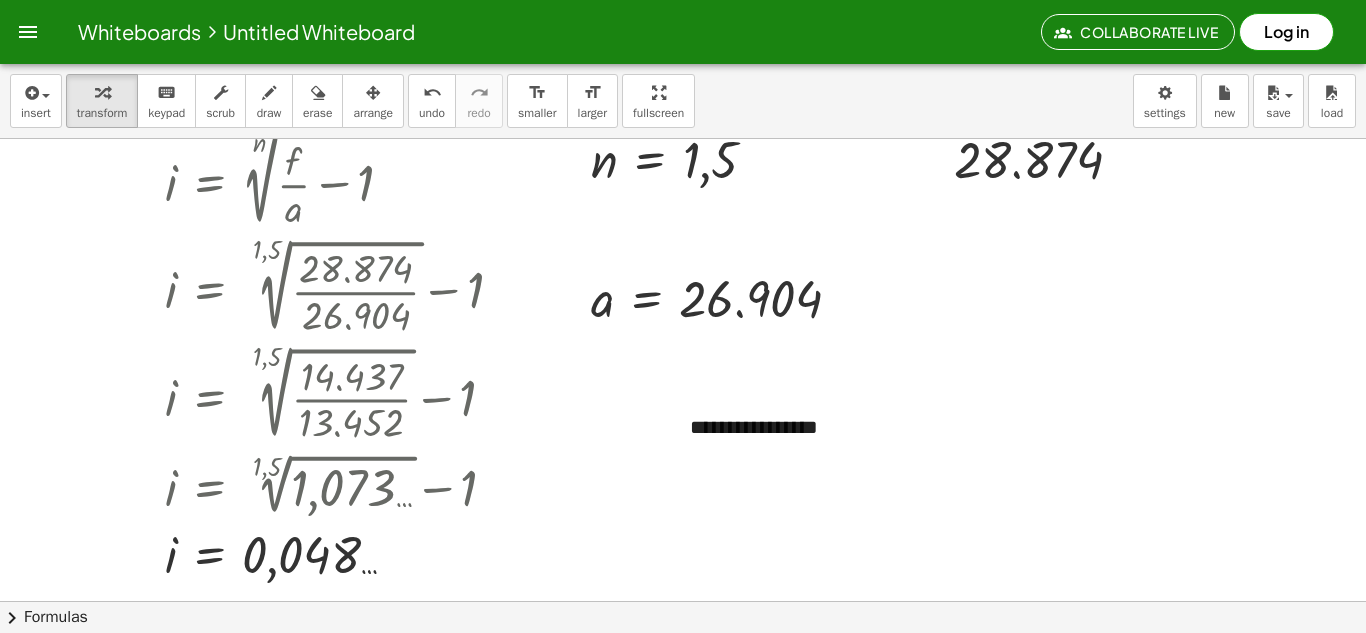 click at bounding box center [683, 601] 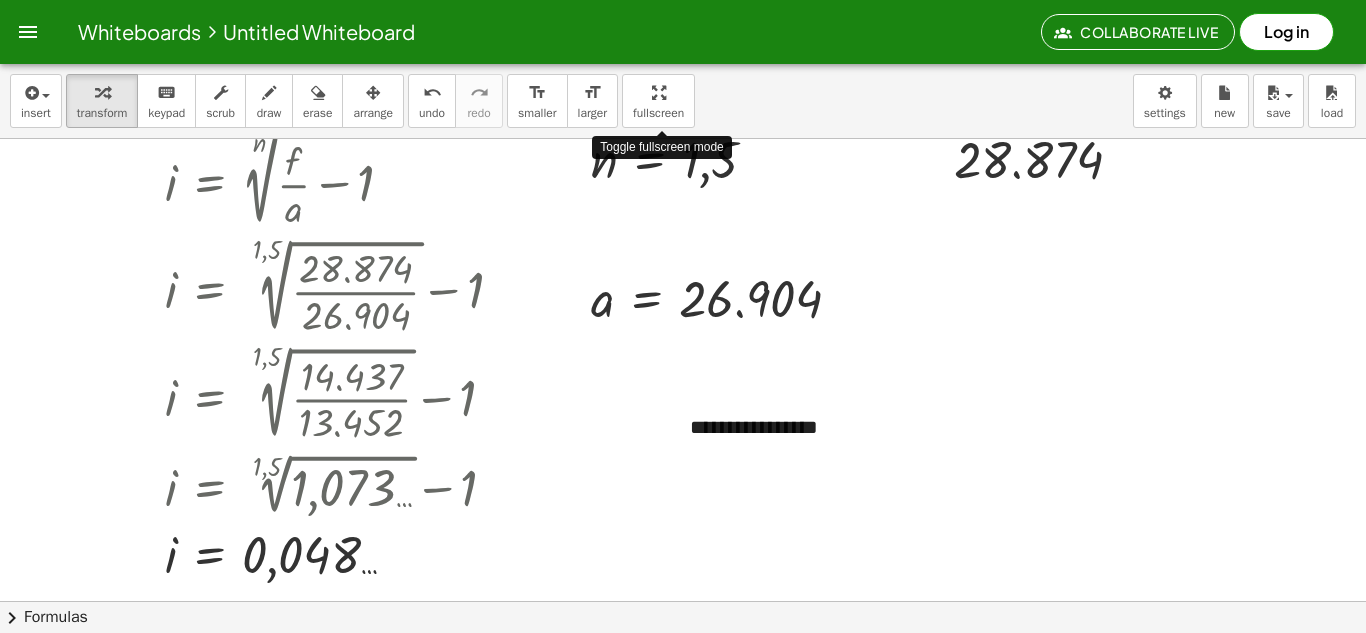 drag, startPoint x: 694, startPoint y: 104, endPoint x: 694, endPoint y: 191, distance: 87 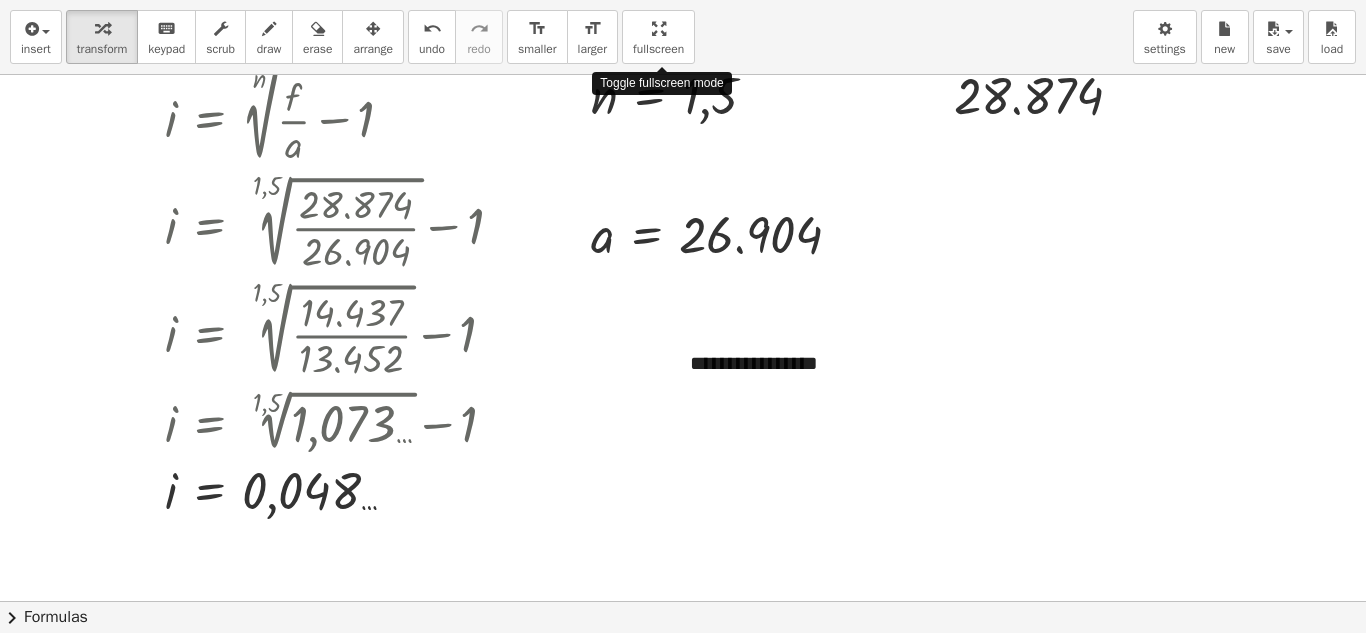 click on "**********" at bounding box center [683, 316] 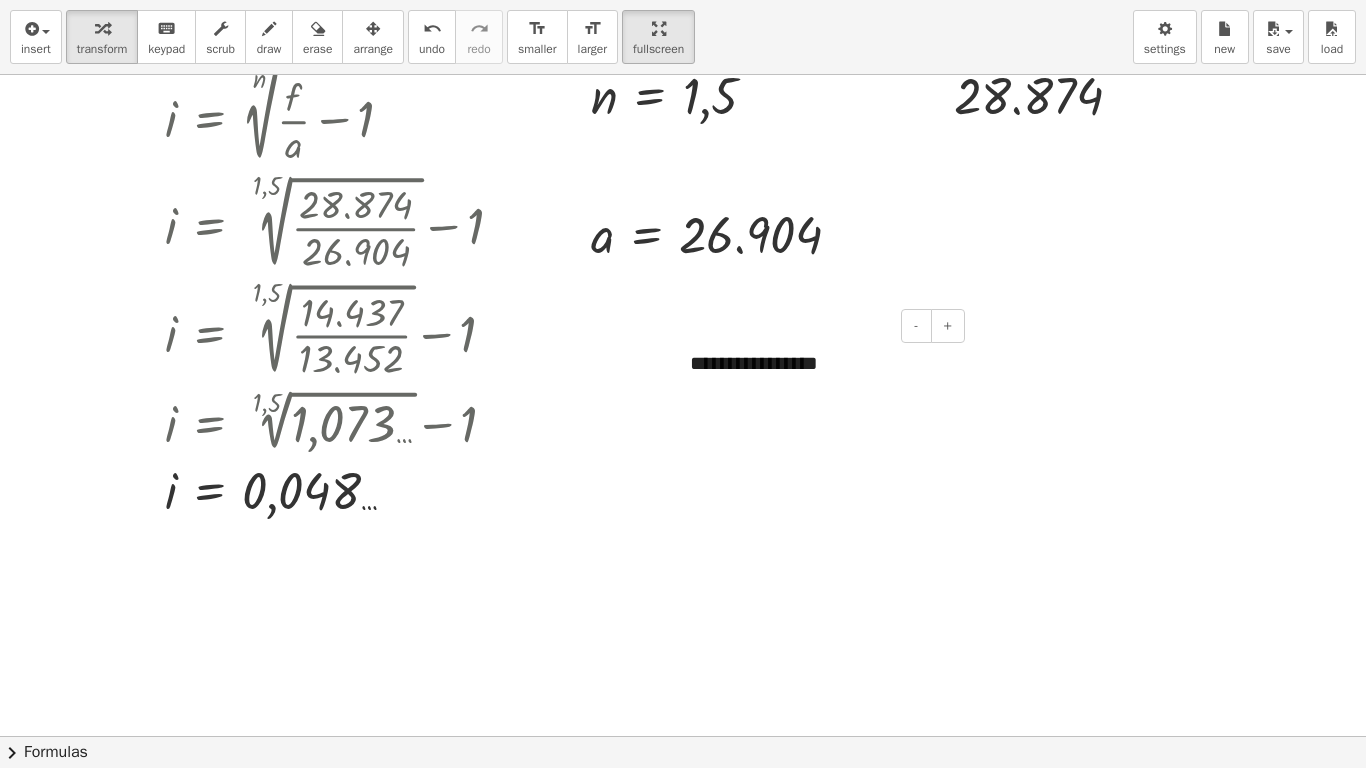 click on "**********" at bounding box center [820, 377] 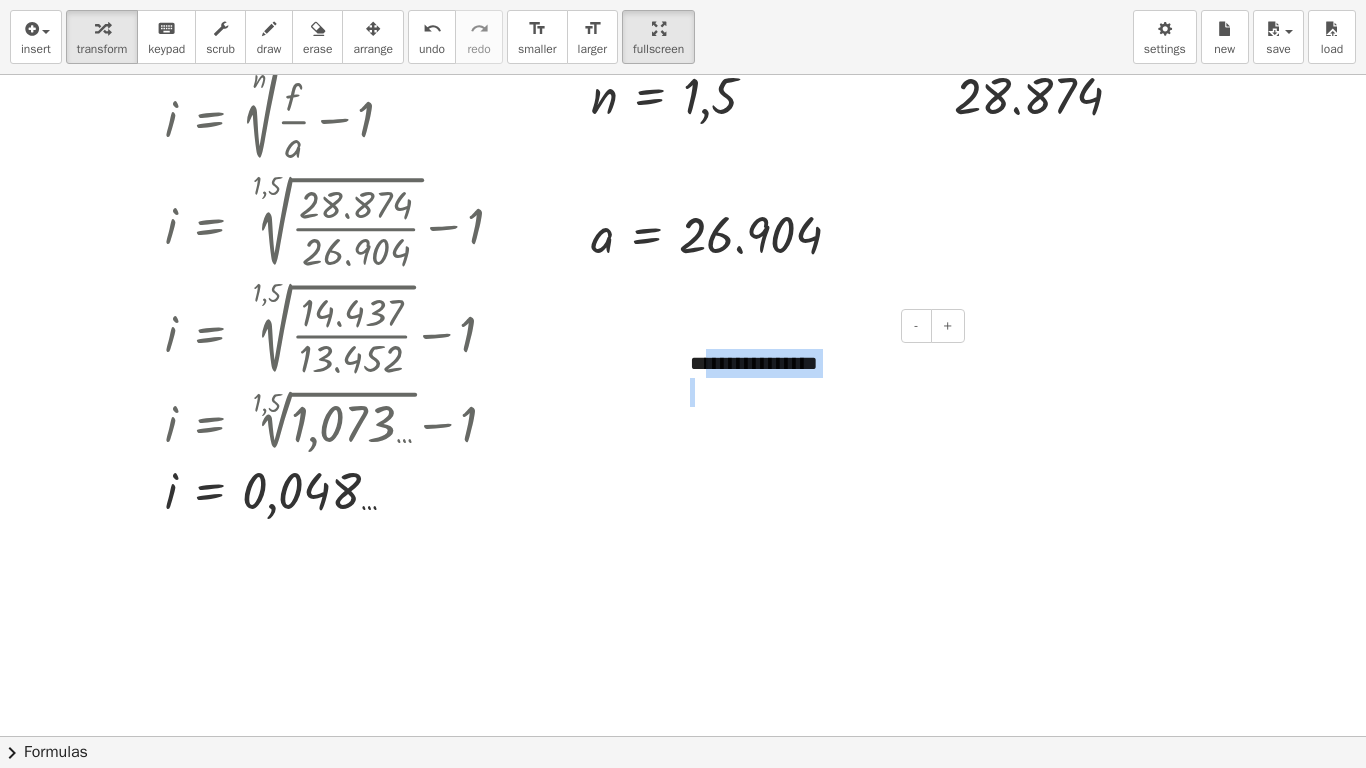 drag, startPoint x: 748, startPoint y: 358, endPoint x: 617, endPoint y: 257, distance: 165.41463 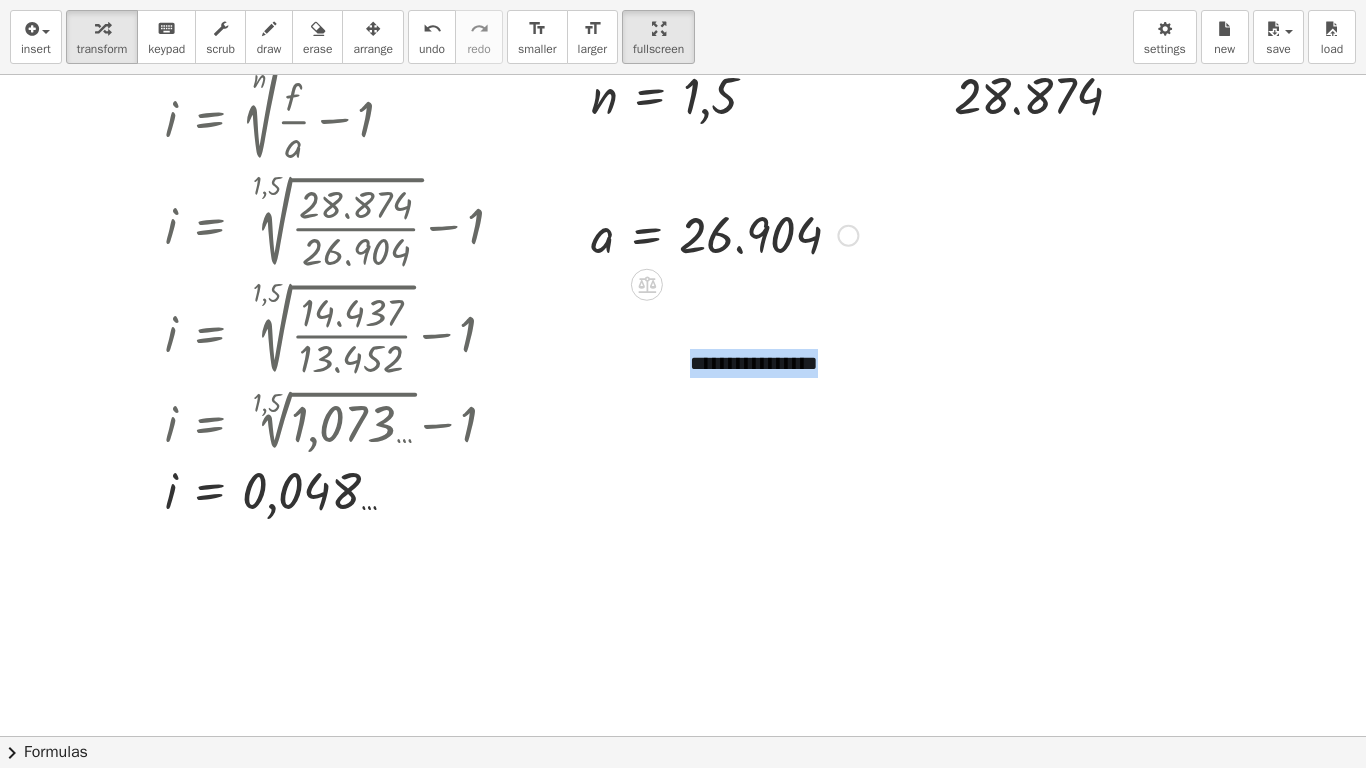 click at bounding box center (724, 234) 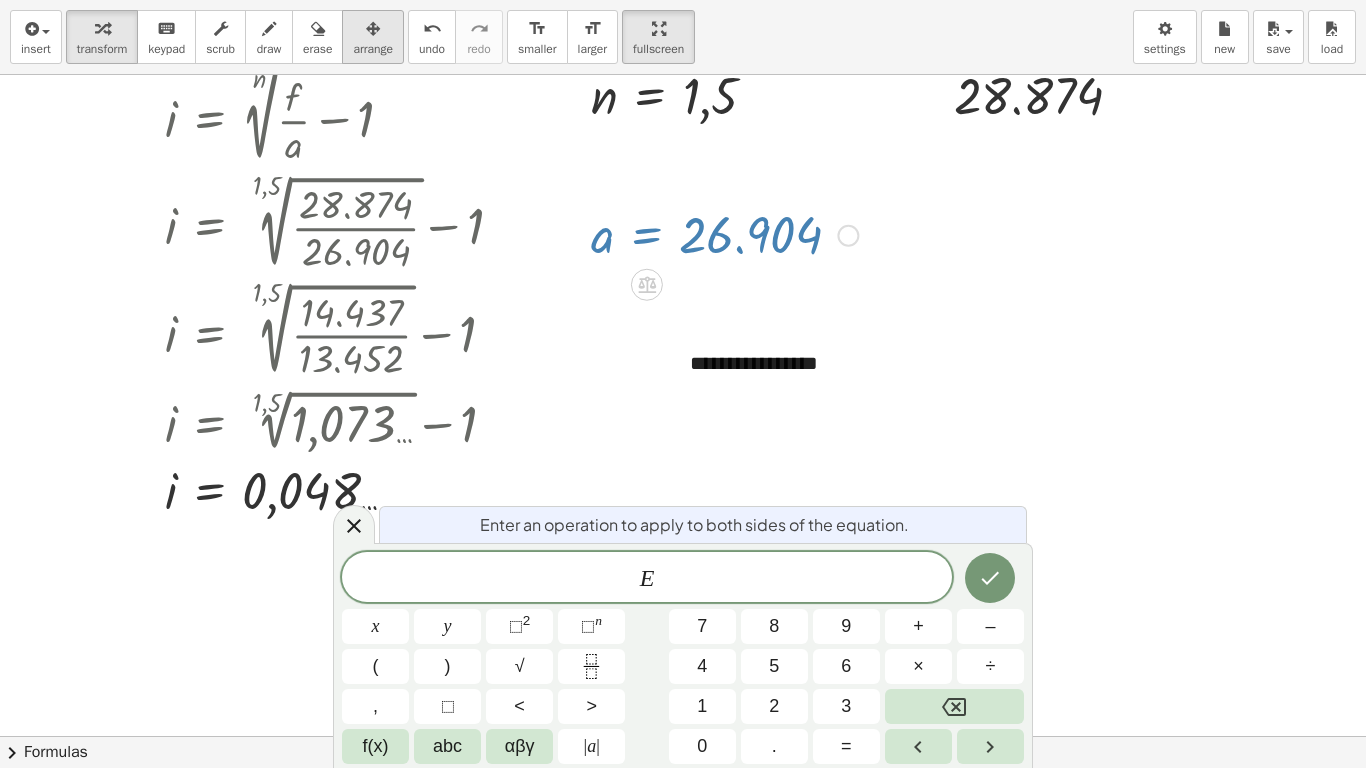 click at bounding box center (373, 28) 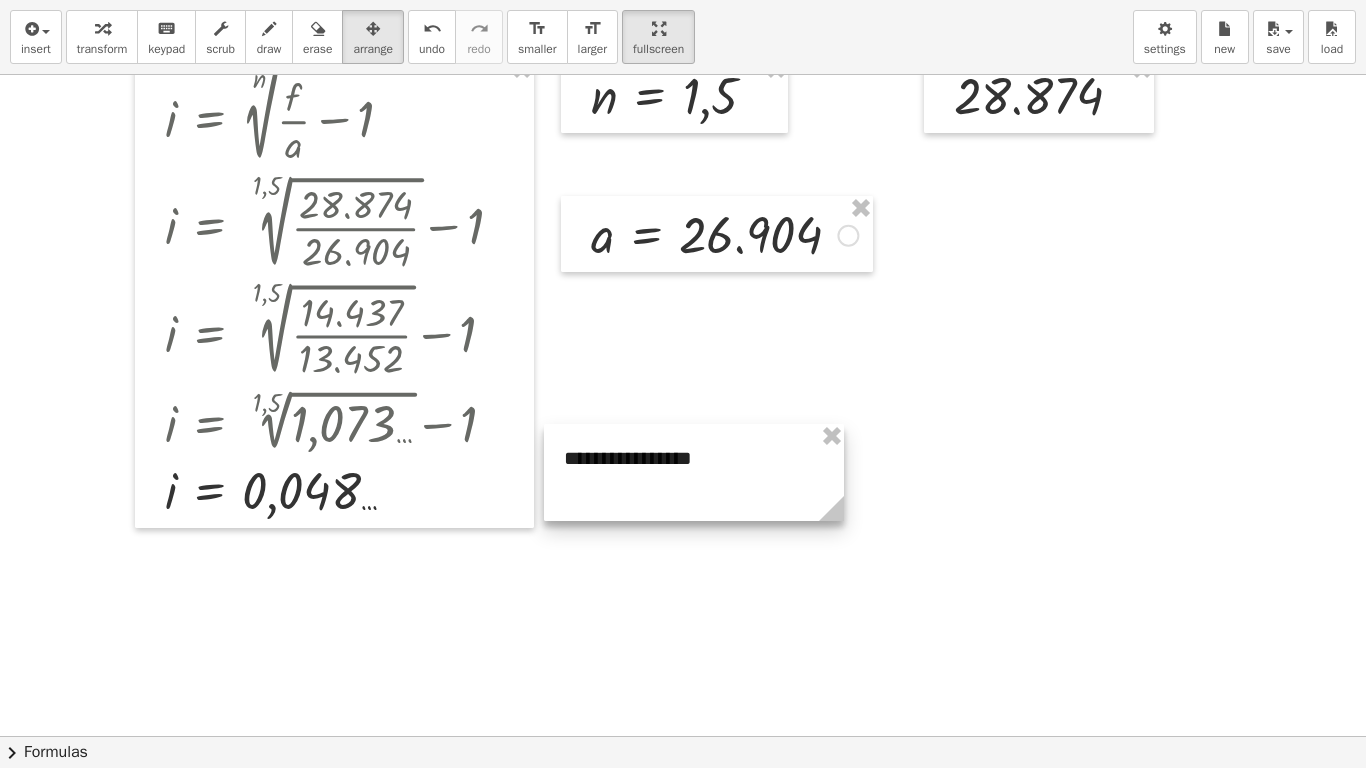drag, startPoint x: 823, startPoint y: 356, endPoint x: 697, endPoint y: 451, distance: 157.8005 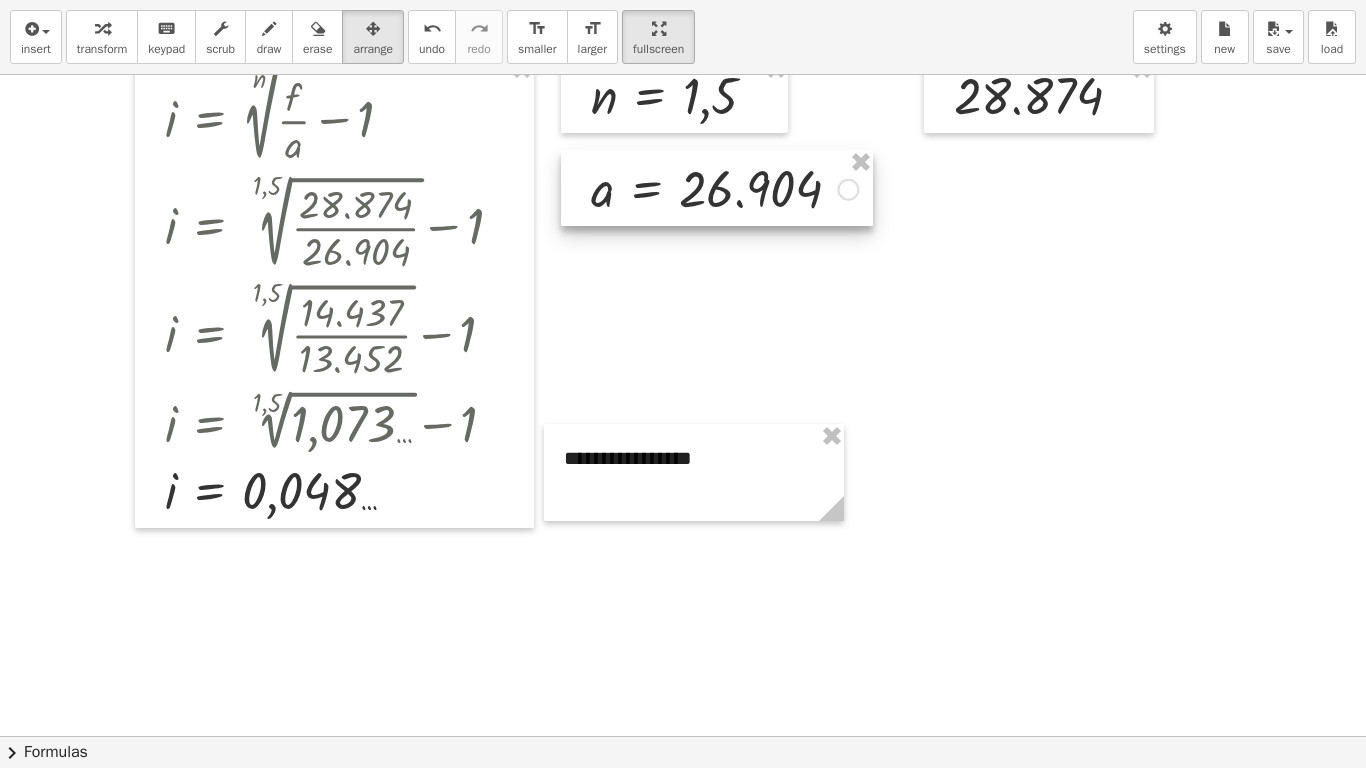 drag, startPoint x: 753, startPoint y: 226, endPoint x: 753, endPoint y: 180, distance: 46 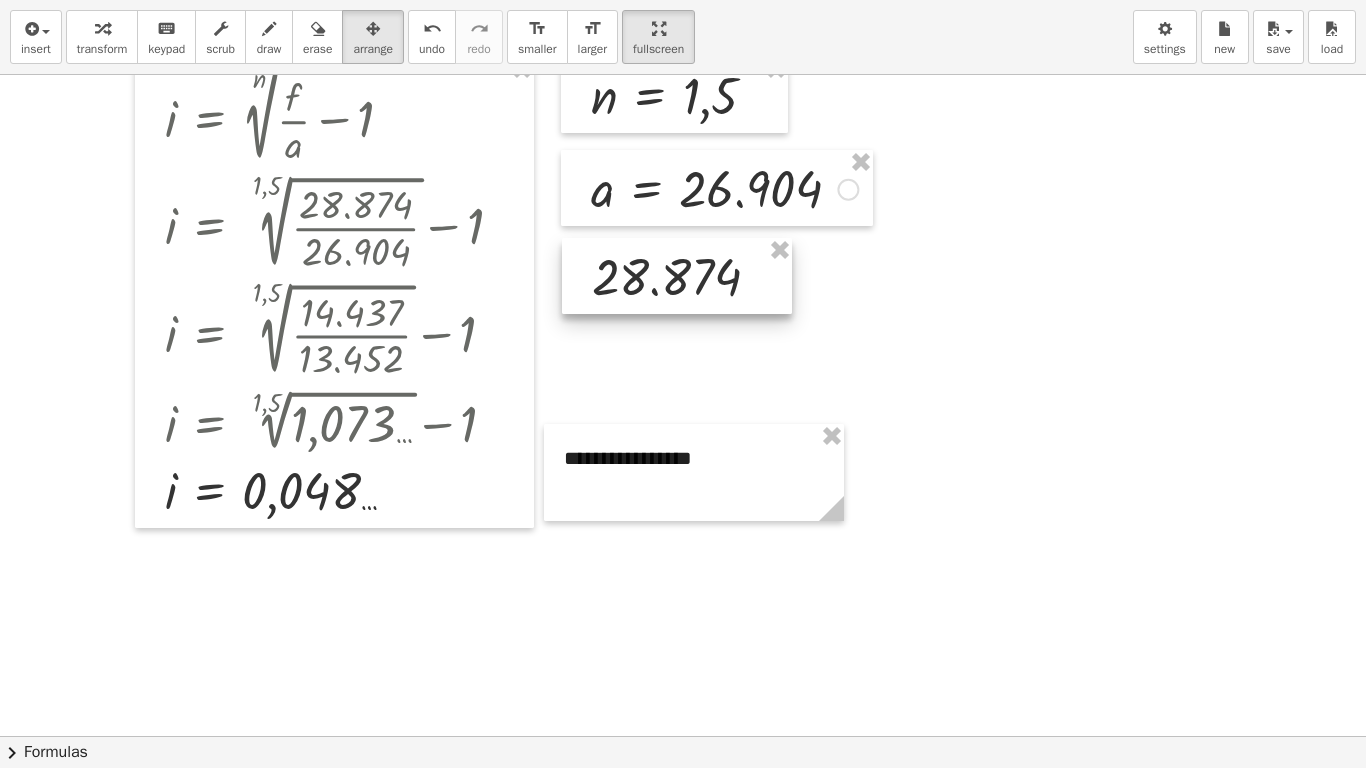 drag, startPoint x: 991, startPoint y: 122, endPoint x: 629, endPoint y: 303, distance: 404.7283 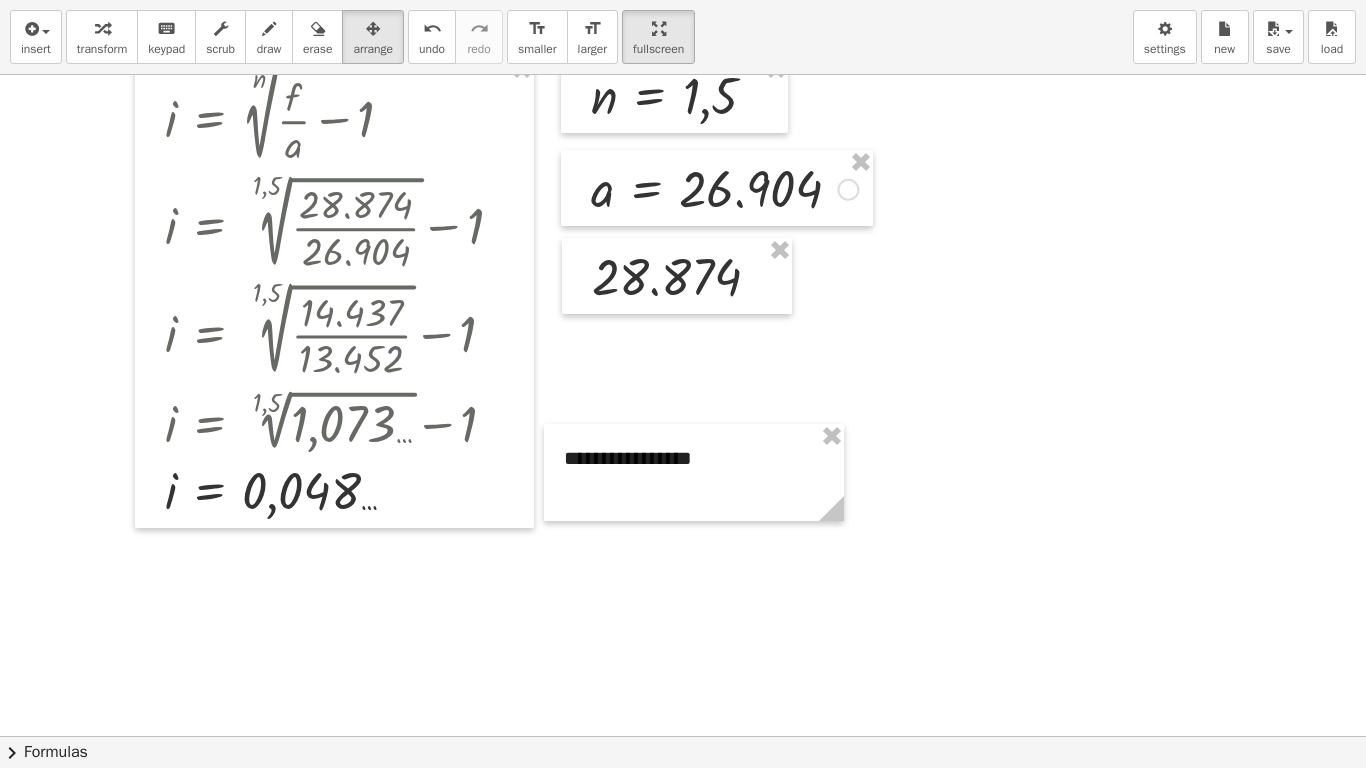 click at bounding box center [683, 672] 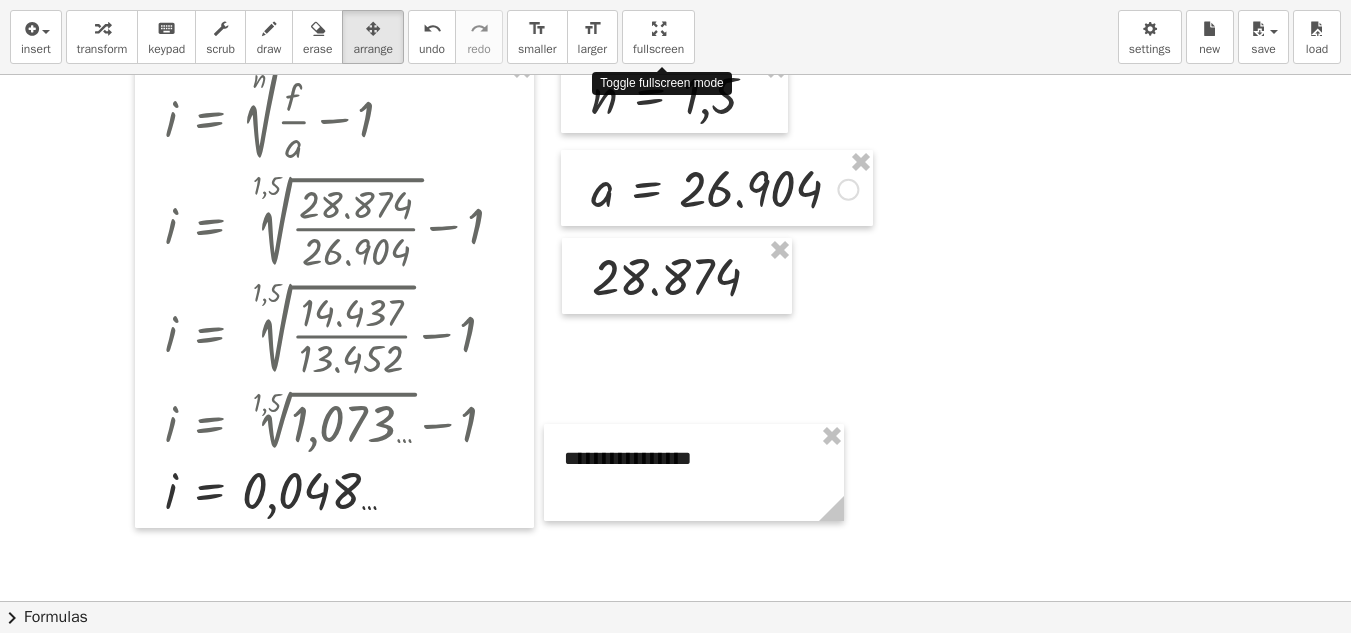 drag, startPoint x: 664, startPoint y: 27, endPoint x: 664, endPoint y: -60, distance: 87 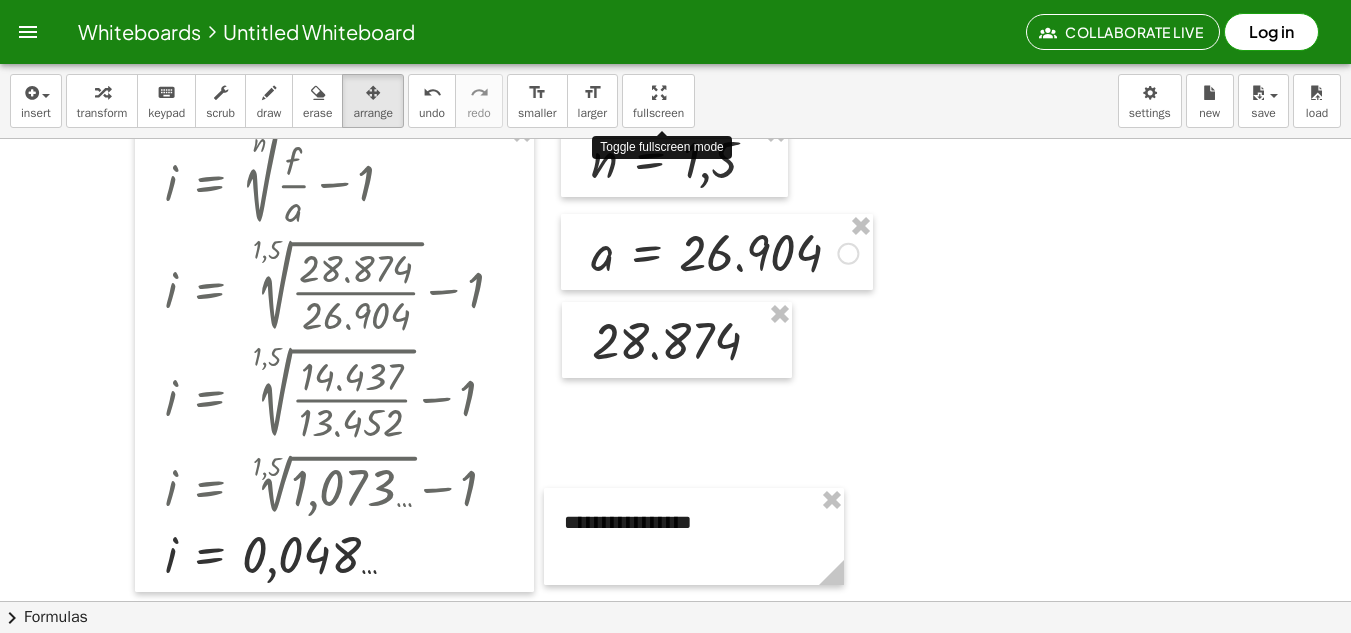 click on "**********" at bounding box center [675, 316] 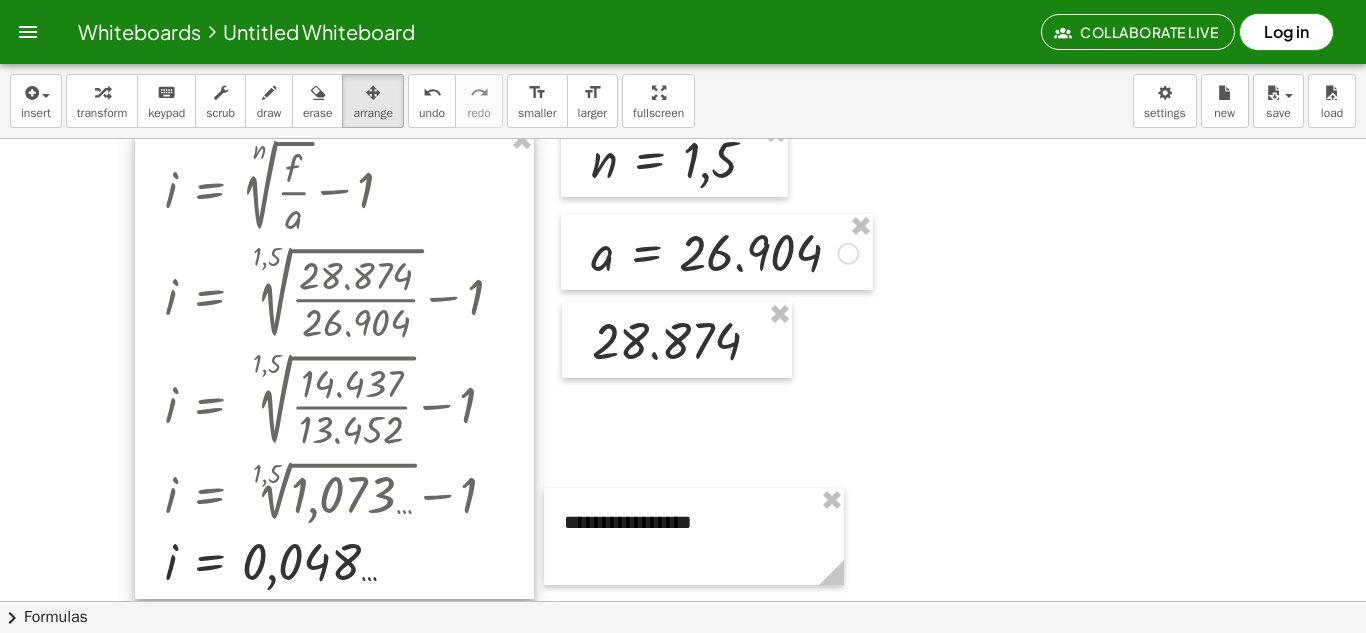 click at bounding box center (334, 363) 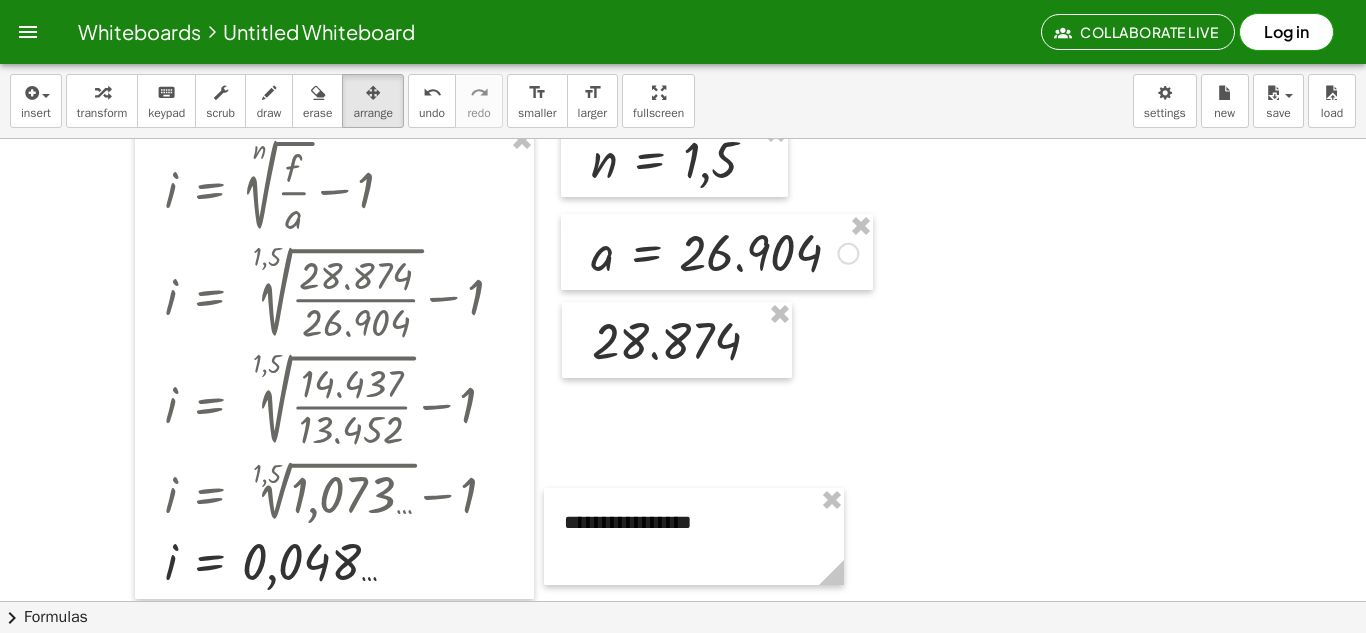 click at bounding box center (683, 601) 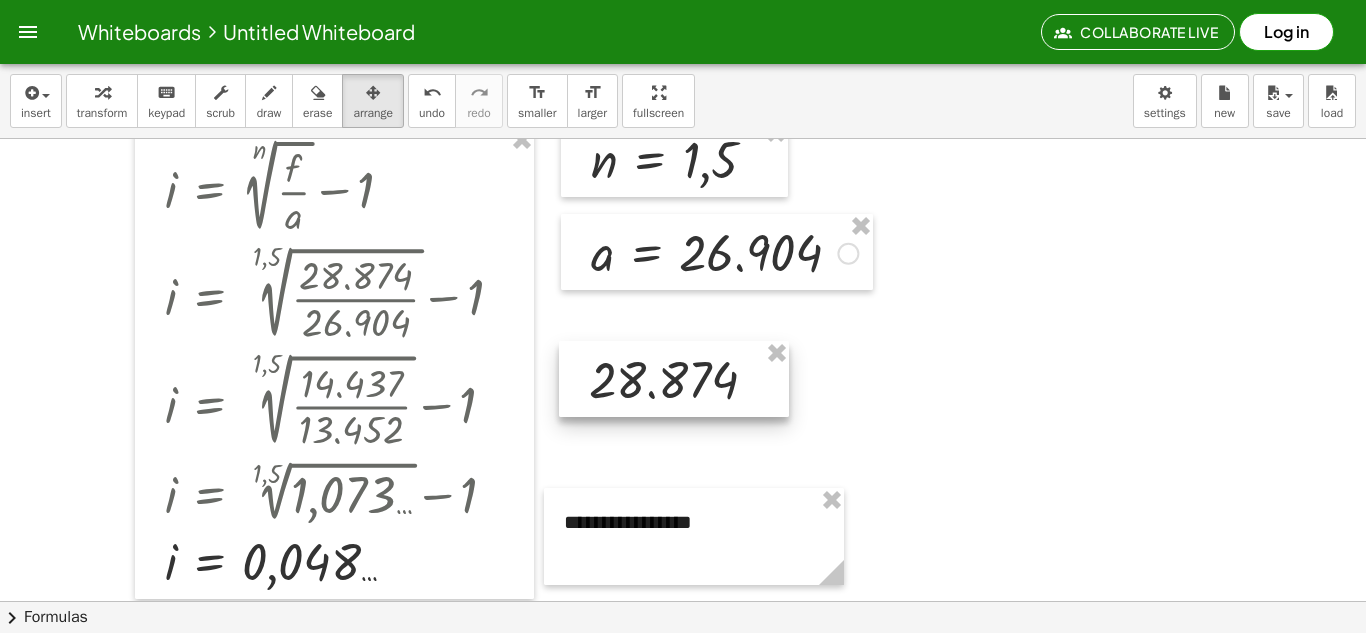 drag, startPoint x: 705, startPoint y: 326, endPoint x: 702, endPoint y: 365, distance: 39.115215 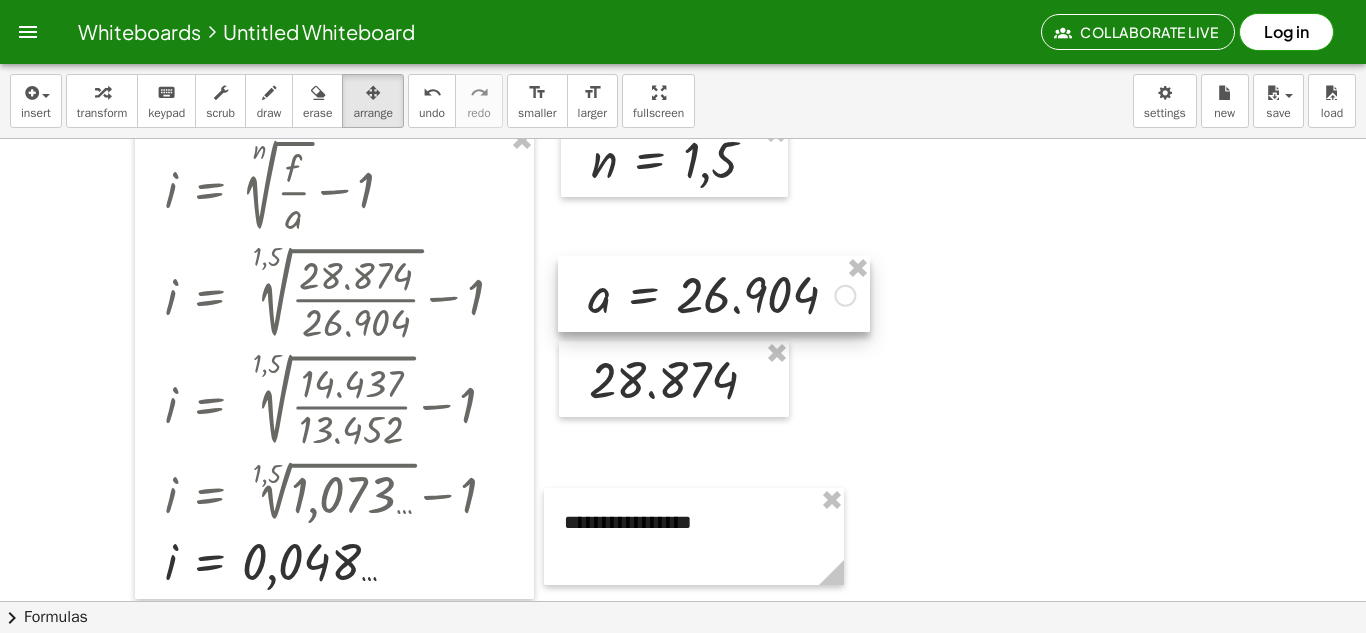 drag, startPoint x: 638, startPoint y: 278, endPoint x: 635, endPoint y: 320, distance: 42.107006 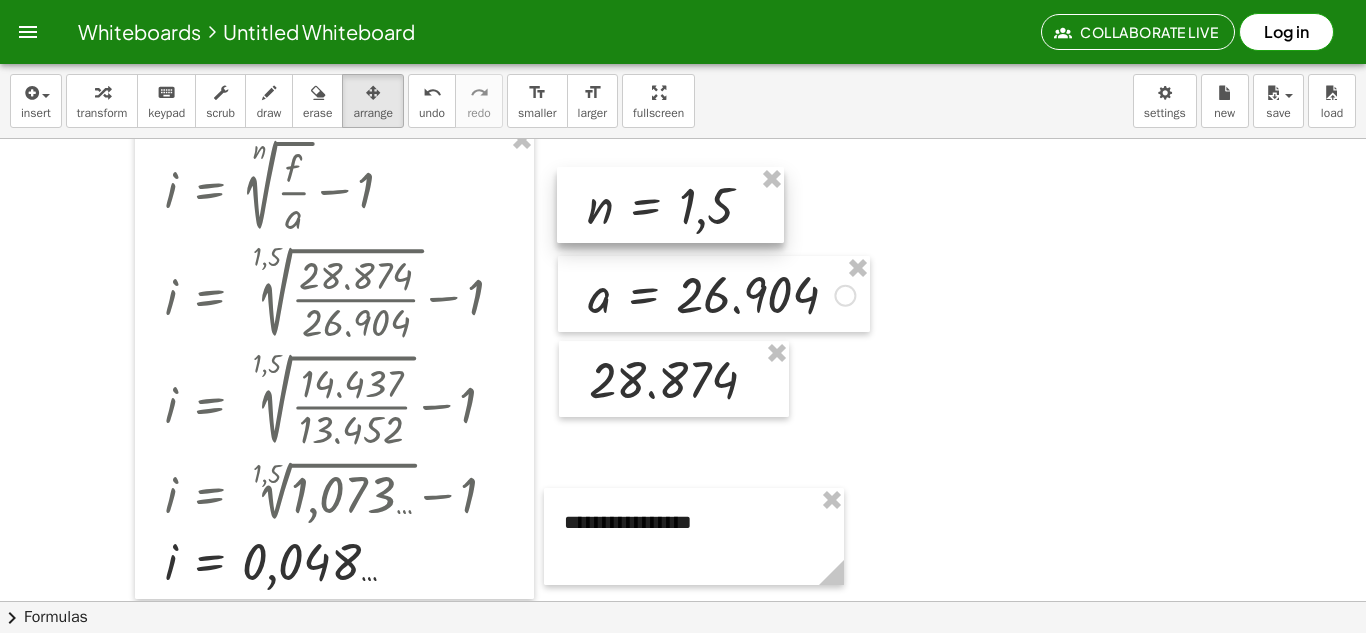 drag, startPoint x: 621, startPoint y: 166, endPoint x: 617, endPoint y: 212, distance: 46.173584 